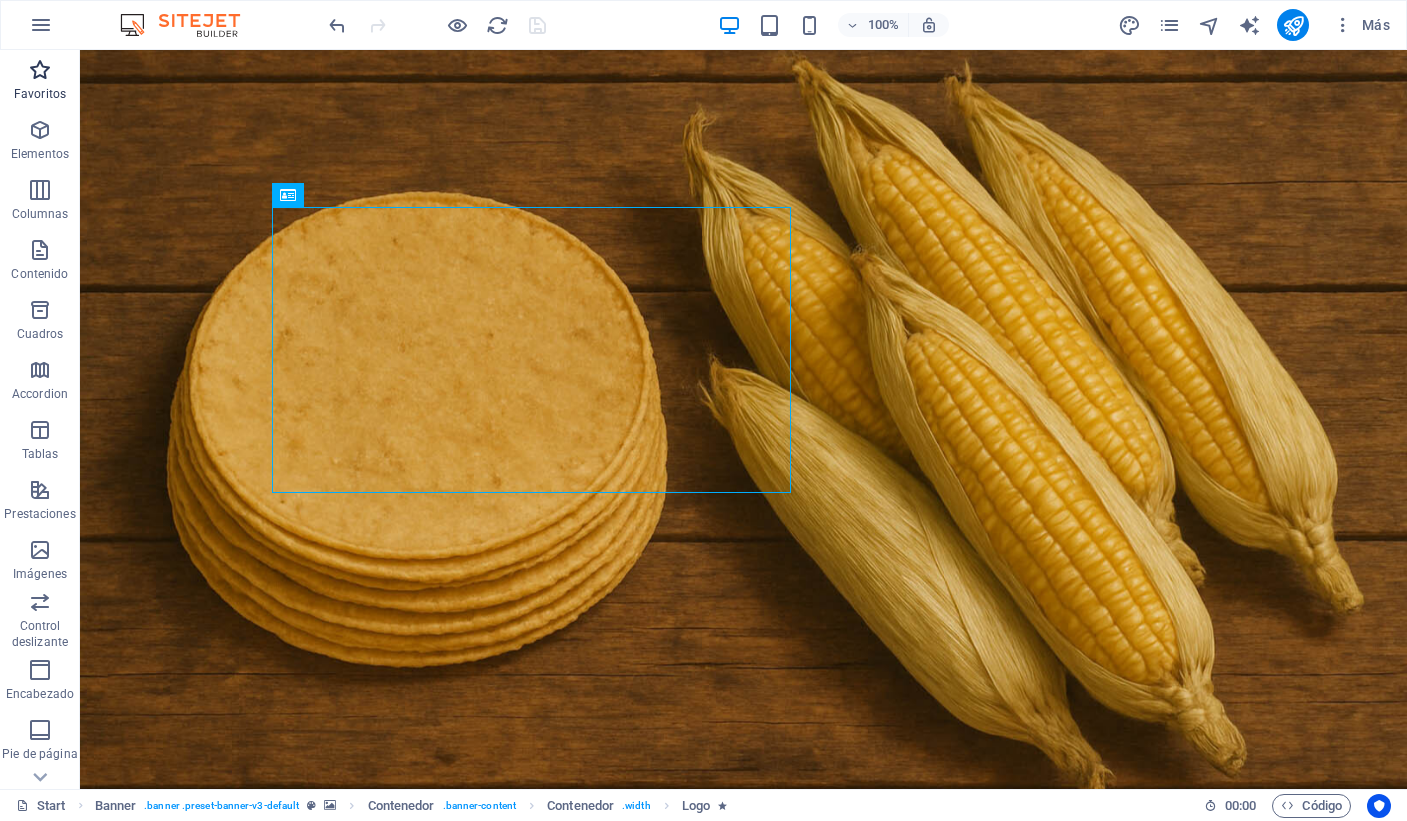 scroll, scrollTop: 12, scrollLeft: 0, axis: vertical 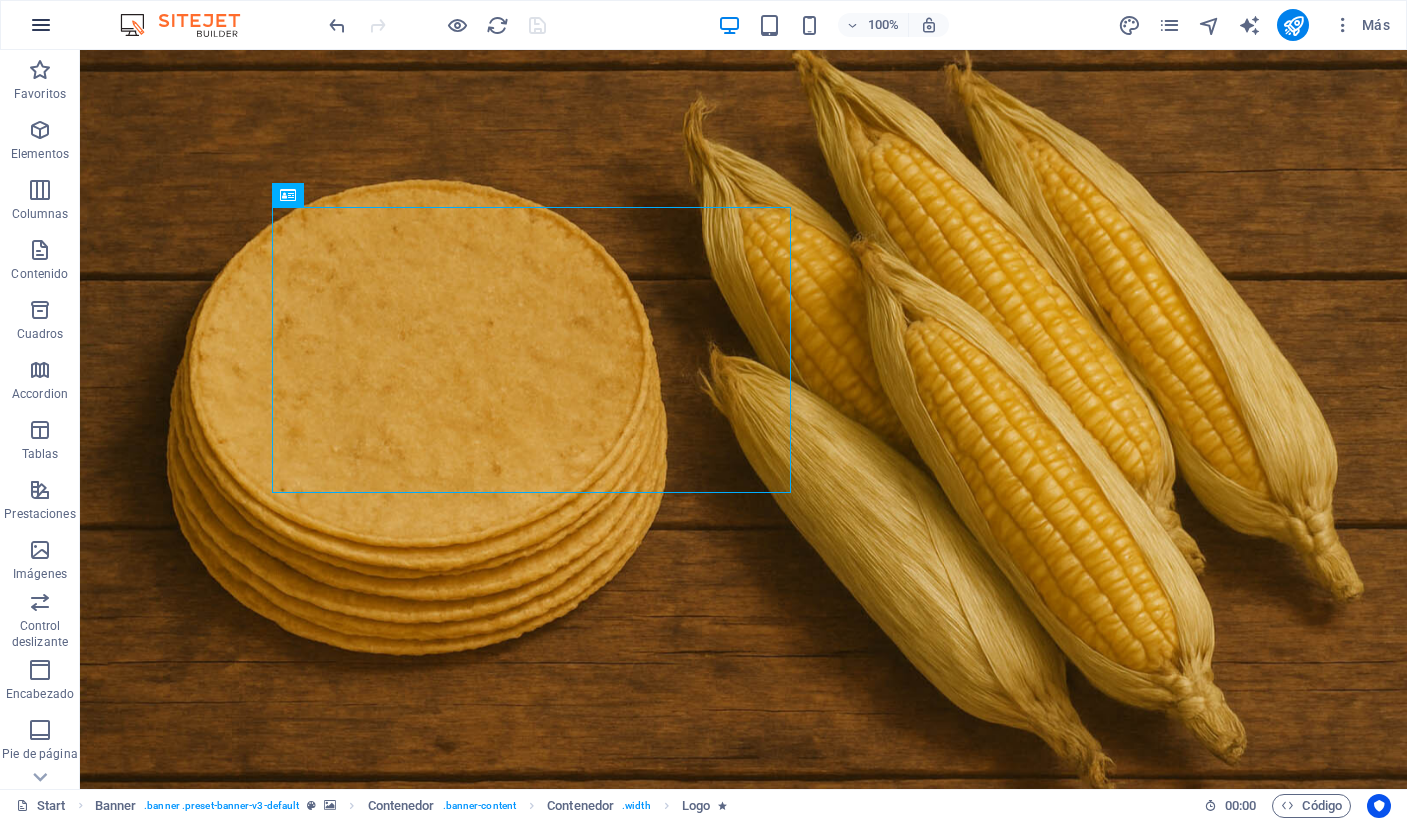 click at bounding box center [41, 25] 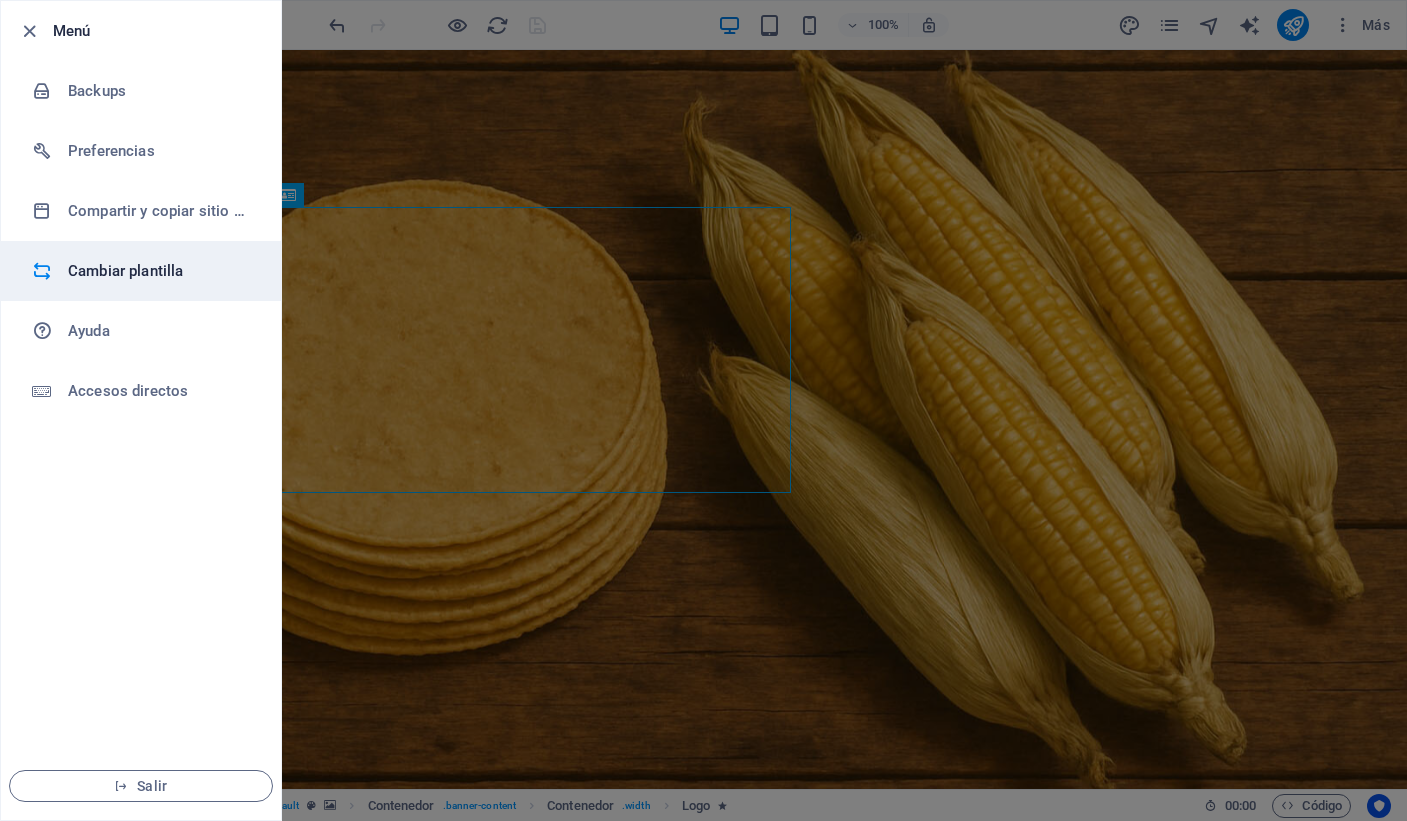 click on "Cambiar plantilla" at bounding box center [160, 271] 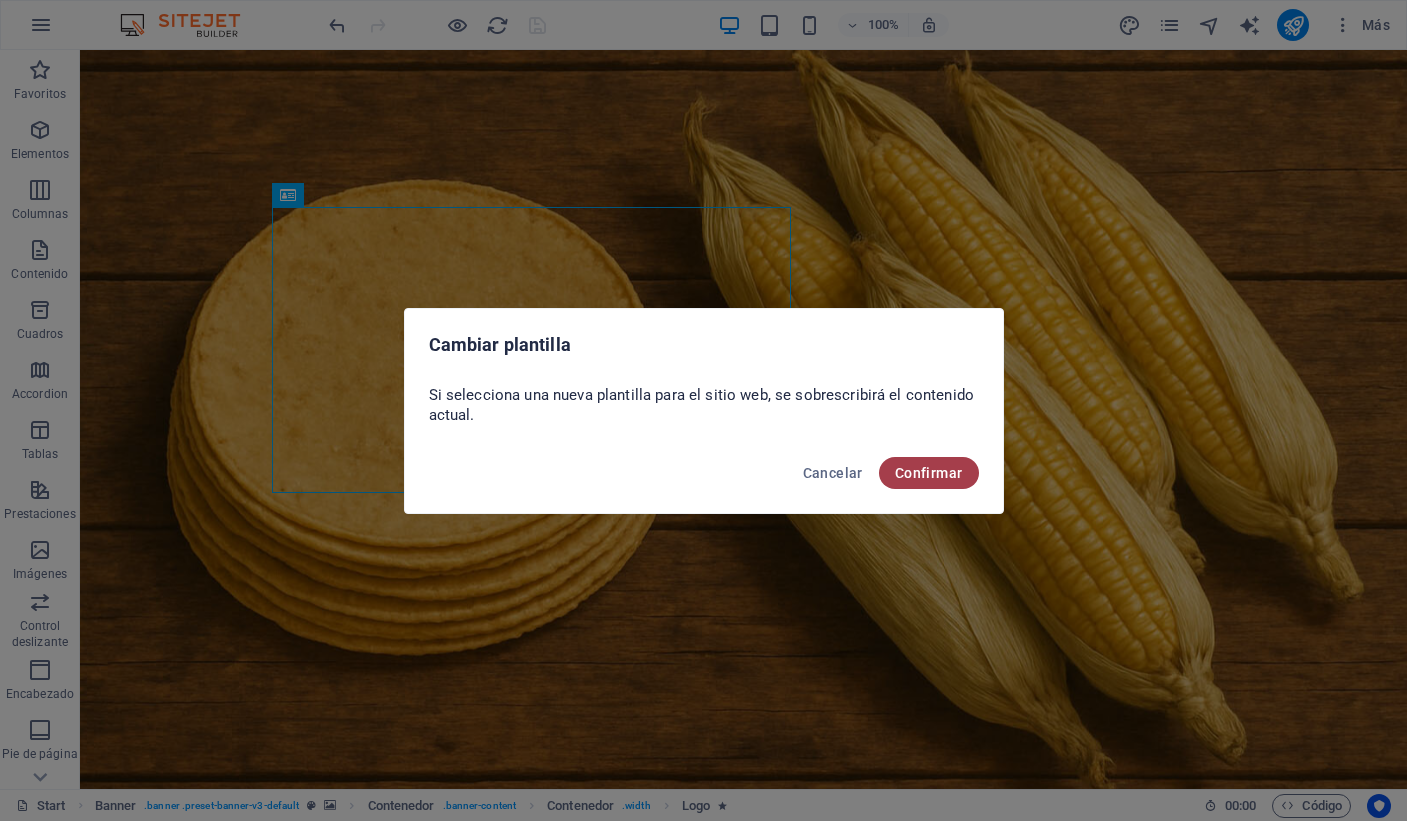 click on "Confirmar" at bounding box center (929, 473) 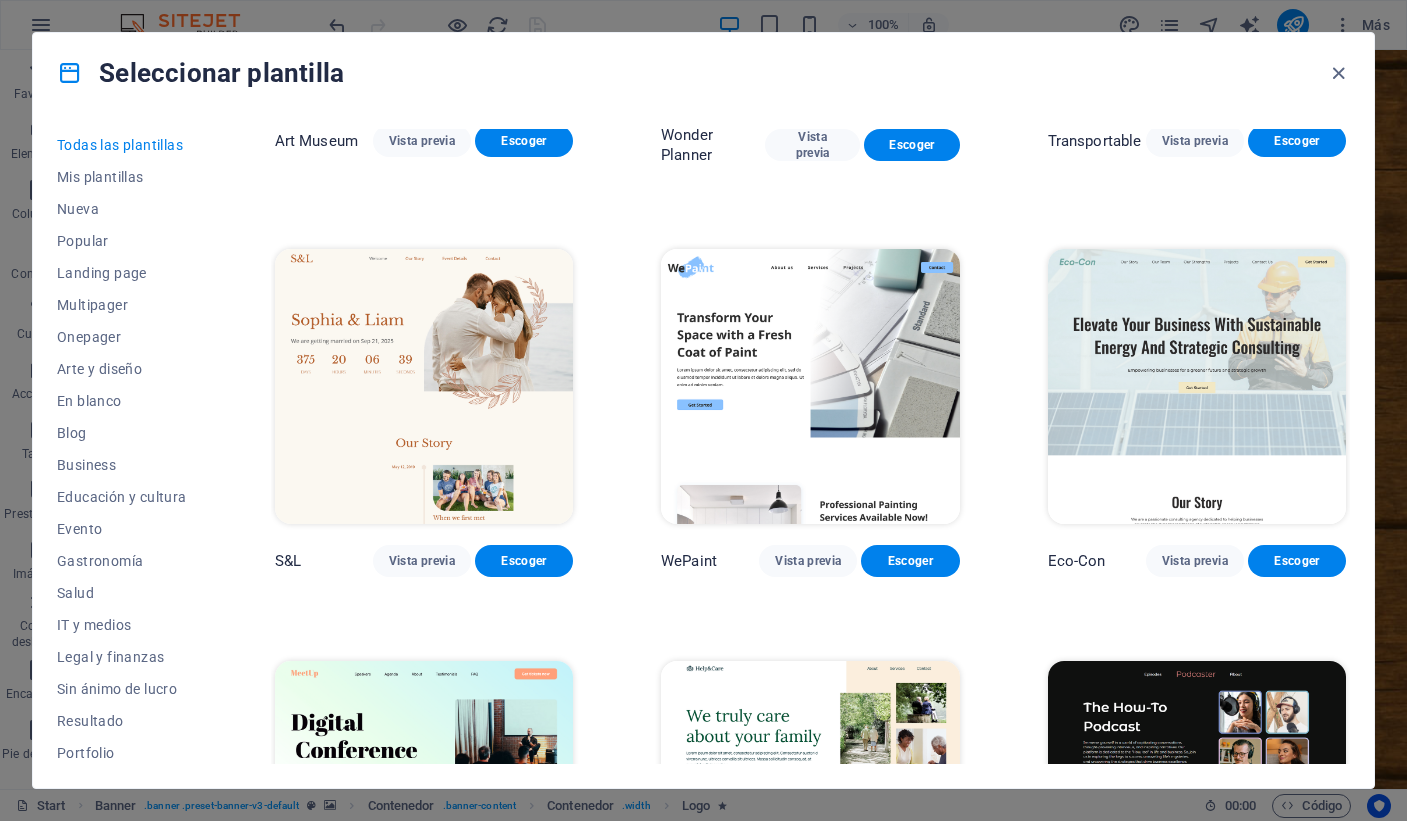 scroll, scrollTop: 751, scrollLeft: 0, axis: vertical 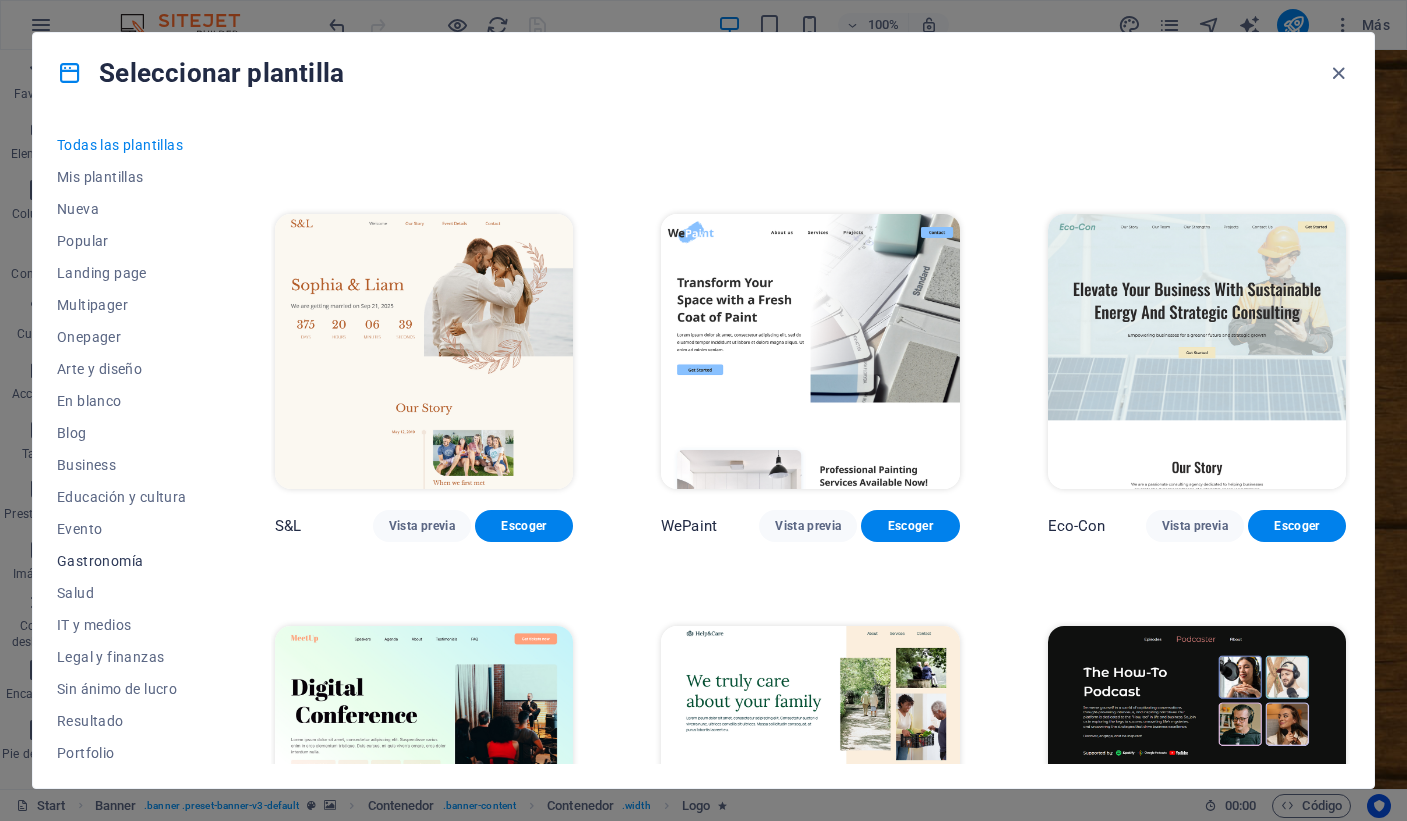 click on "Gastronomía" at bounding box center (122, 561) 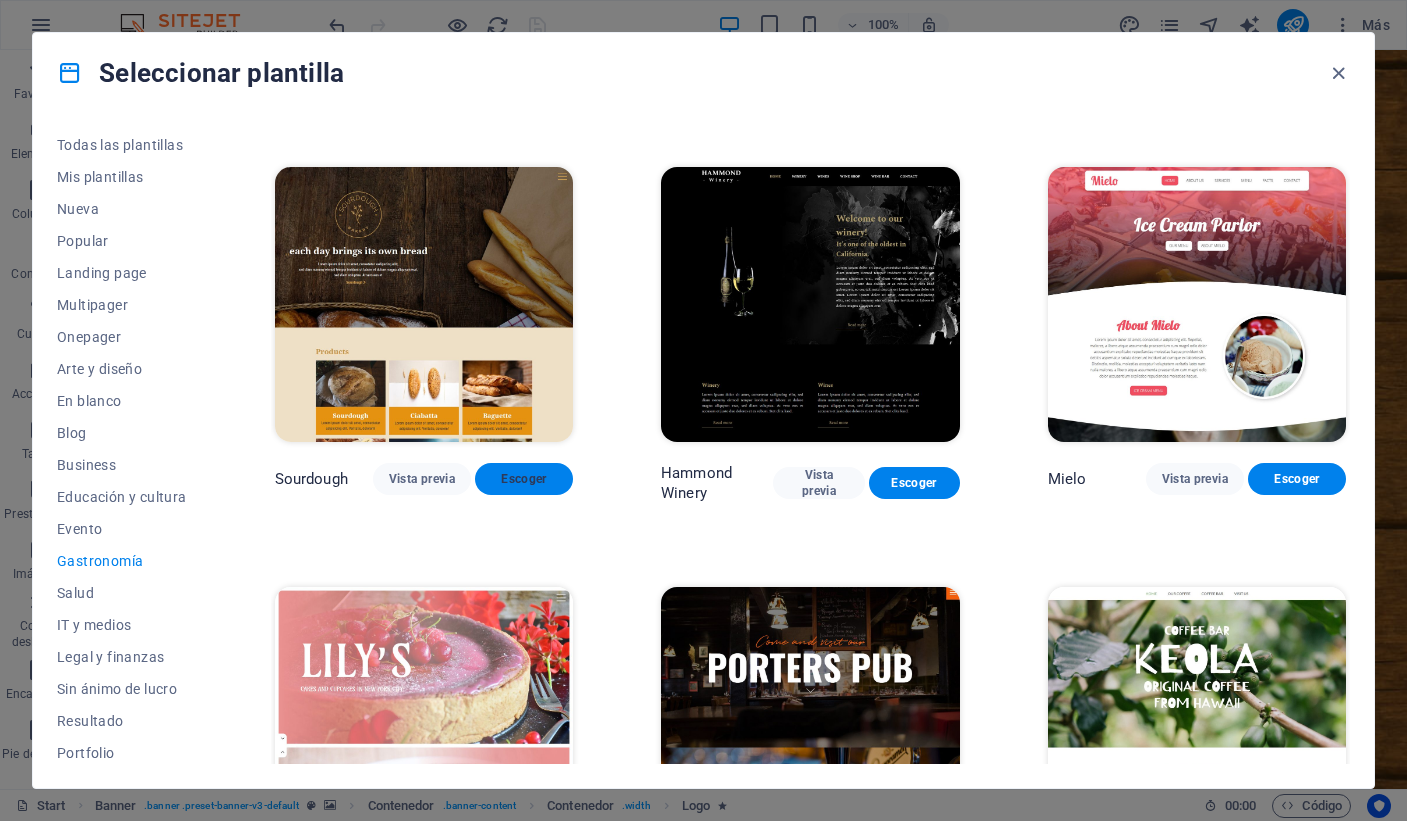 scroll, scrollTop: 1210, scrollLeft: 0, axis: vertical 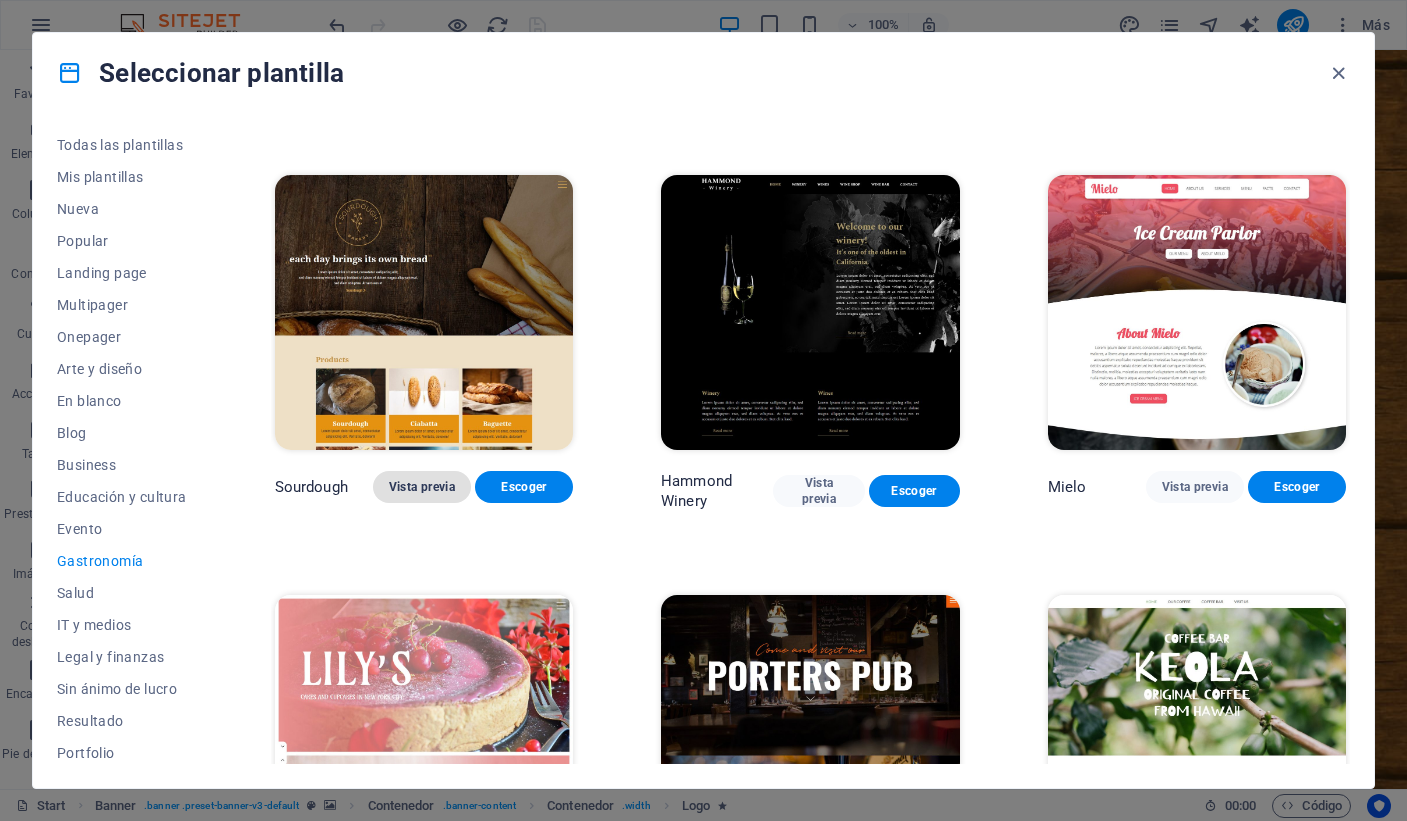 click on "Vista previa" at bounding box center [422, 487] 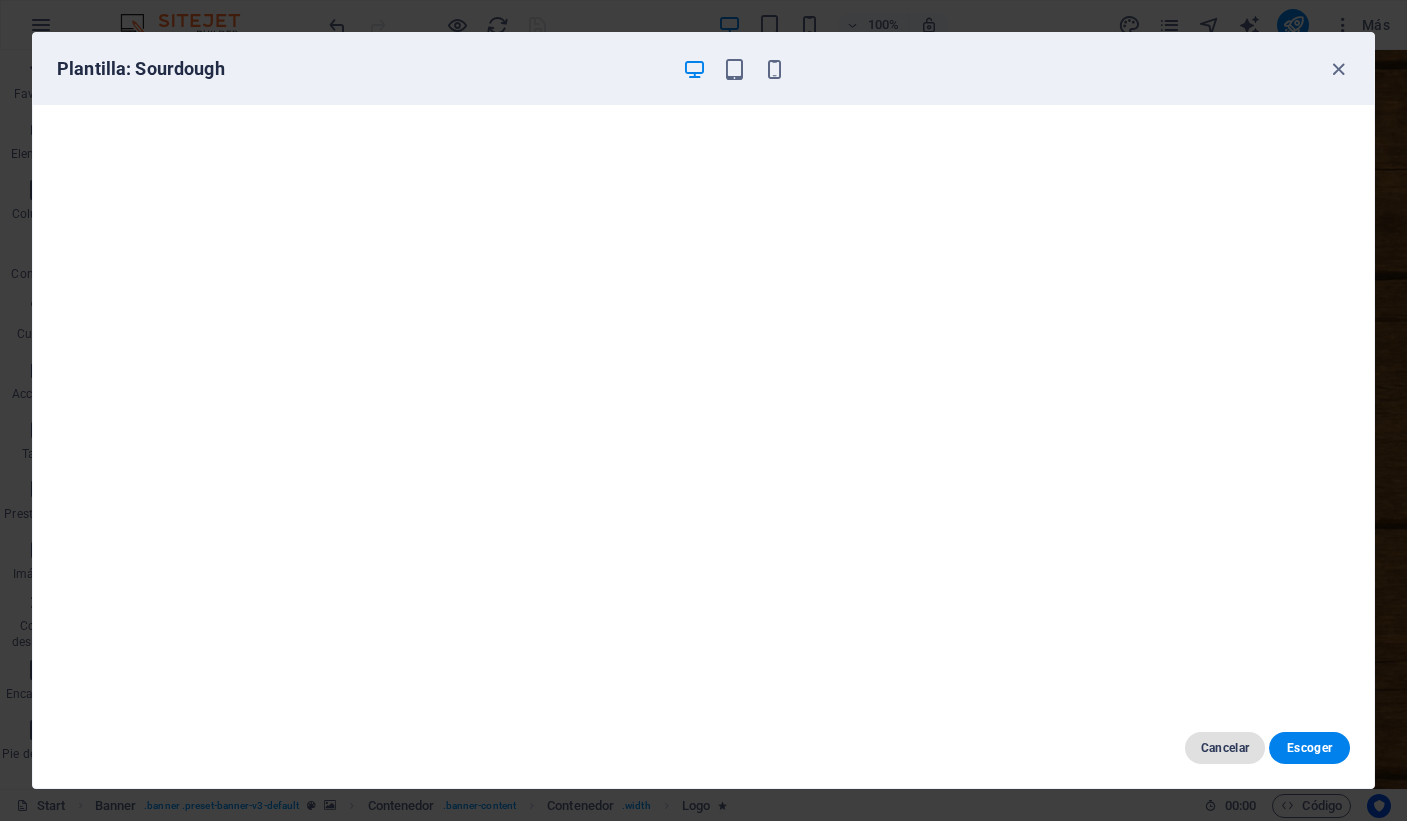 click on "Cancelar" at bounding box center [1225, 748] 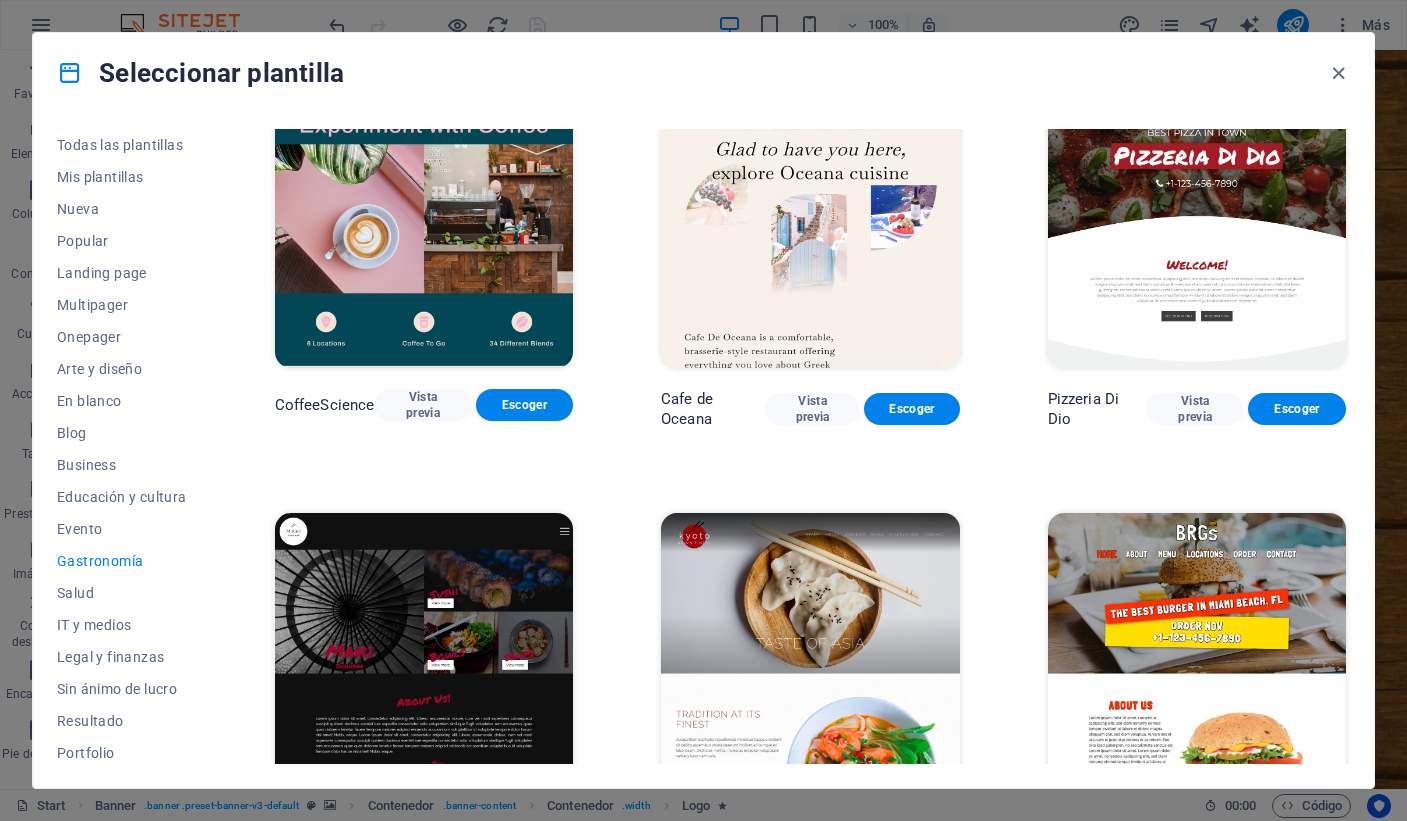 scroll, scrollTop: 0, scrollLeft: 0, axis: both 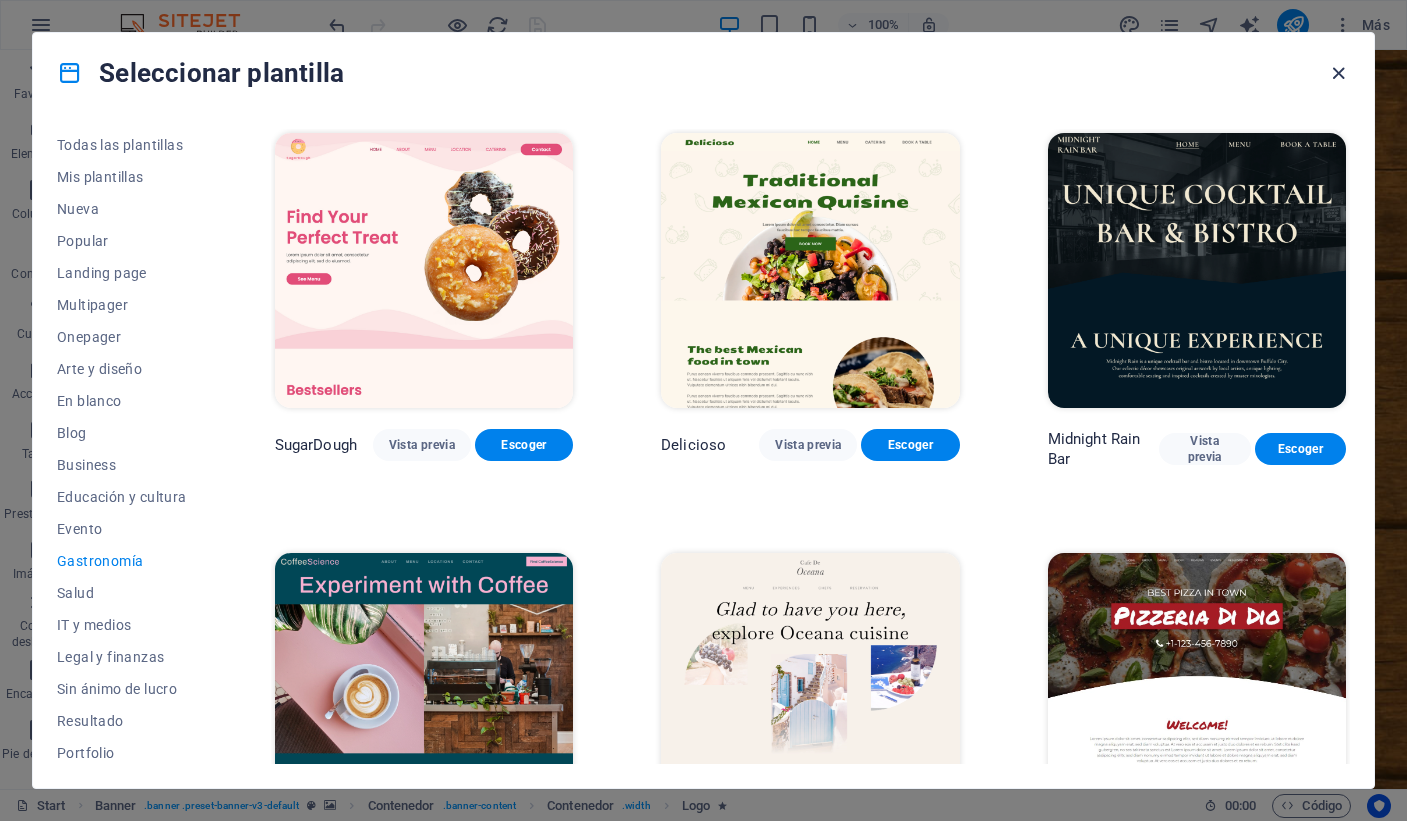click at bounding box center (1338, 73) 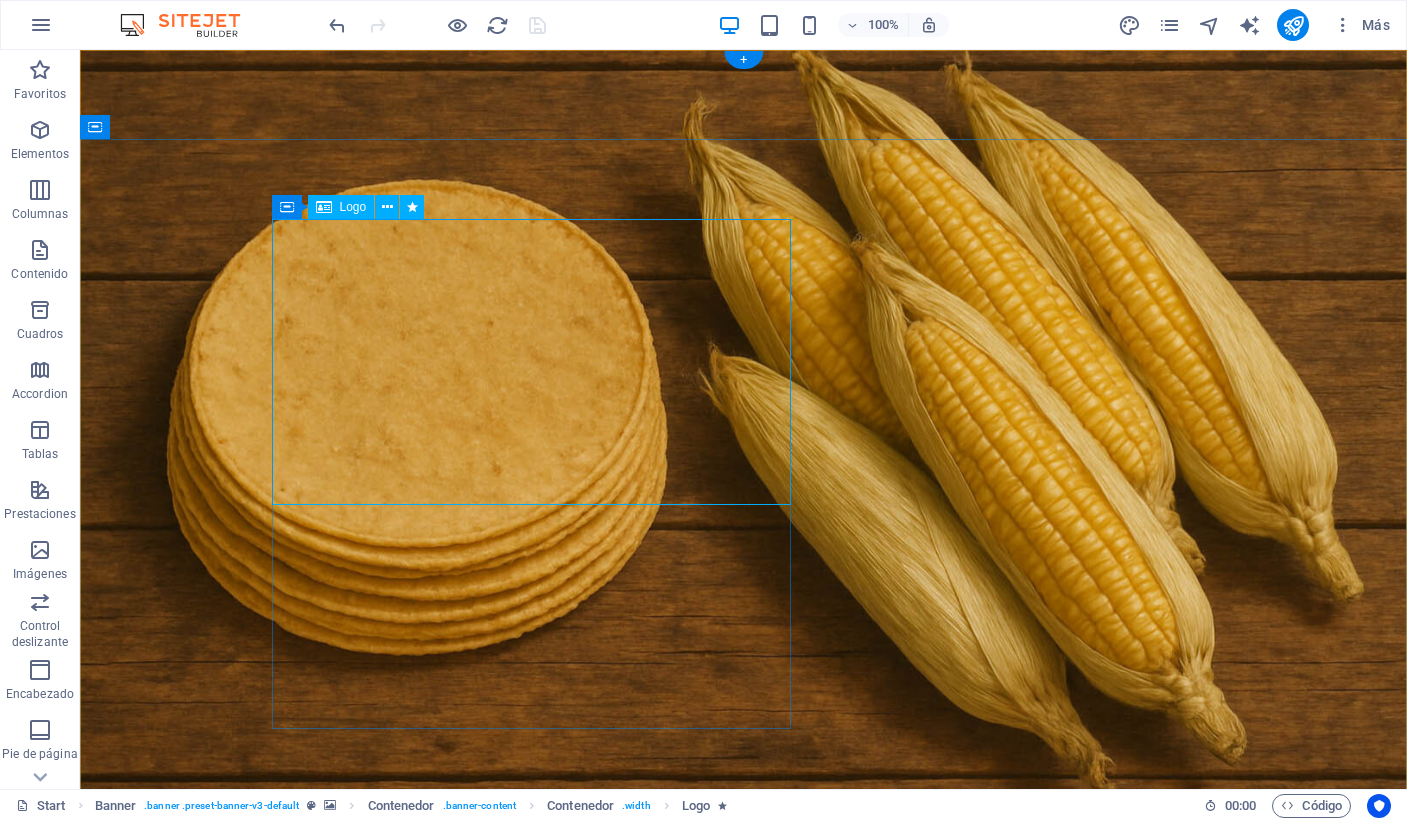 scroll, scrollTop: 0, scrollLeft: 0, axis: both 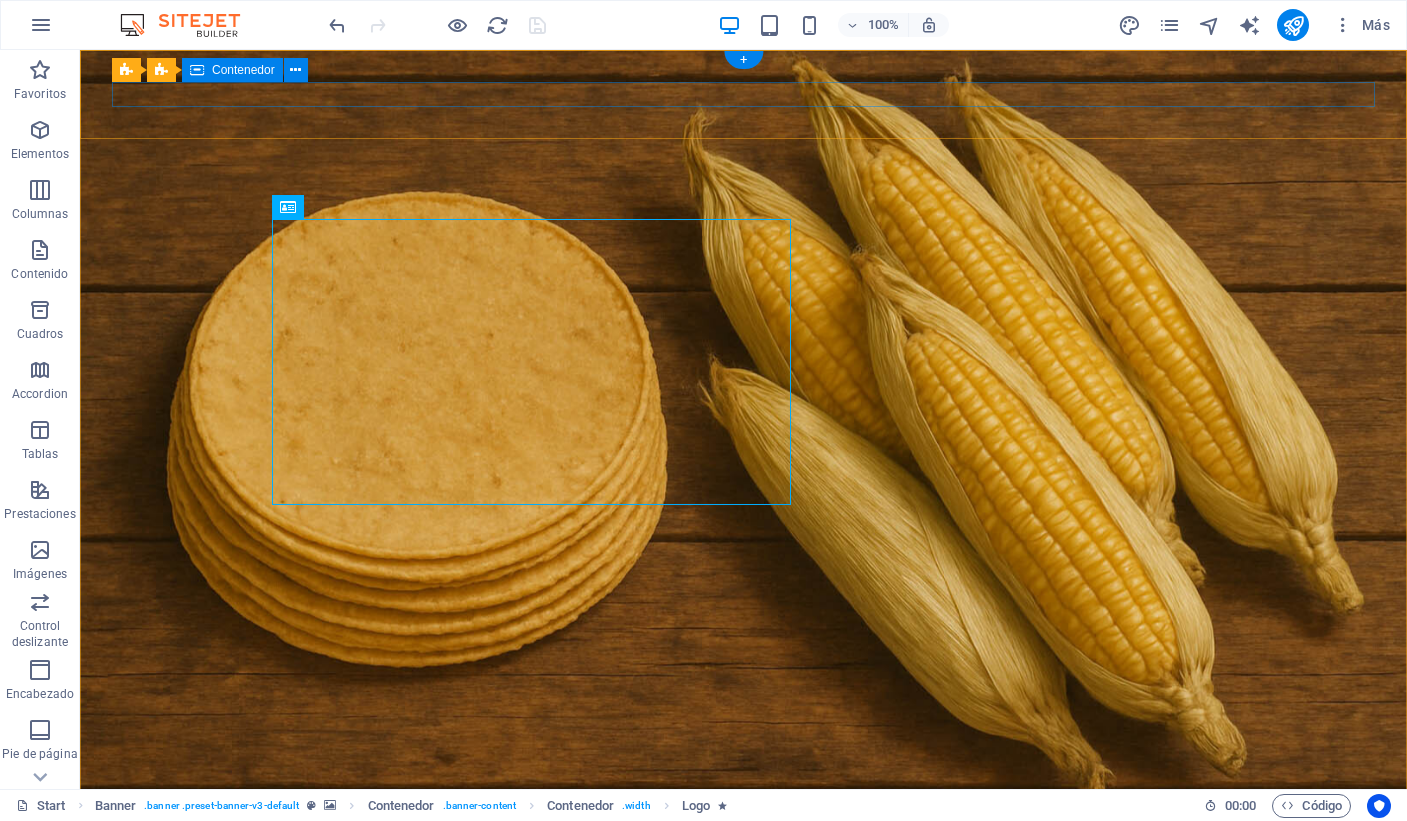 click at bounding box center [743, 853] 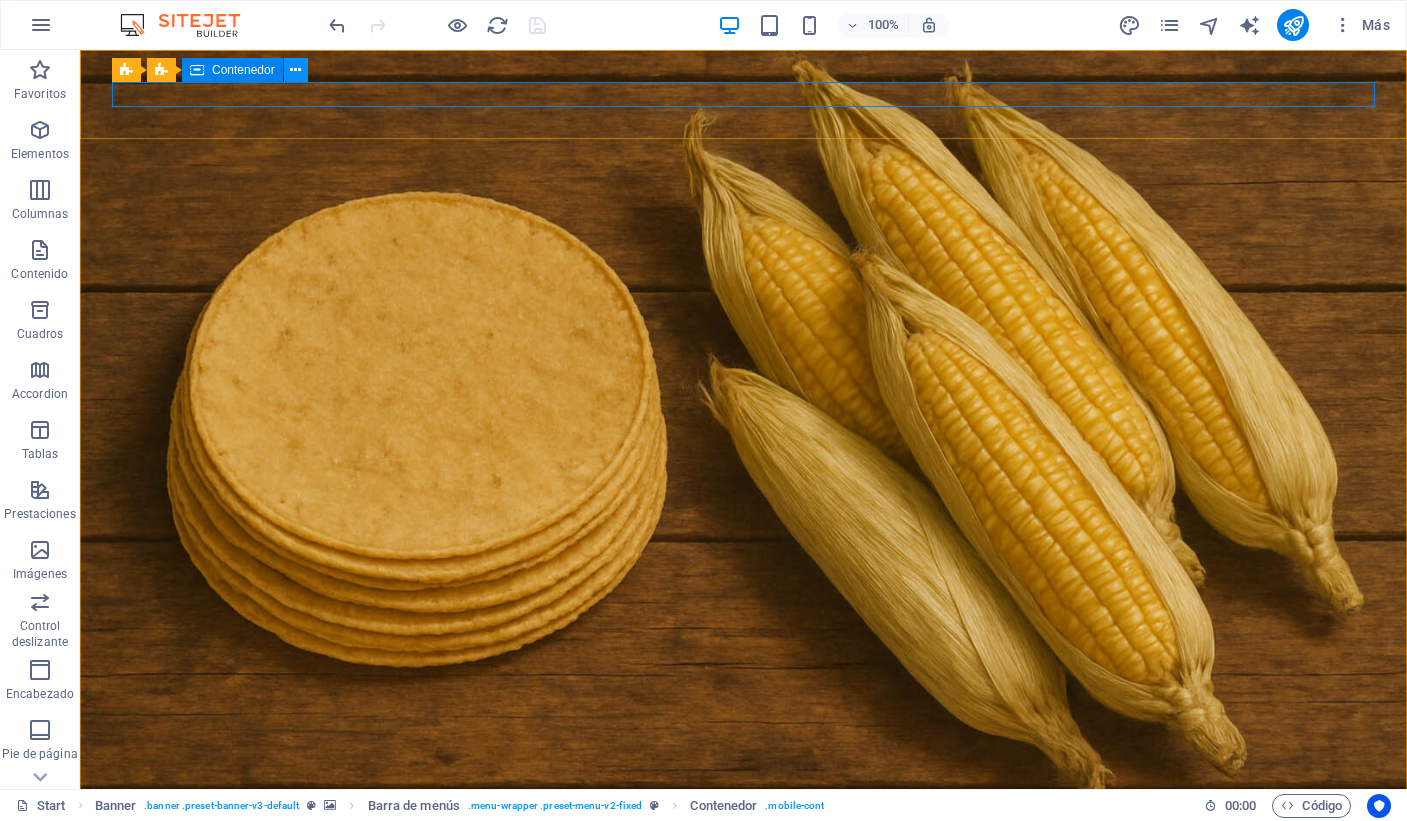 click at bounding box center [296, 70] 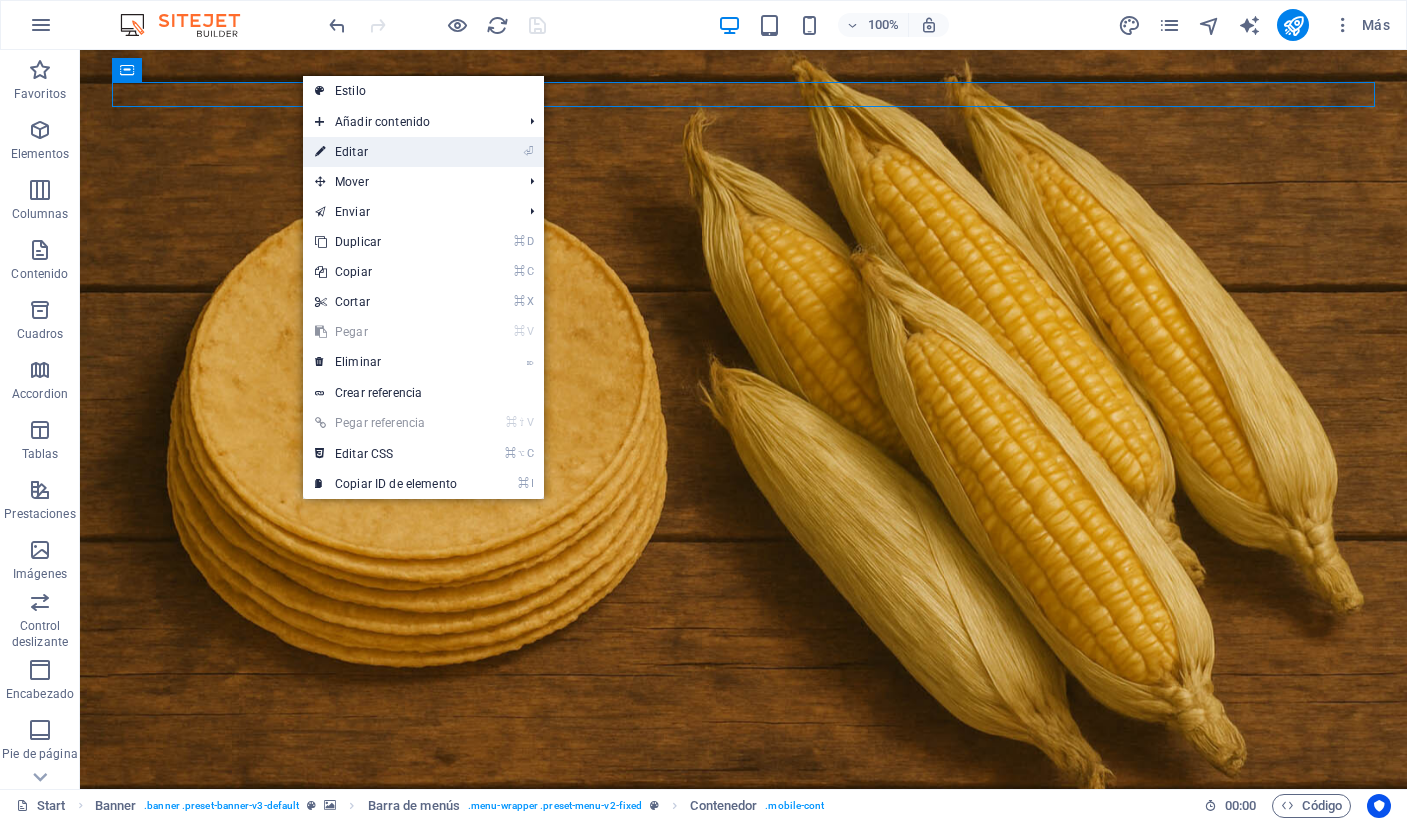 click on "⏎  Editar" at bounding box center (386, 152) 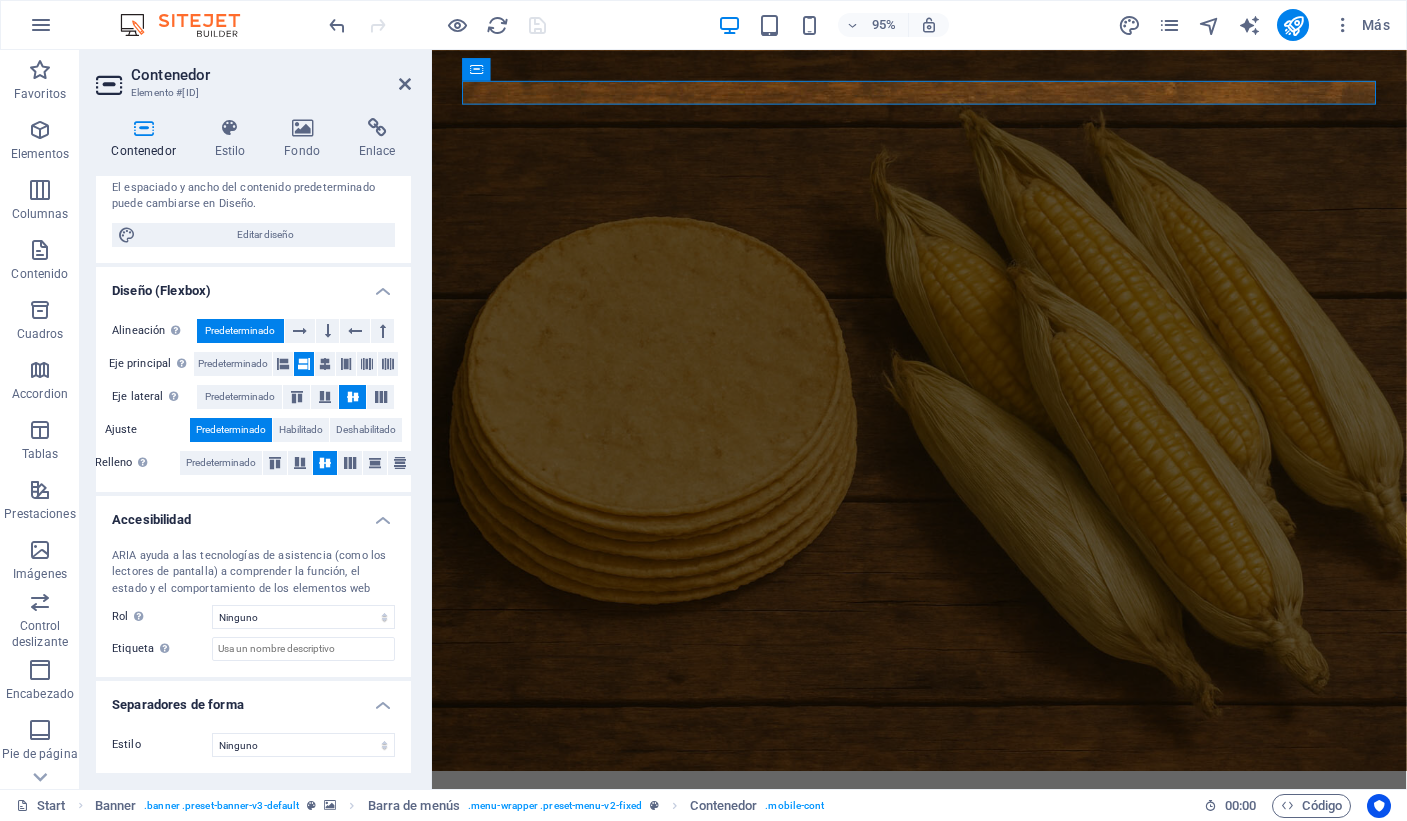 scroll, scrollTop: 0, scrollLeft: 0, axis: both 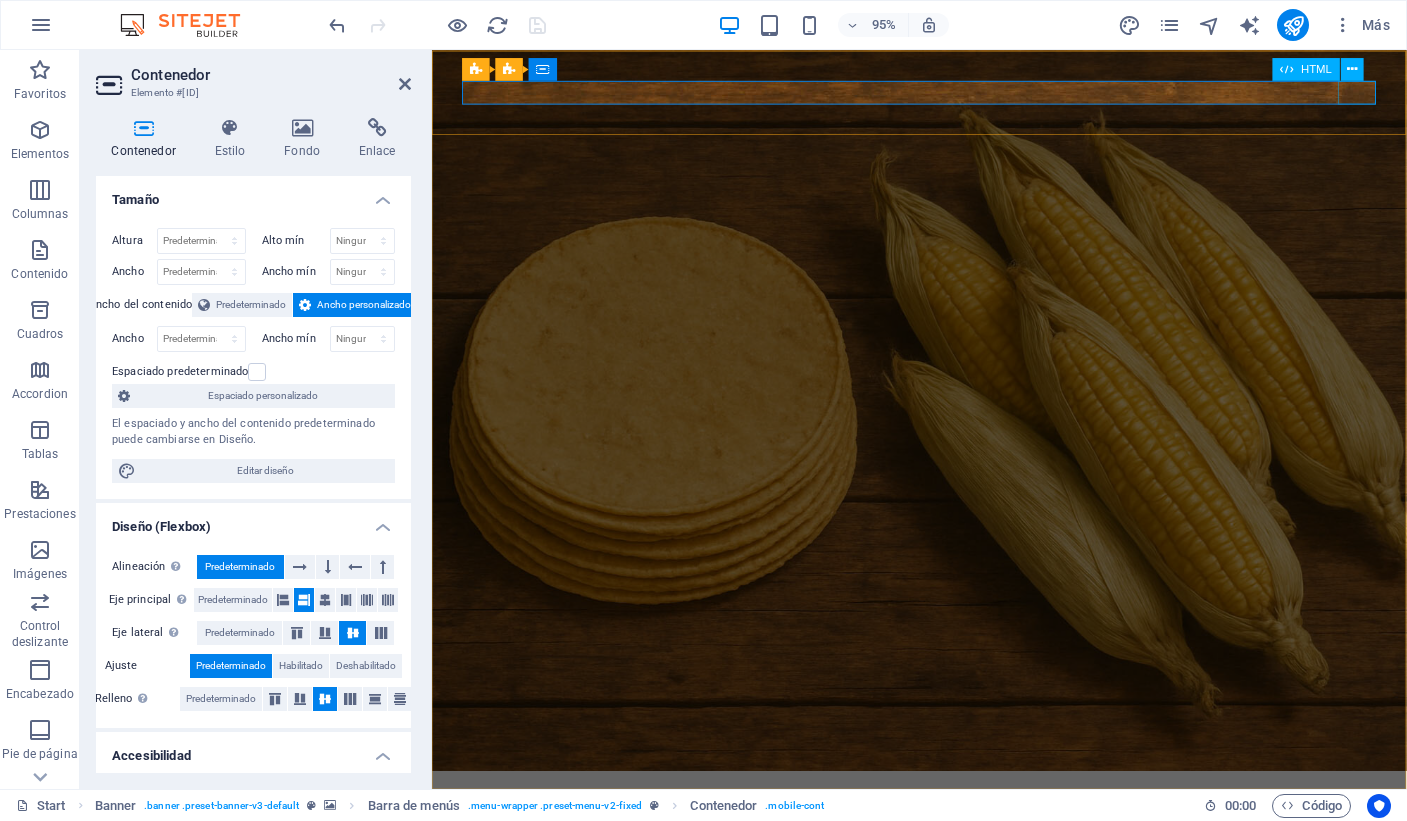 click at bounding box center [945, 853] 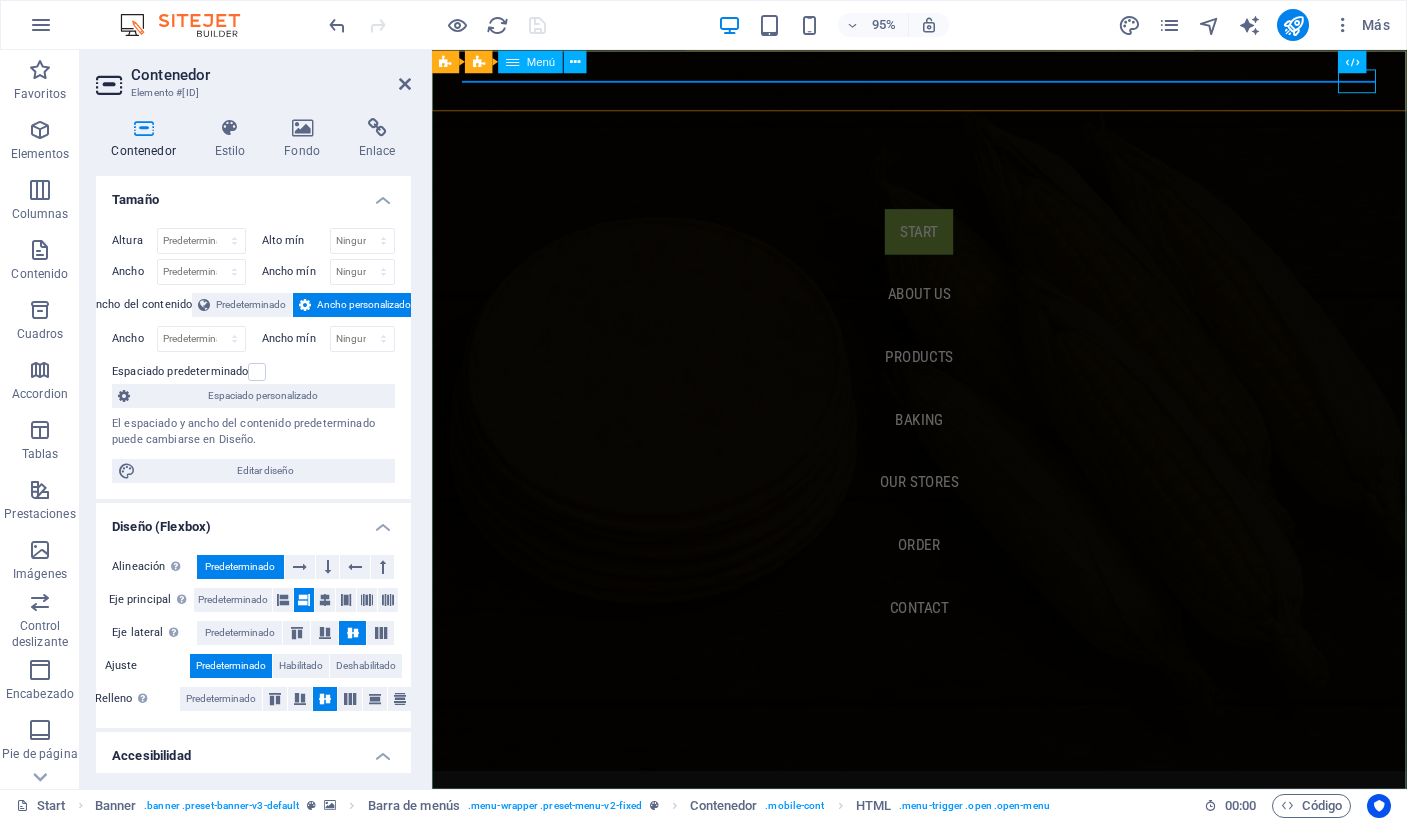 click on "Start About us Products Baking Our Stores Order Contact" at bounding box center (945, 439) 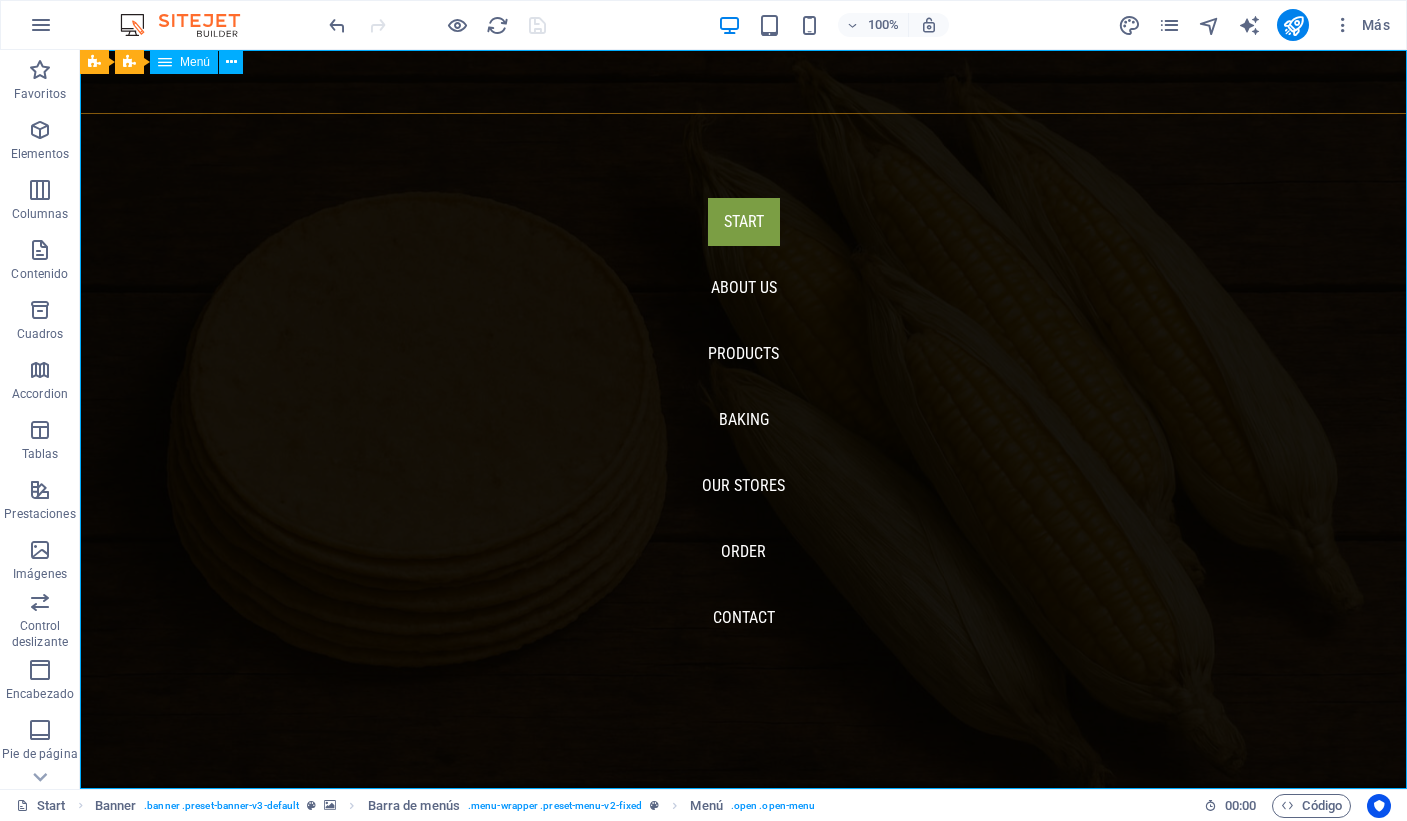 click on "Menú" at bounding box center [195, 62] 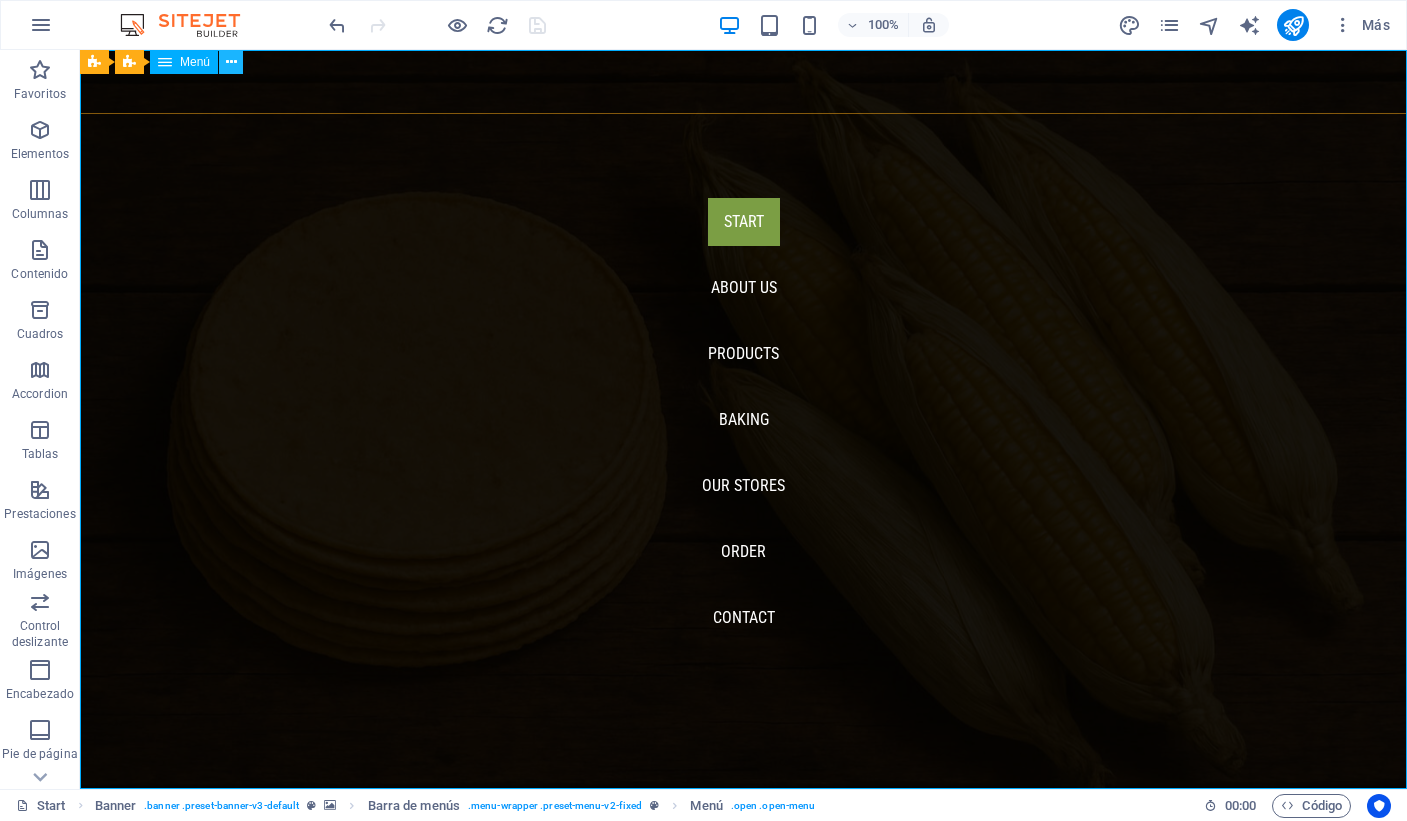 click at bounding box center [231, 62] 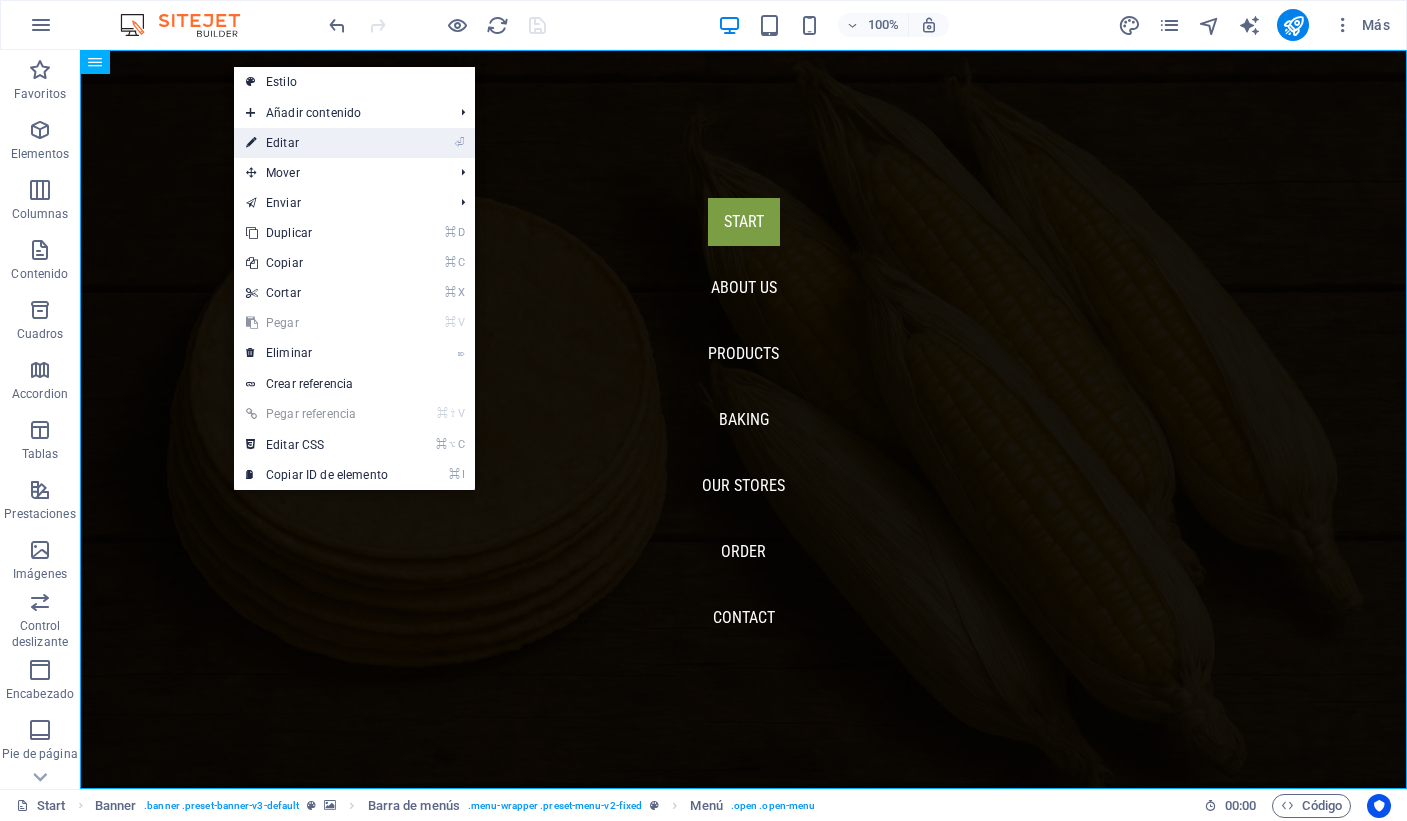 click on "⏎  Editar" at bounding box center [317, 143] 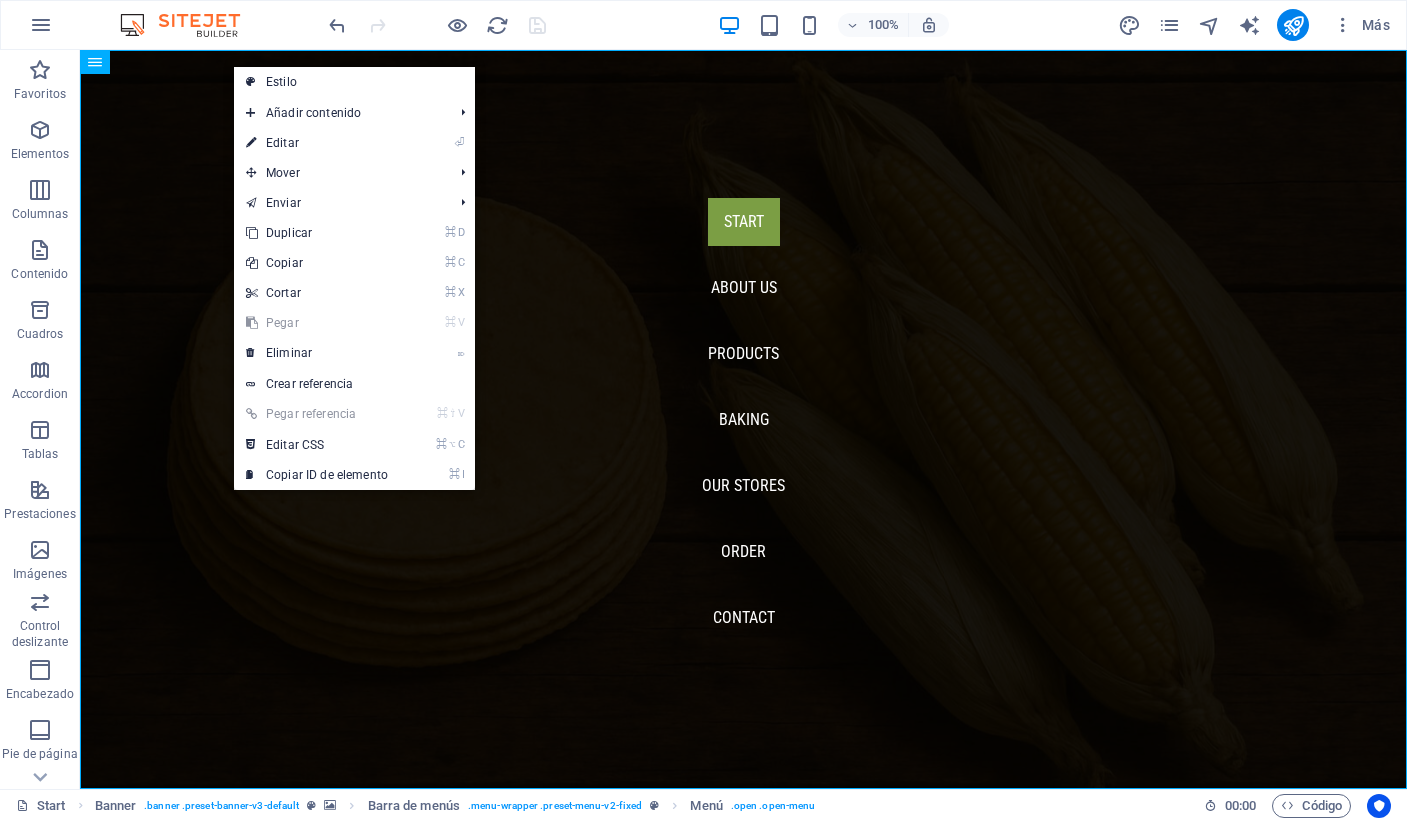 select 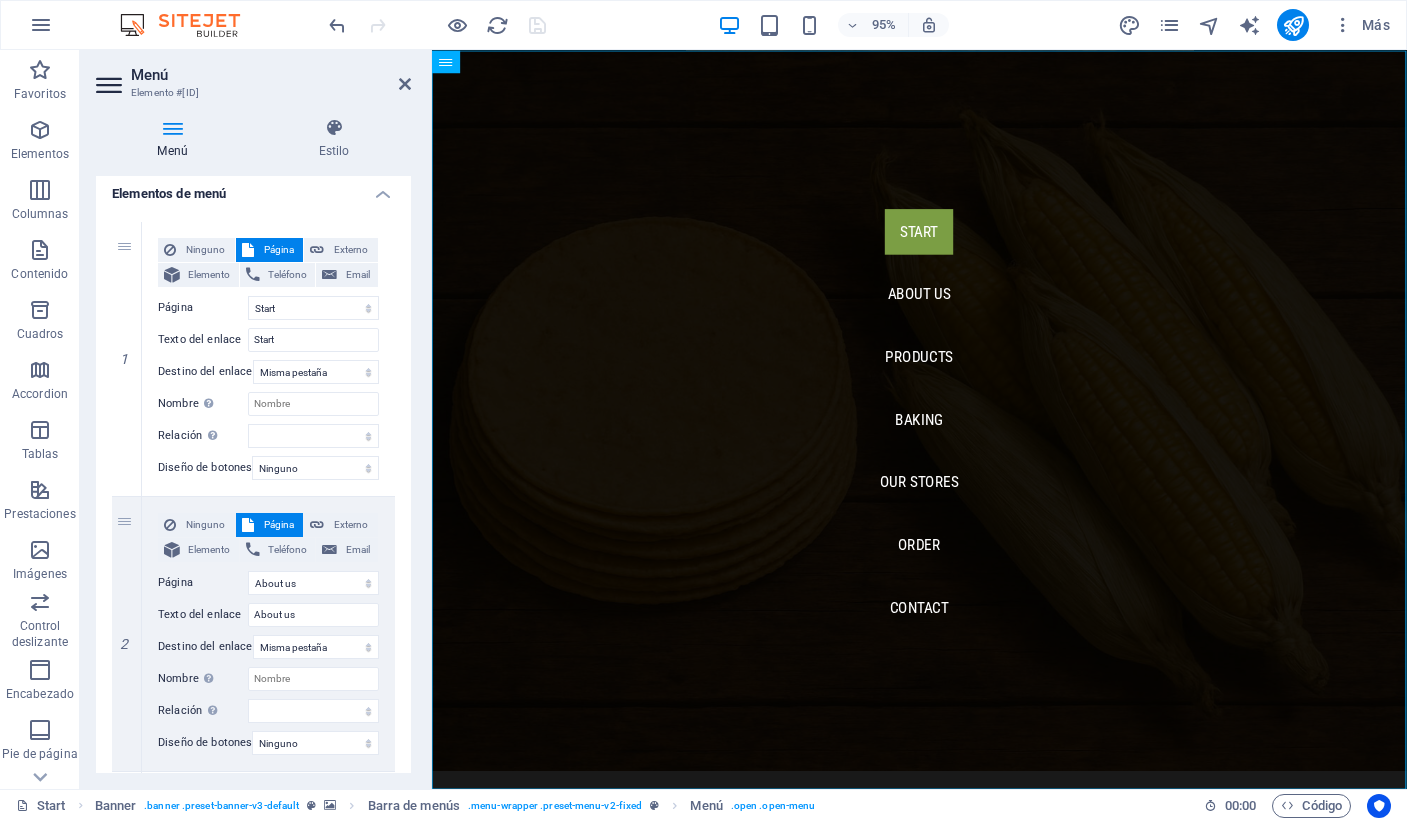 scroll, scrollTop: 163, scrollLeft: 0, axis: vertical 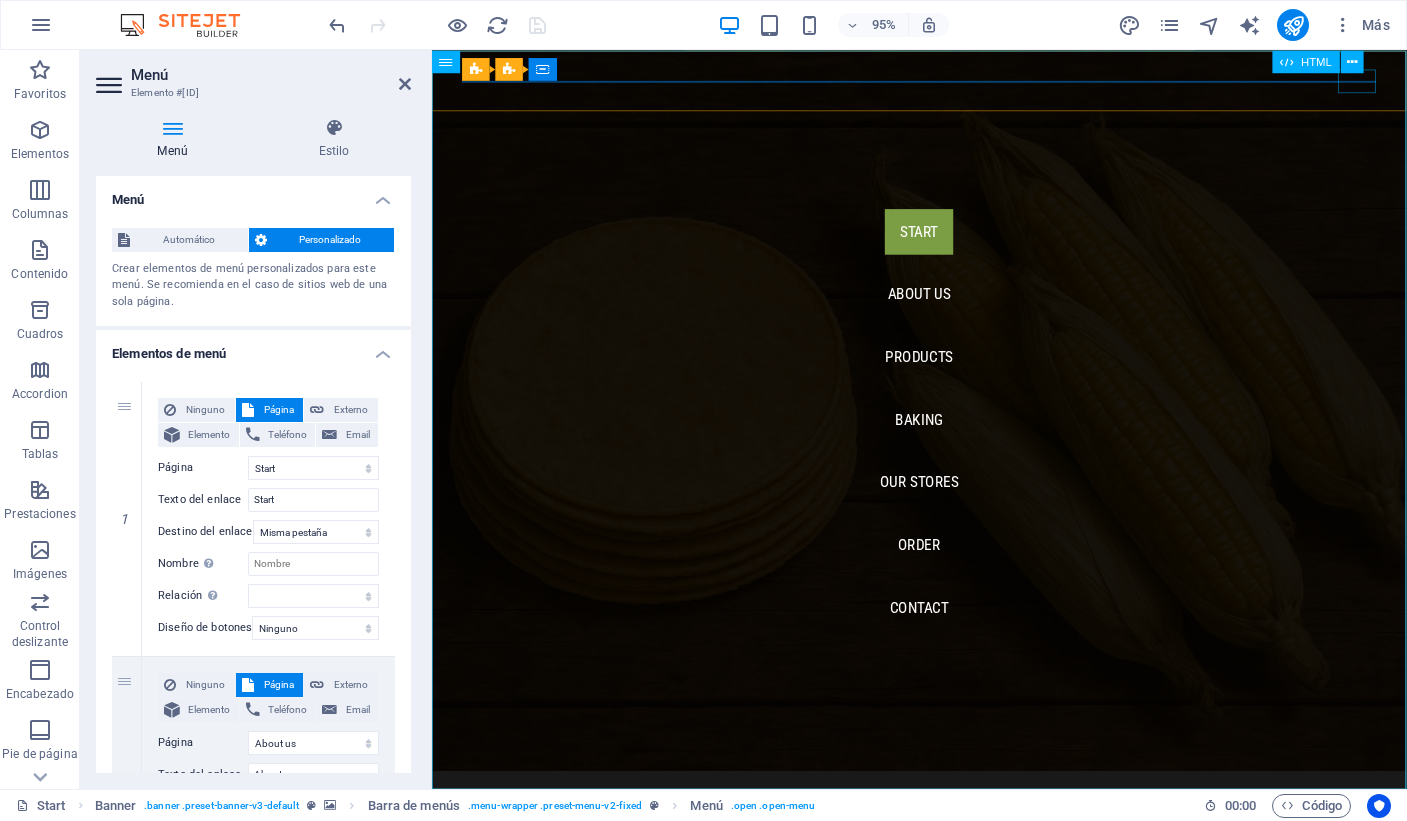 click at bounding box center [484, 853] 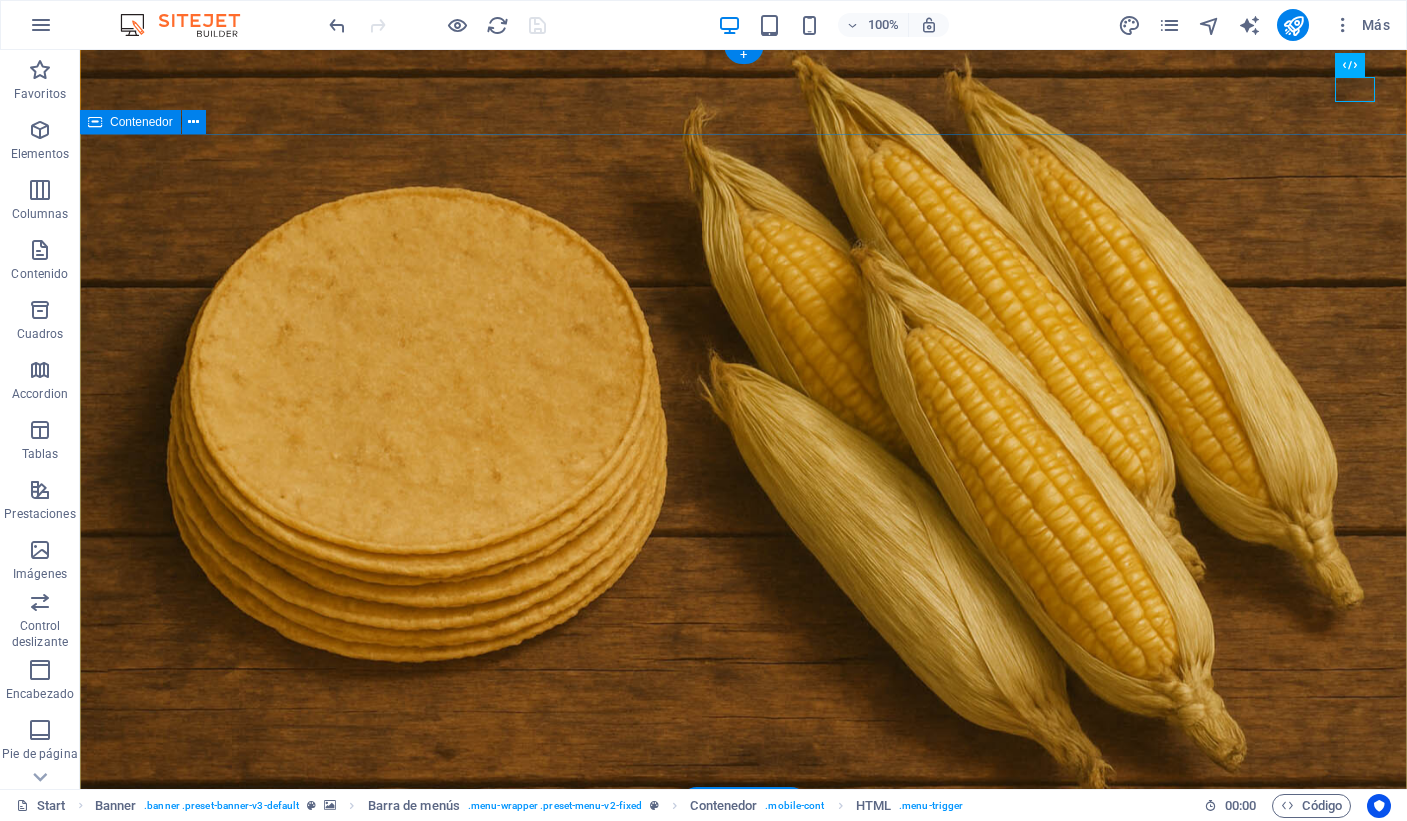 scroll, scrollTop: 6, scrollLeft: 0, axis: vertical 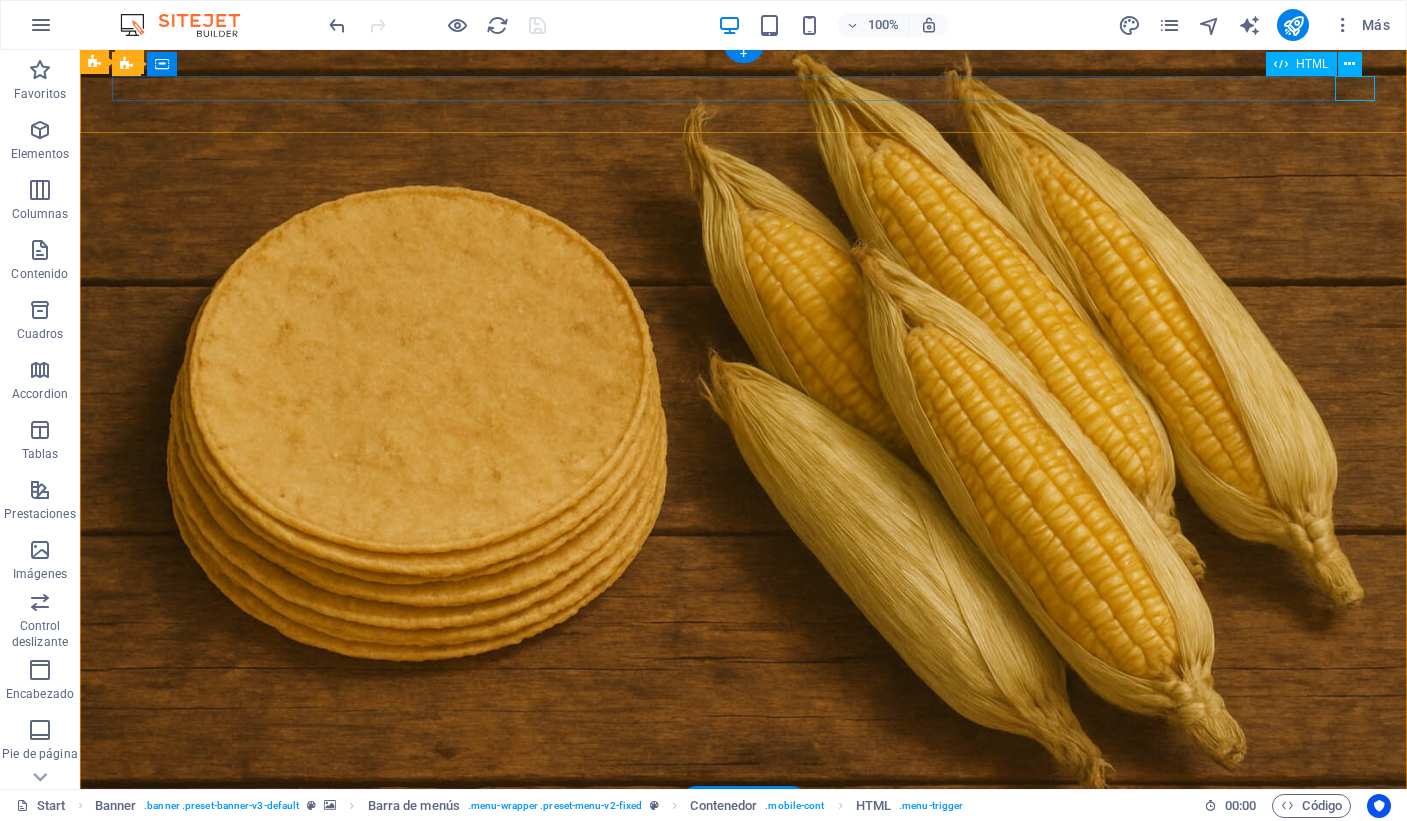 click at bounding box center [743, 847] 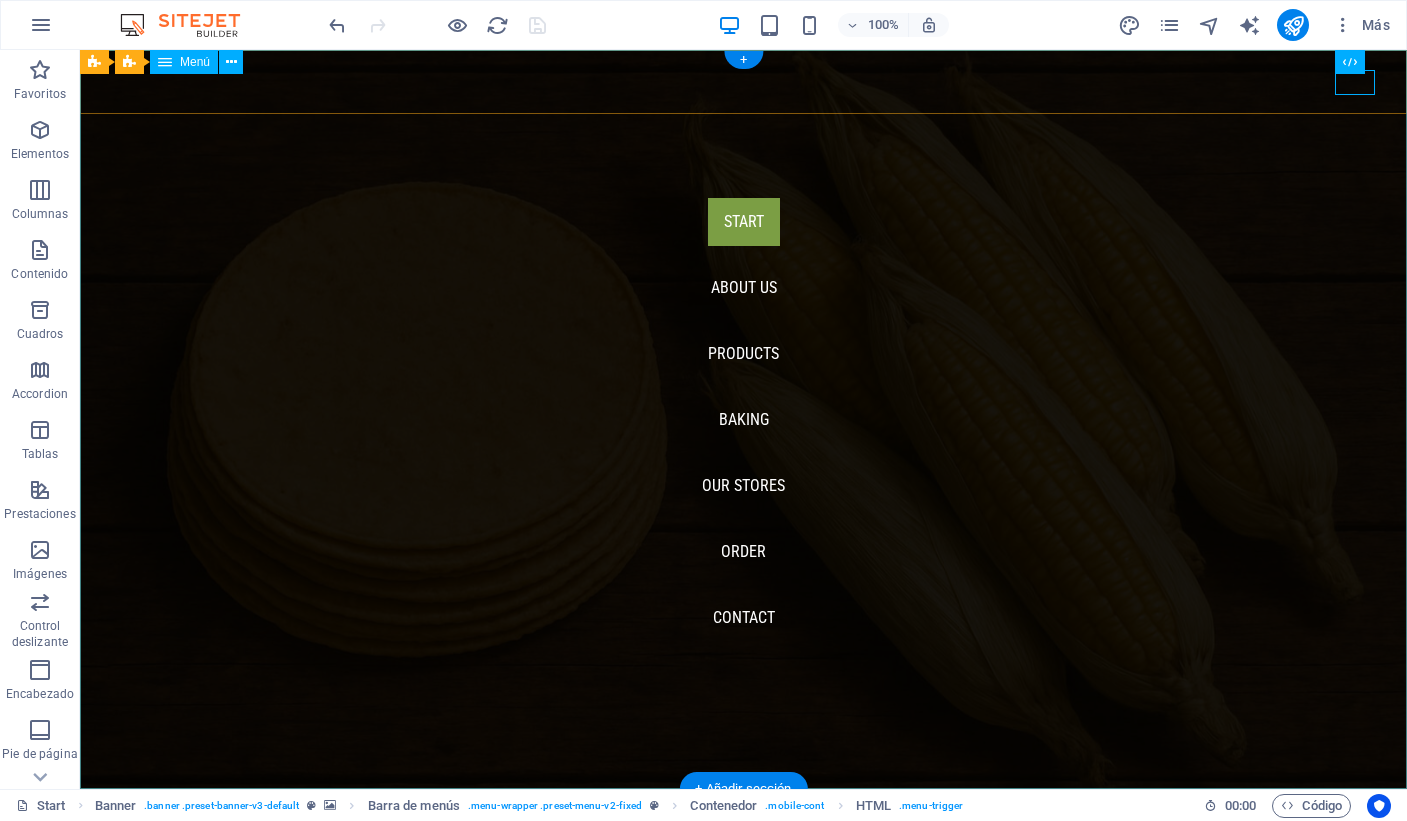 click on "Start About us Products Baking Our Stores Order Contact" at bounding box center [743, 419] 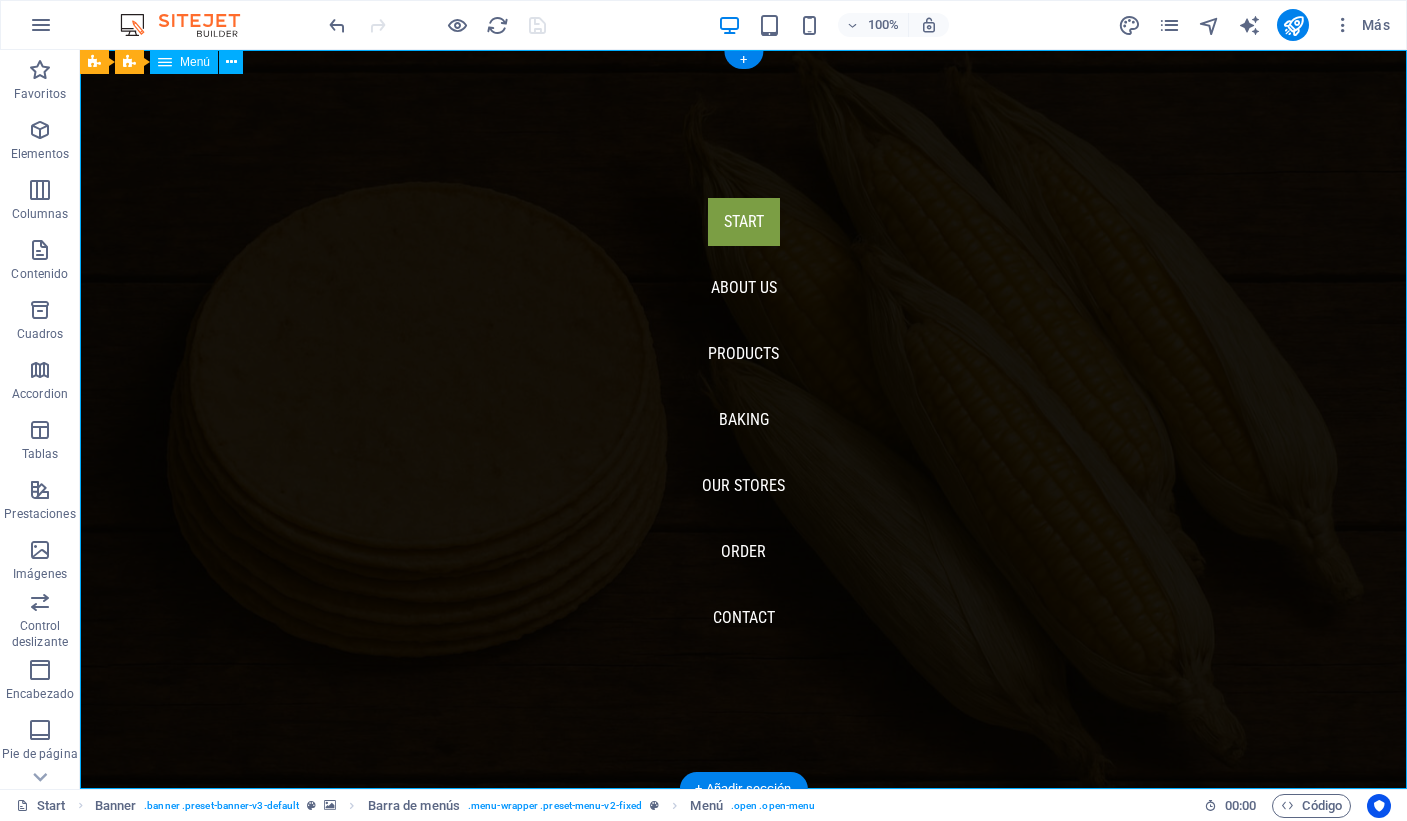 click on "Start About us Products Baking Our Stores Order Contact" at bounding box center [743, 419] 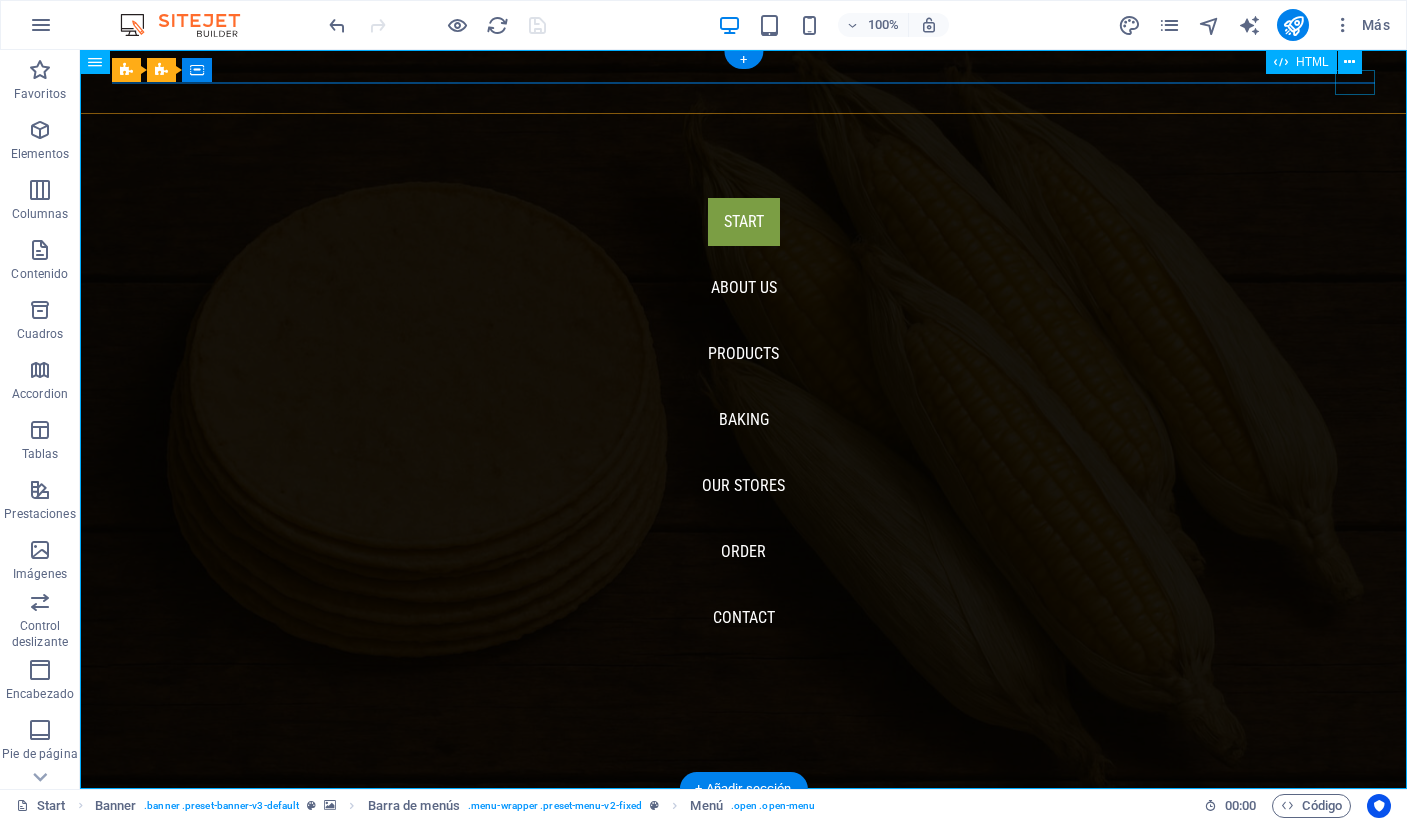 click at bounding box center [132, 833] 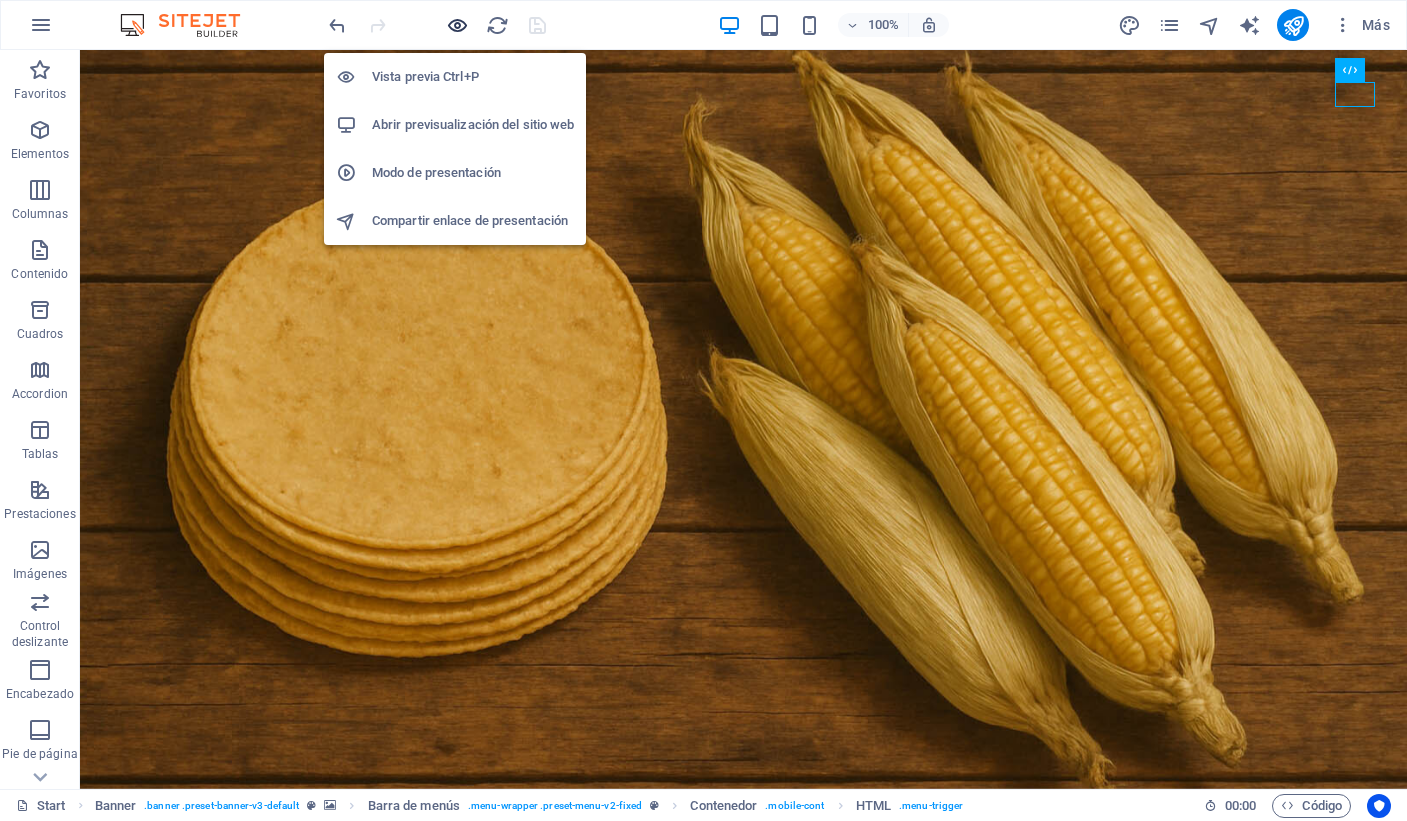 click at bounding box center (457, 25) 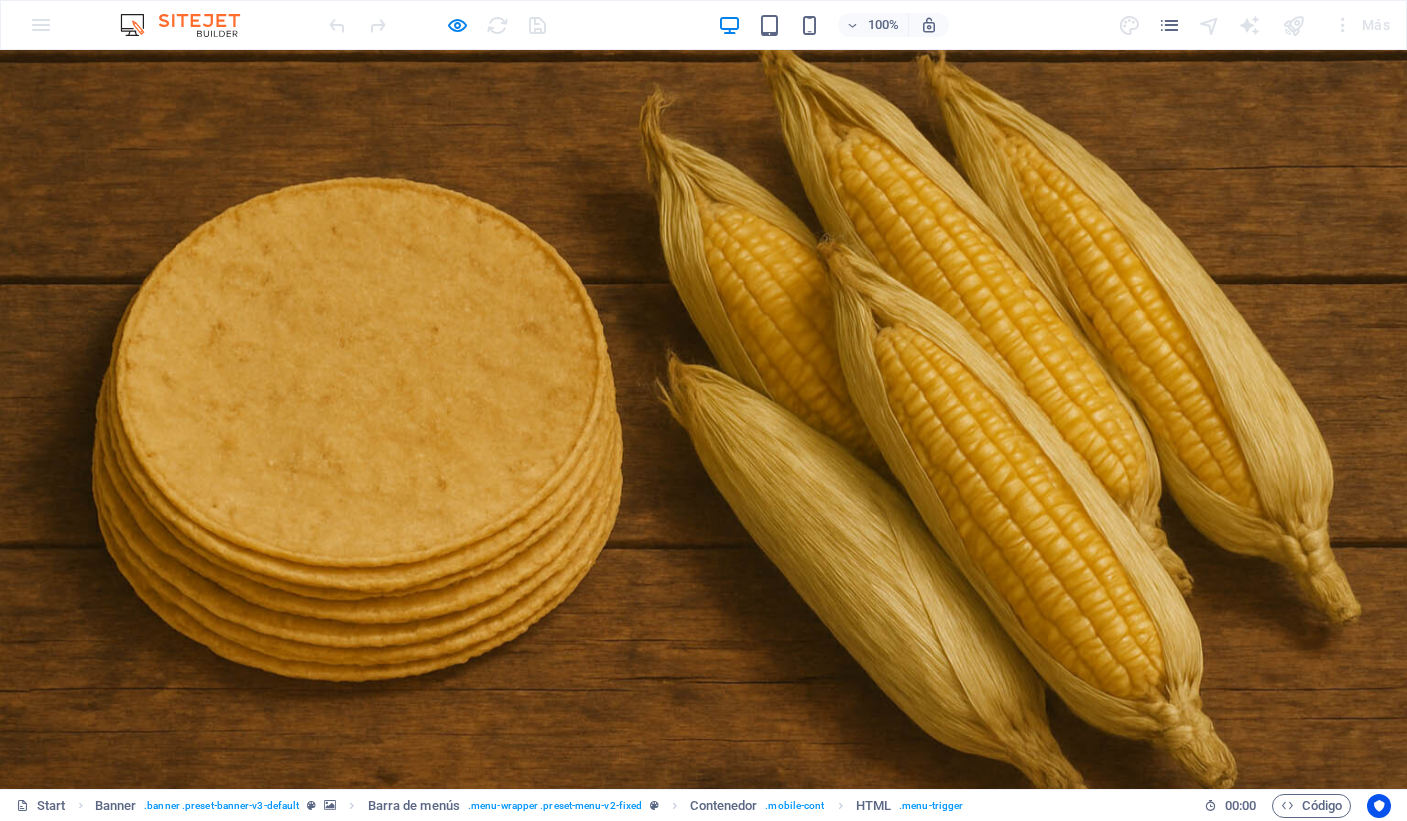 click at bounding box center (52, 853) 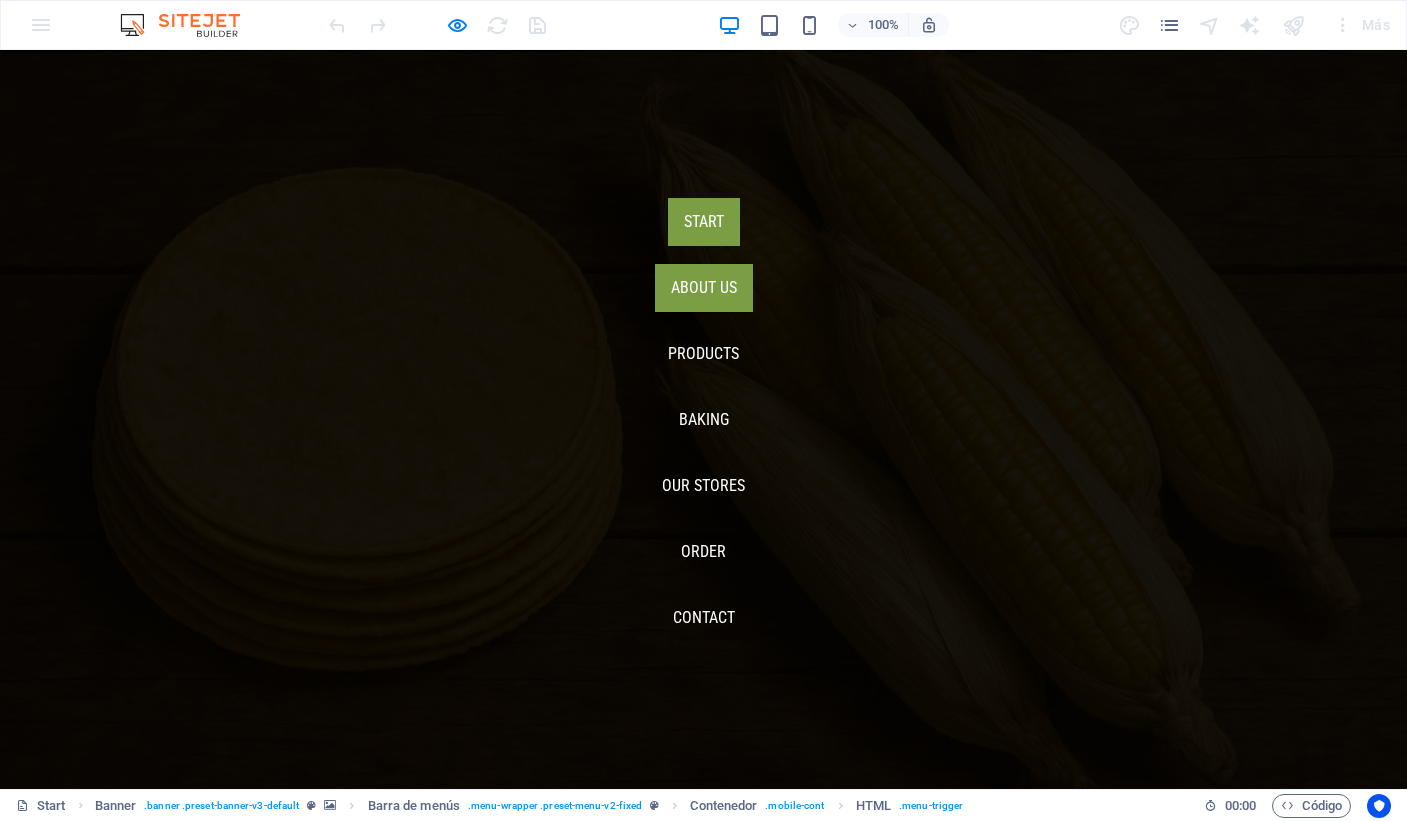 click on "About us" at bounding box center [704, 288] 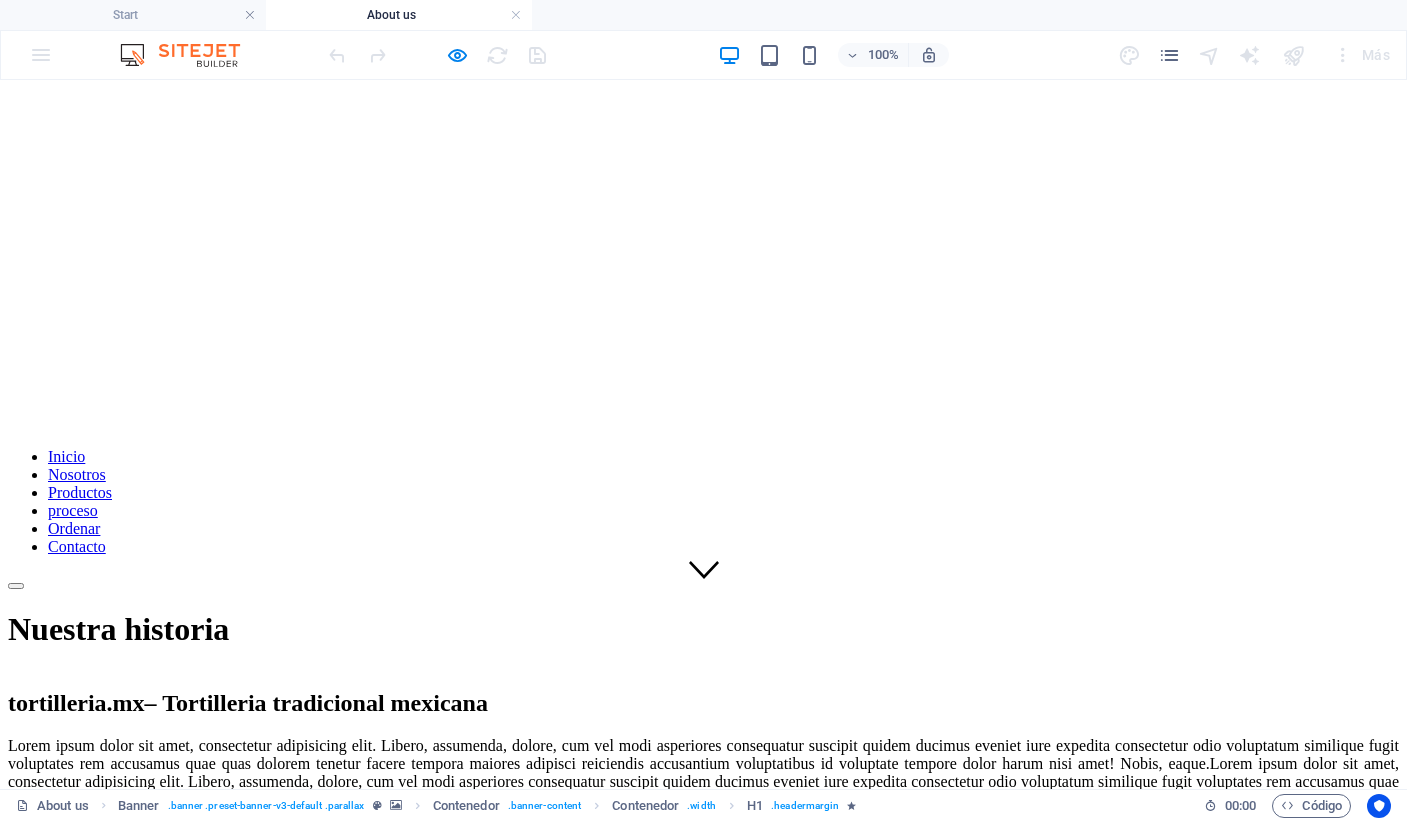 scroll, scrollTop: 196, scrollLeft: 0, axis: vertical 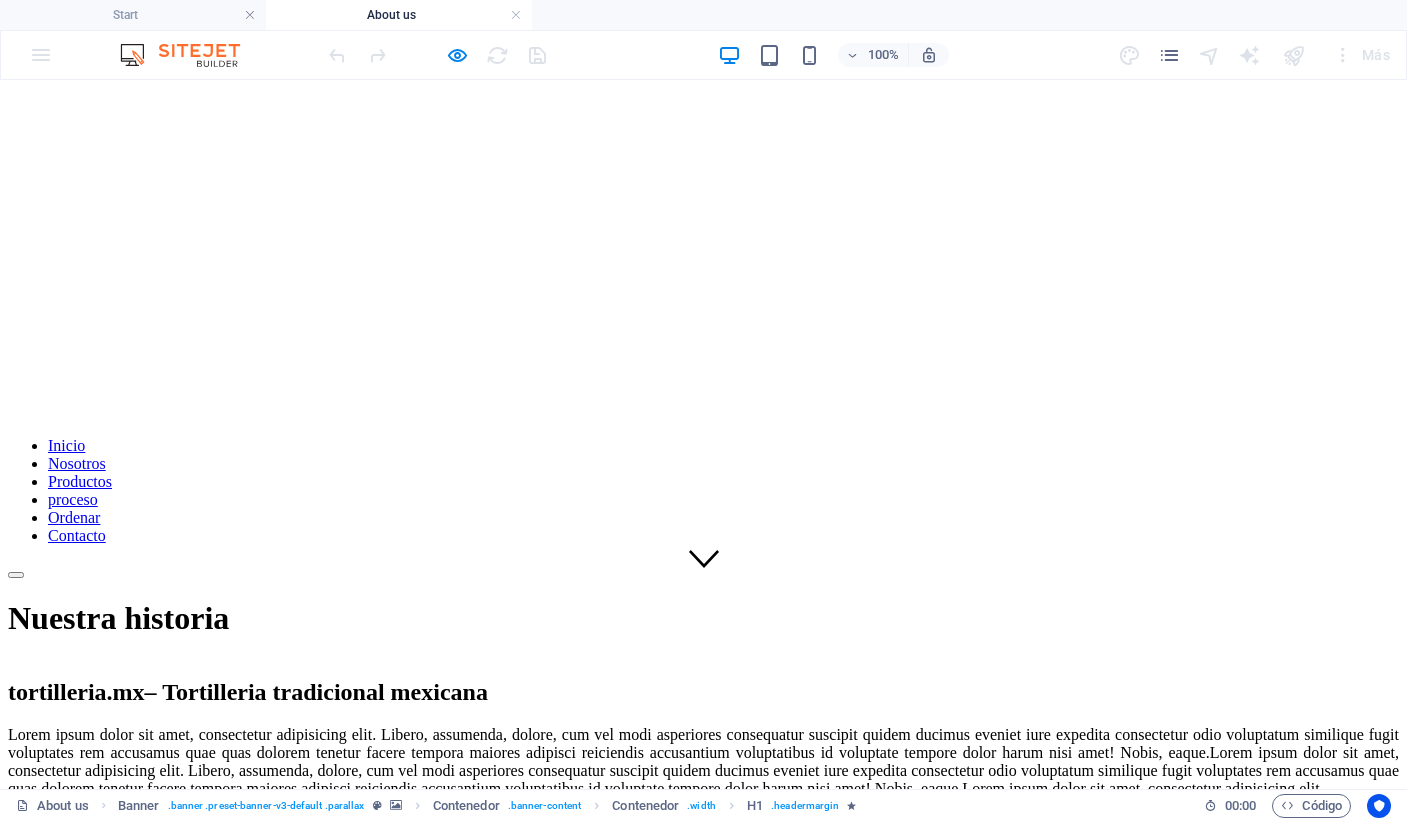 click at bounding box center [703, 570] 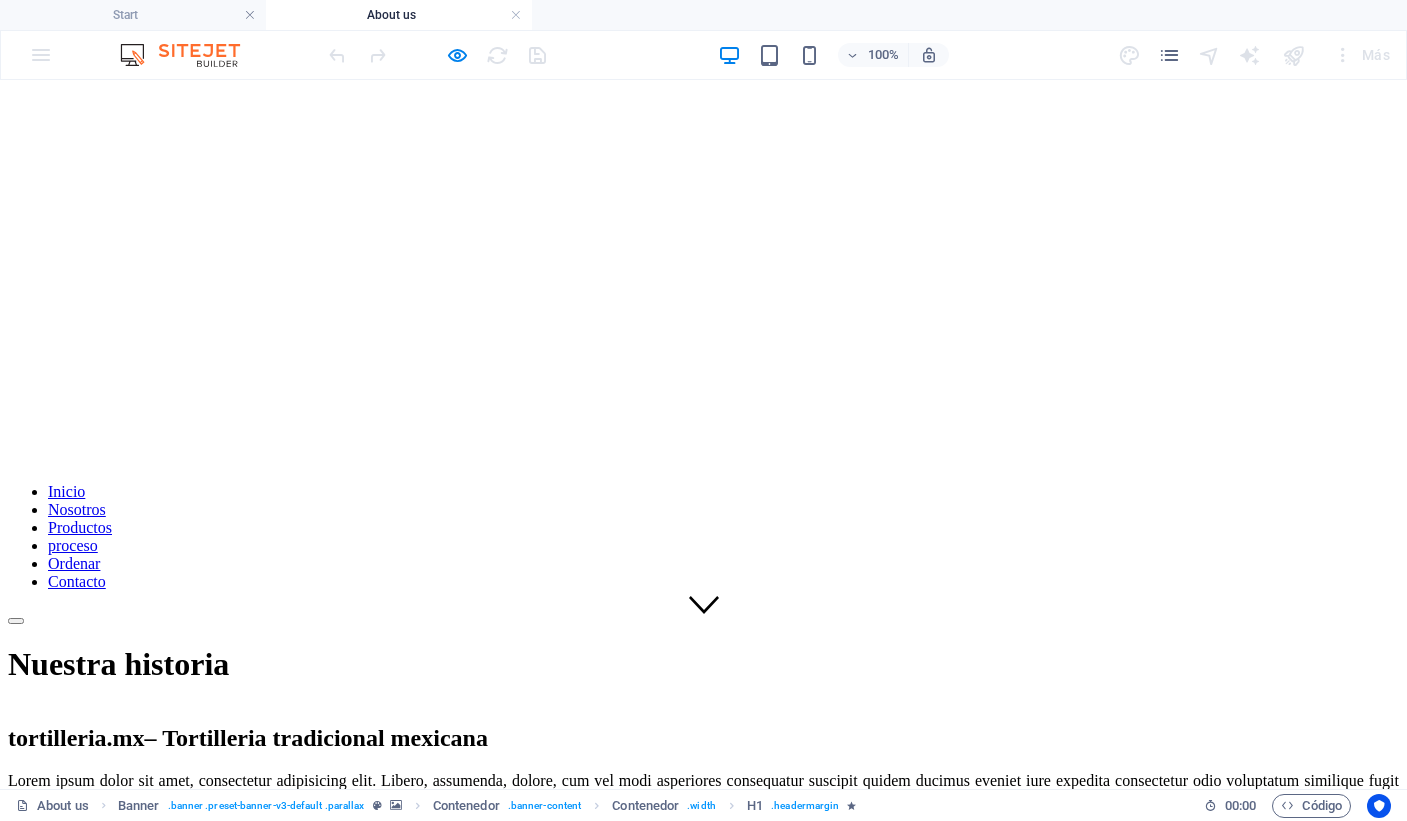 scroll, scrollTop: 0, scrollLeft: 0, axis: both 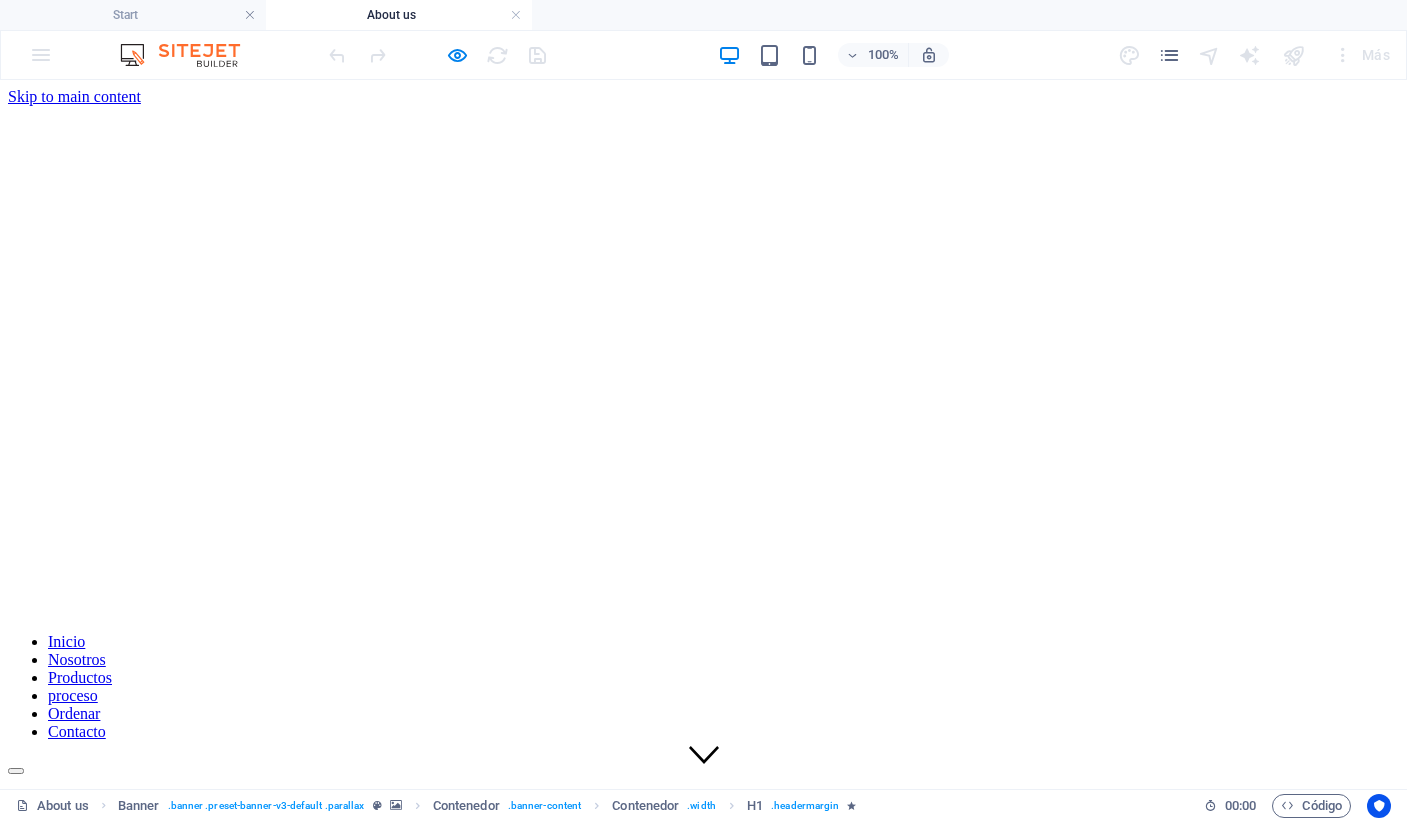click on "Inicio Nosotros Productos proceso Ordenar Contacto" at bounding box center (703, 704) 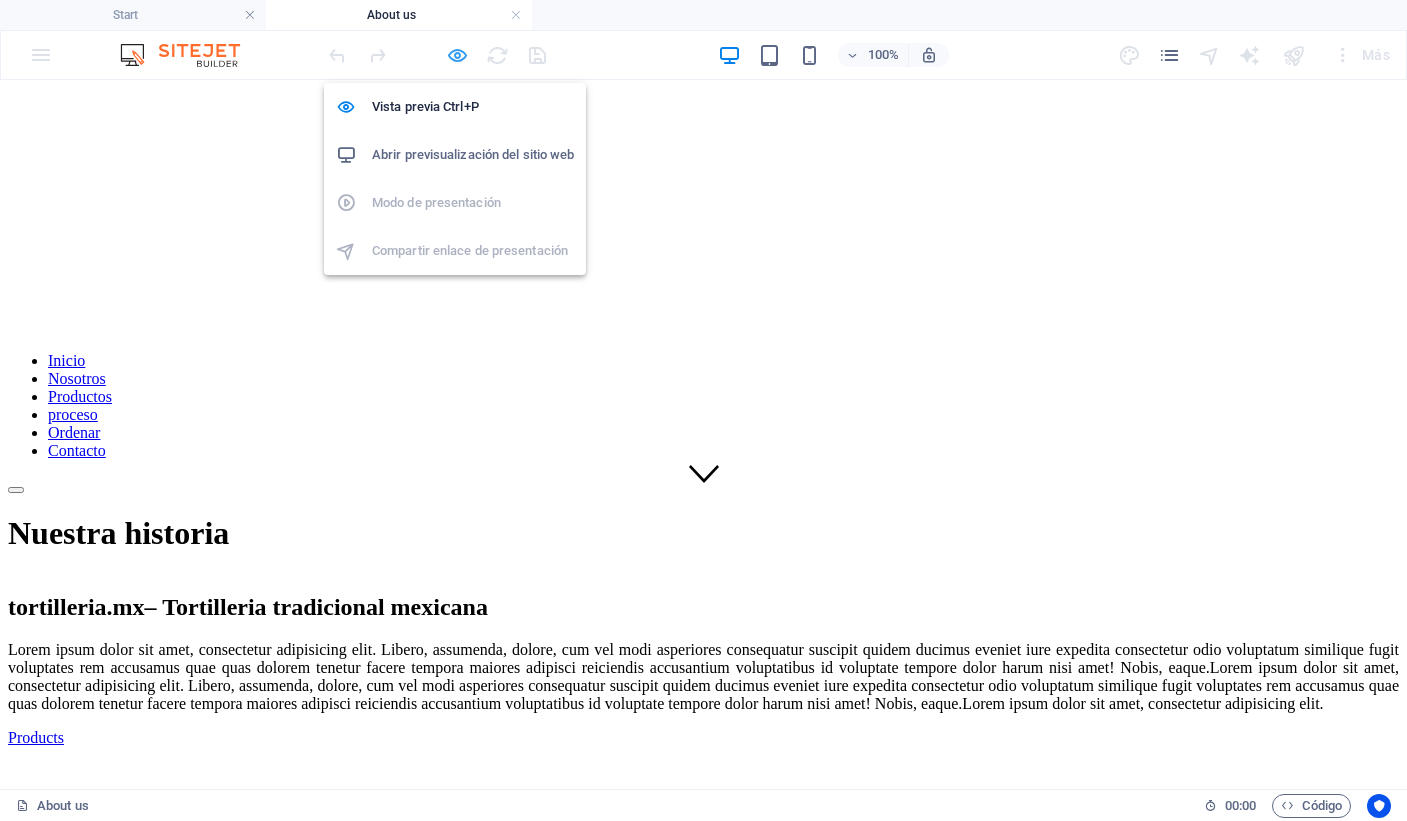 click at bounding box center (457, 55) 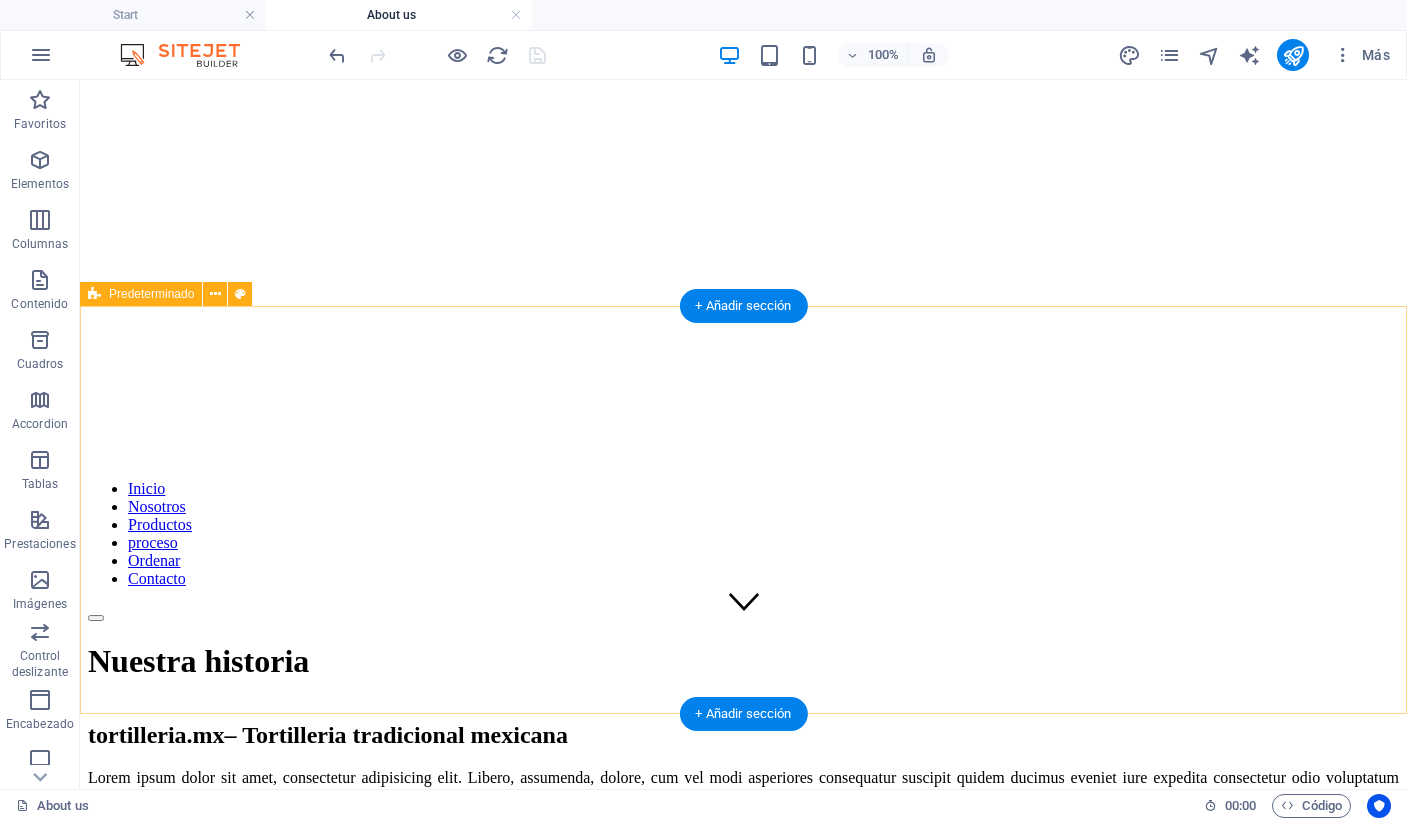 scroll, scrollTop: 144, scrollLeft: 0, axis: vertical 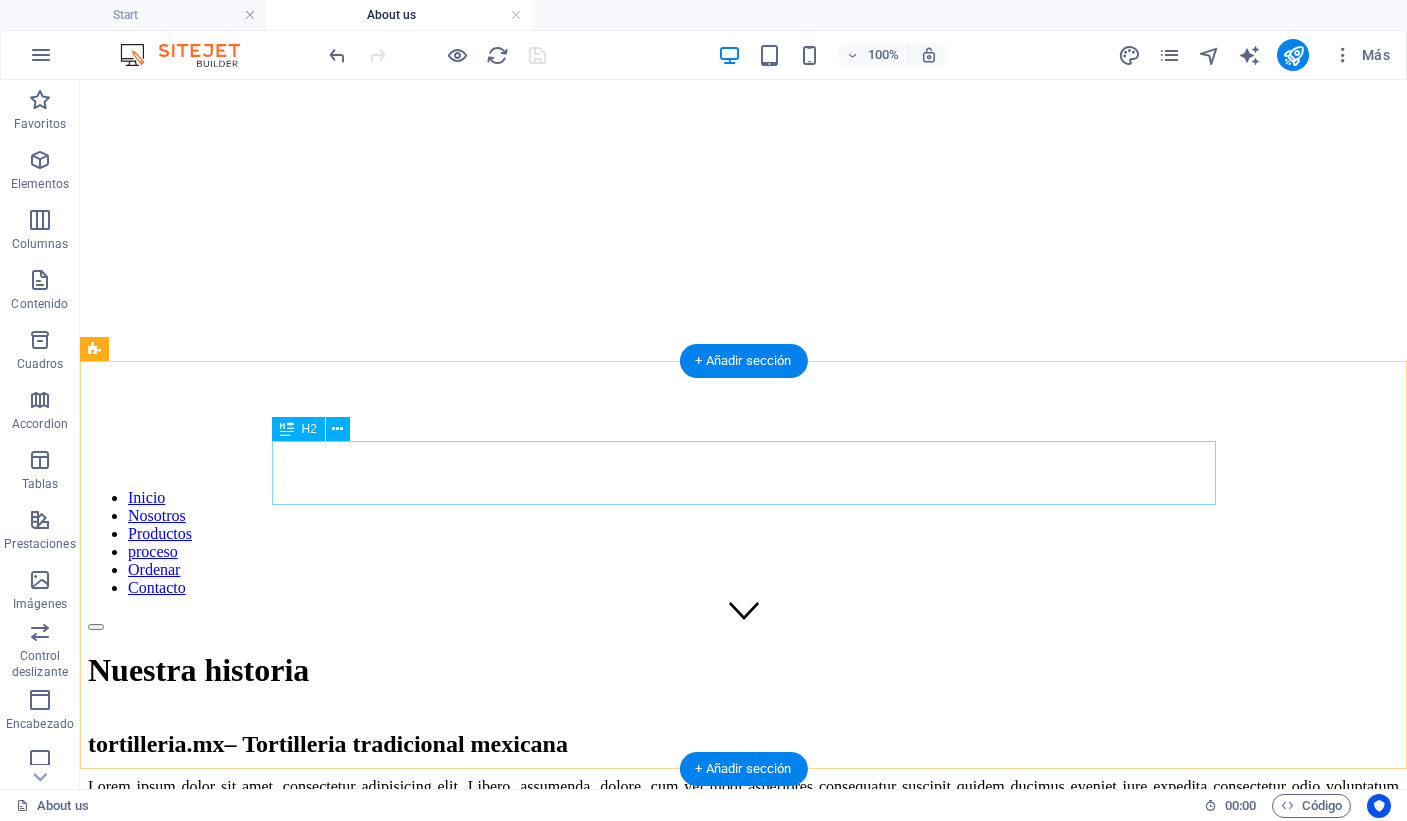 click on "tortilleria.mx  – Tortilleria tradicional mexicana" at bounding box center [743, 744] 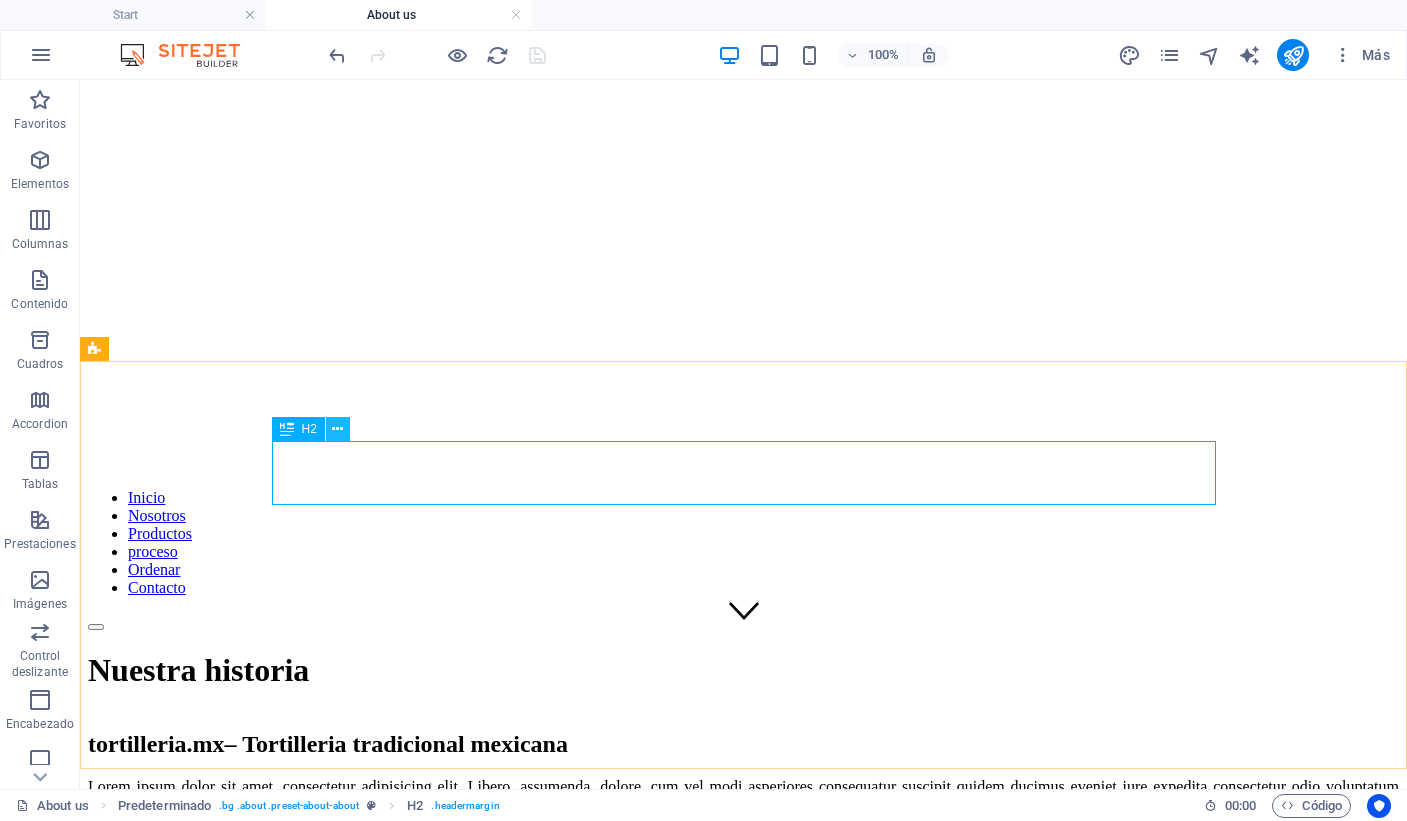click at bounding box center [338, 429] 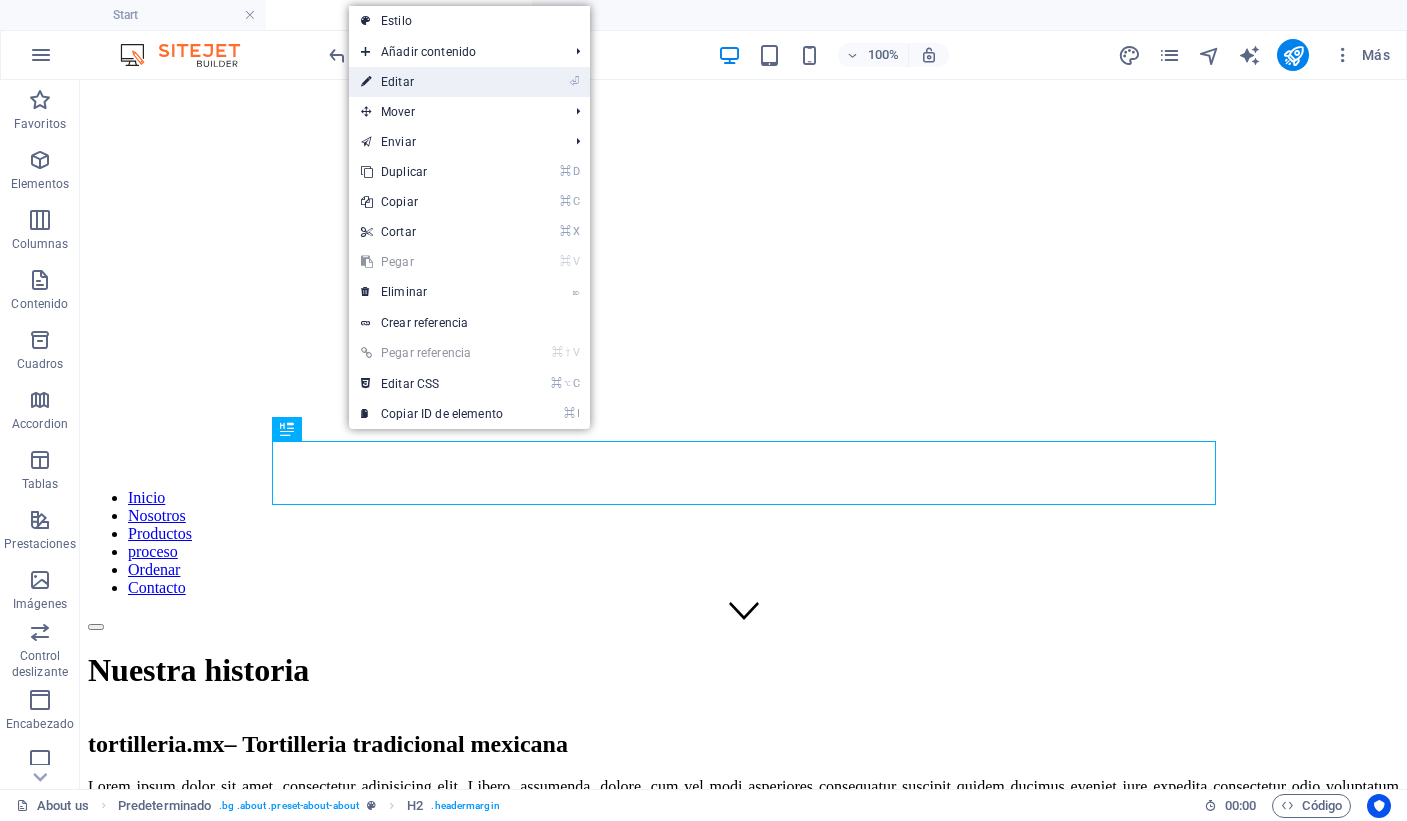 drag, startPoint x: 435, startPoint y: 81, endPoint x: 3, endPoint y: 1, distance: 439.34497 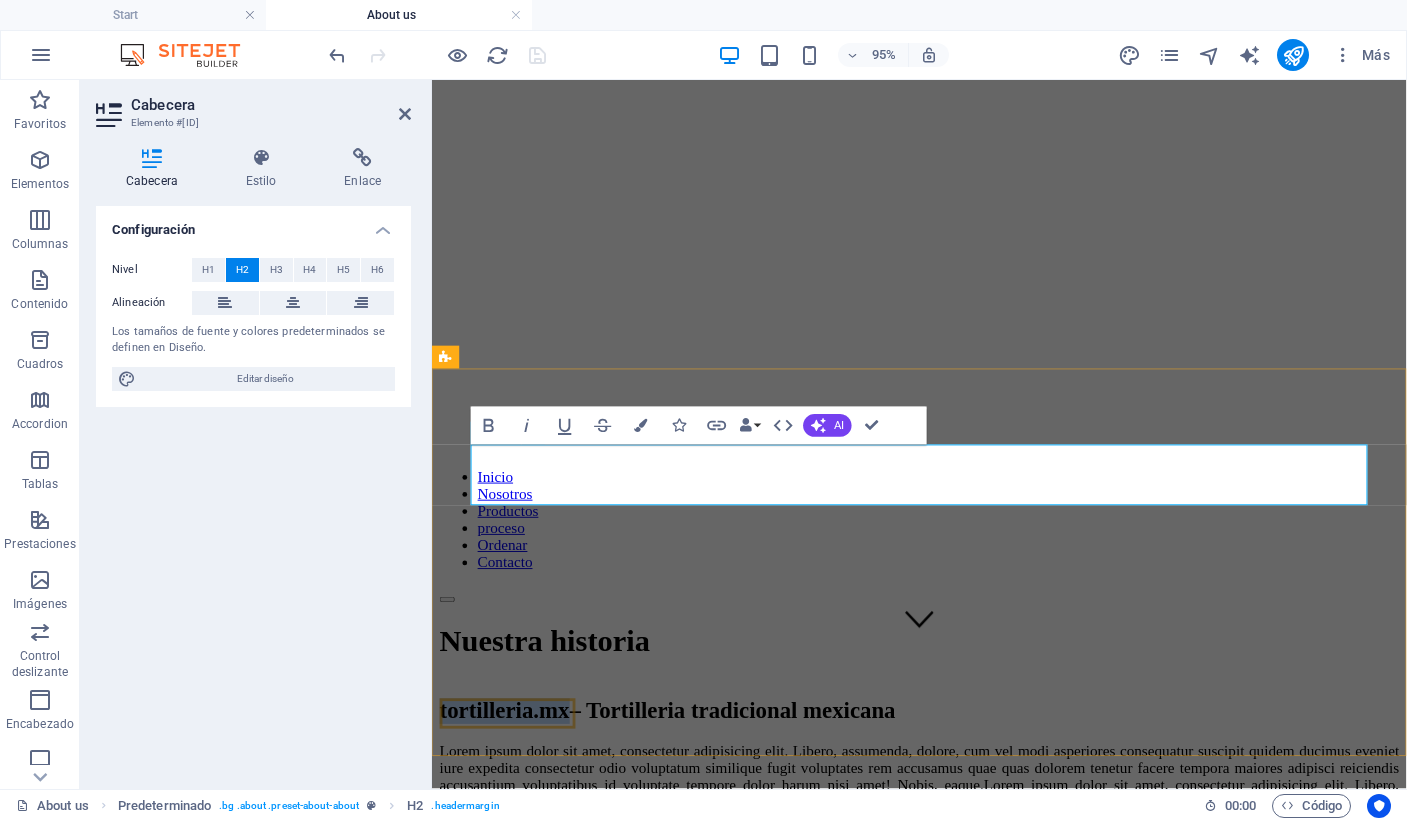 click on "tortilleria.mx  – Tortilleria tradicional mexicana" at bounding box center [945, 744] 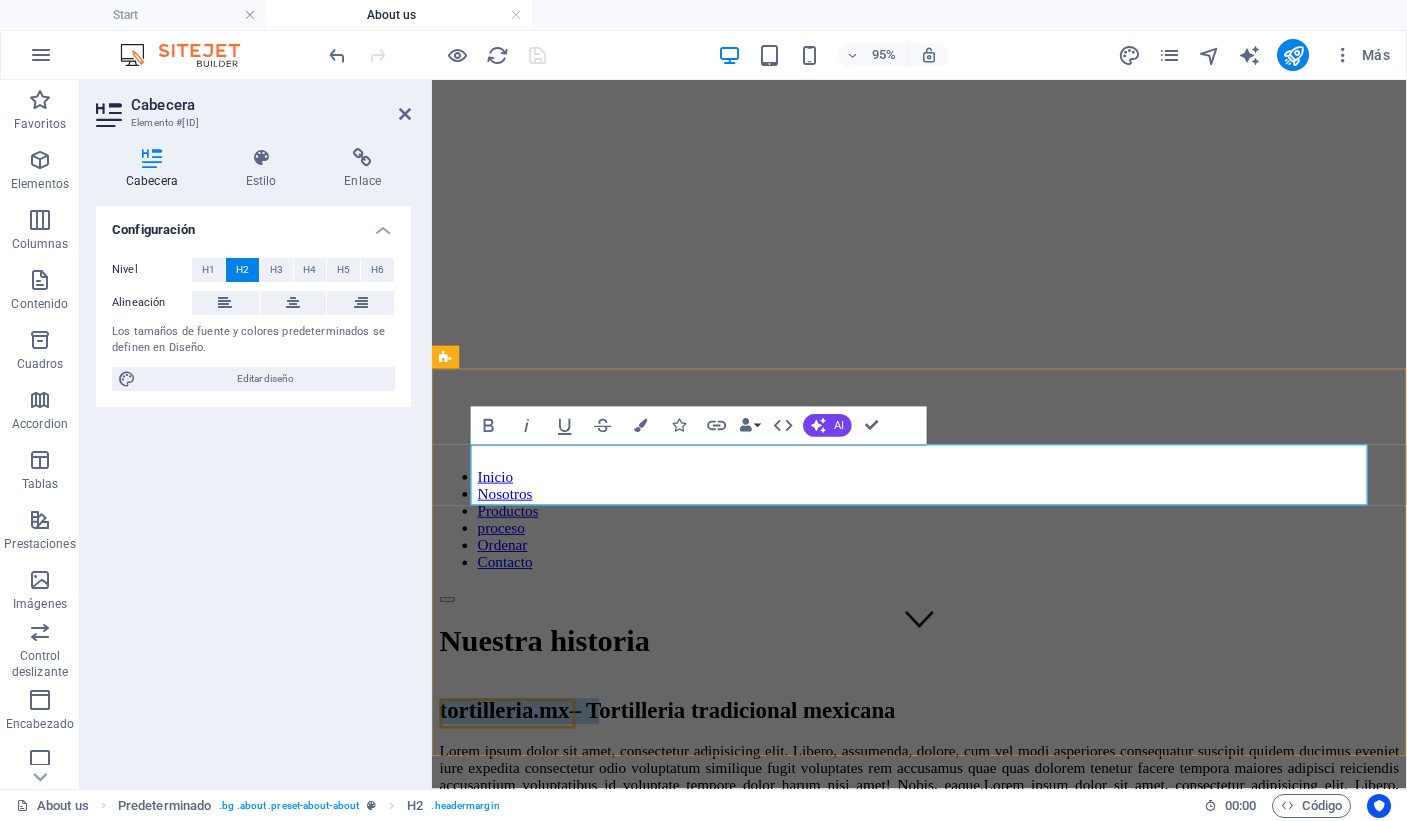 drag, startPoint x: 737, startPoint y: 494, endPoint x: 504, endPoint y: 477, distance: 233.61935 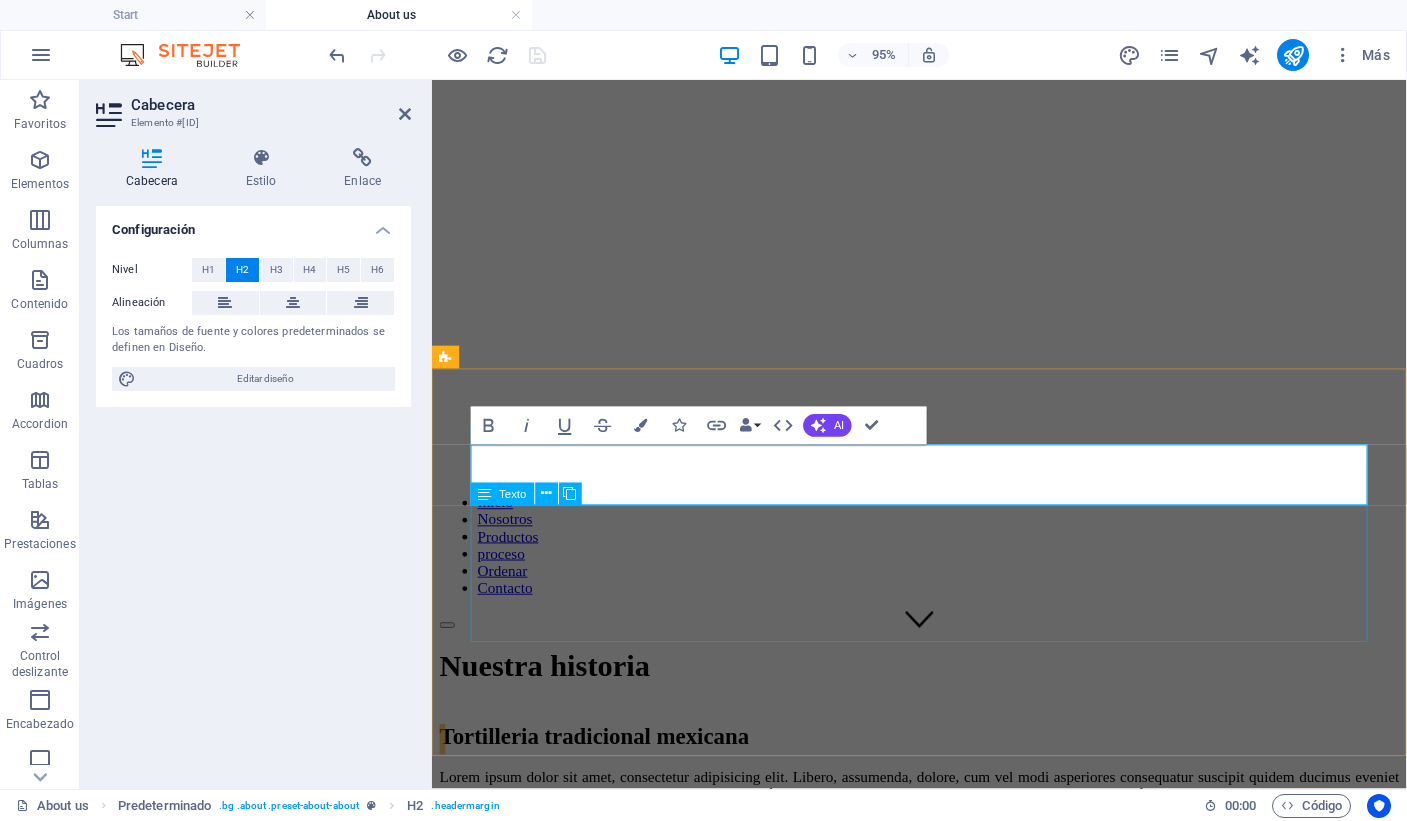 click on "Lorem ipsum dolor sit amet, consectetur adipisicing elit. Libero, assumenda, dolore, cum vel modi asperiores consequatur suscipit quidem ducimus eveniet iure expedita consectetur odio voluptatum similique fugit voluptates rem accusamus quae quas dolorem tenetur facere tempora maiores adipisci reiciendis accusantium voluptatibus id voluptate tempore dolor harum nisi amet! Nobis, eaque.Lorem ipsum dolor sit amet, consectetur adipisicing elit. Libero, assumenda, dolore, cum vel modi asperiores consequatur suscipit quidem ducimus eveniet iure expedita consectetur odio voluptatum similique fugit voluptates rem accusamus quae quas dolorem tenetur facere tempora maiores adipisci reiciendis accusantium voluptatibus id voluptate tempore dolor harum nisi amet! Nobis, eaque.Lorem ipsum dolor sit amet, consectetur adipisicing elit." at bounding box center [945, 859] 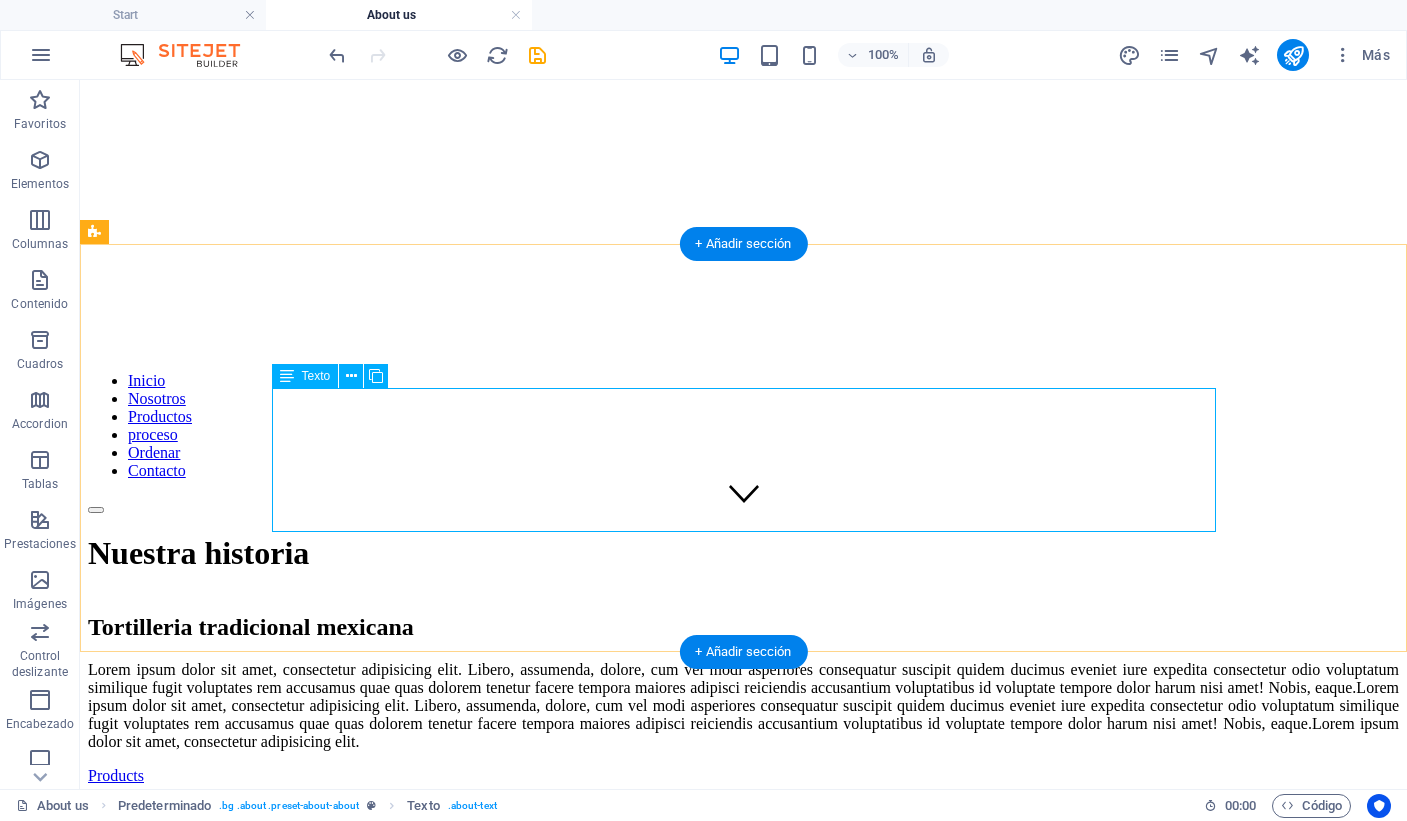 scroll, scrollTop: 0, scrollLeft: 0, axis: both 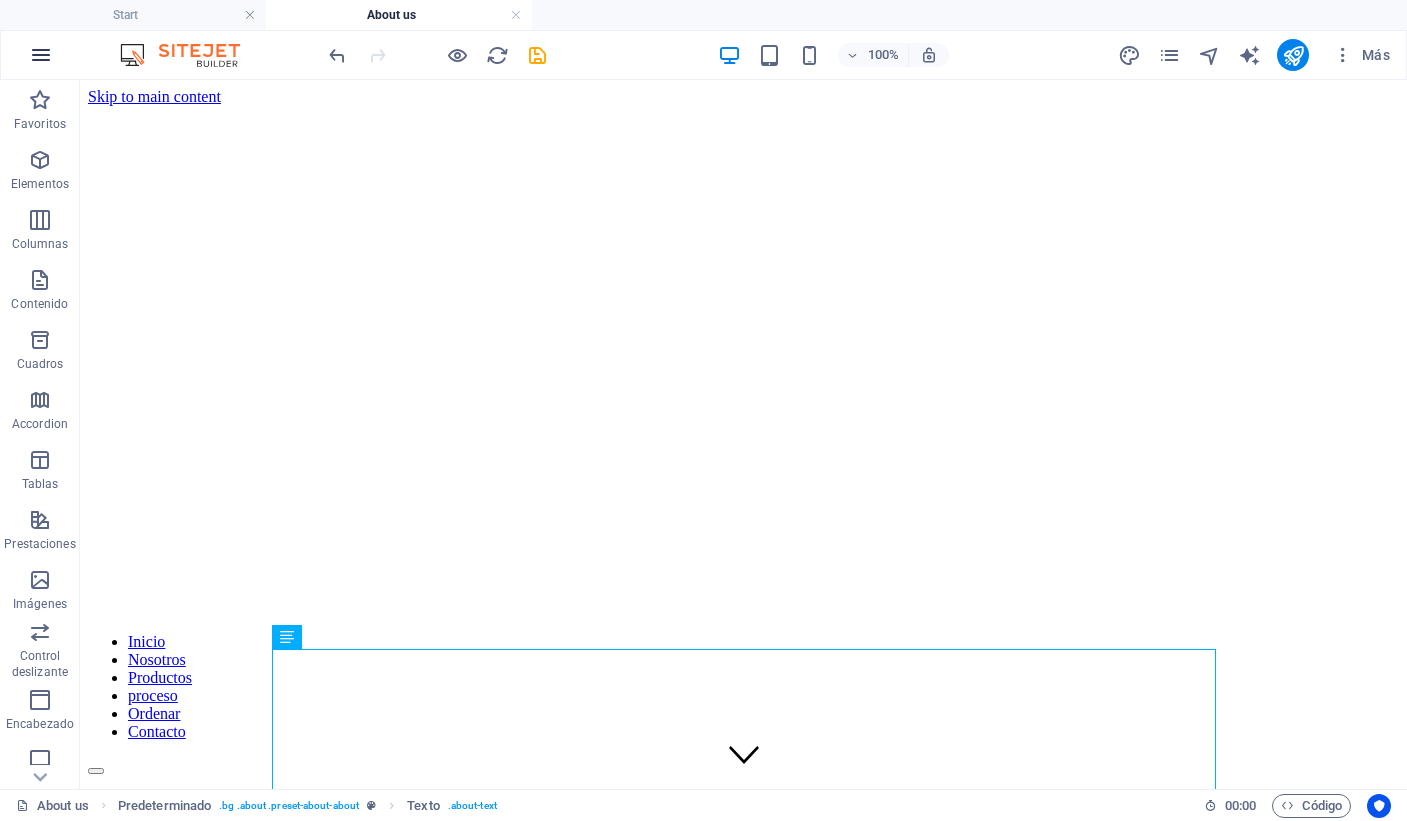 click at bounding box center (41, 55) 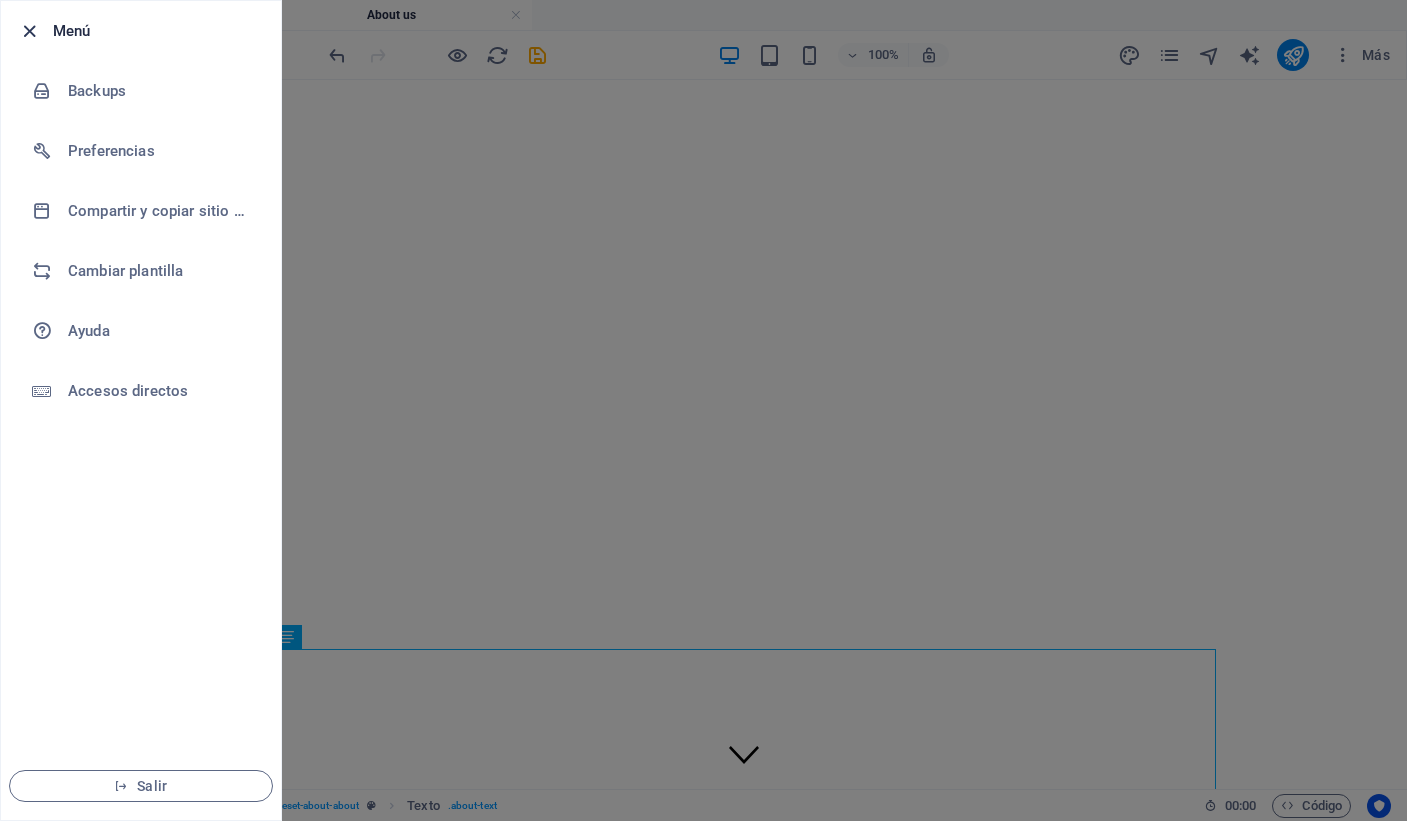 click at bounding box center [29, 31] 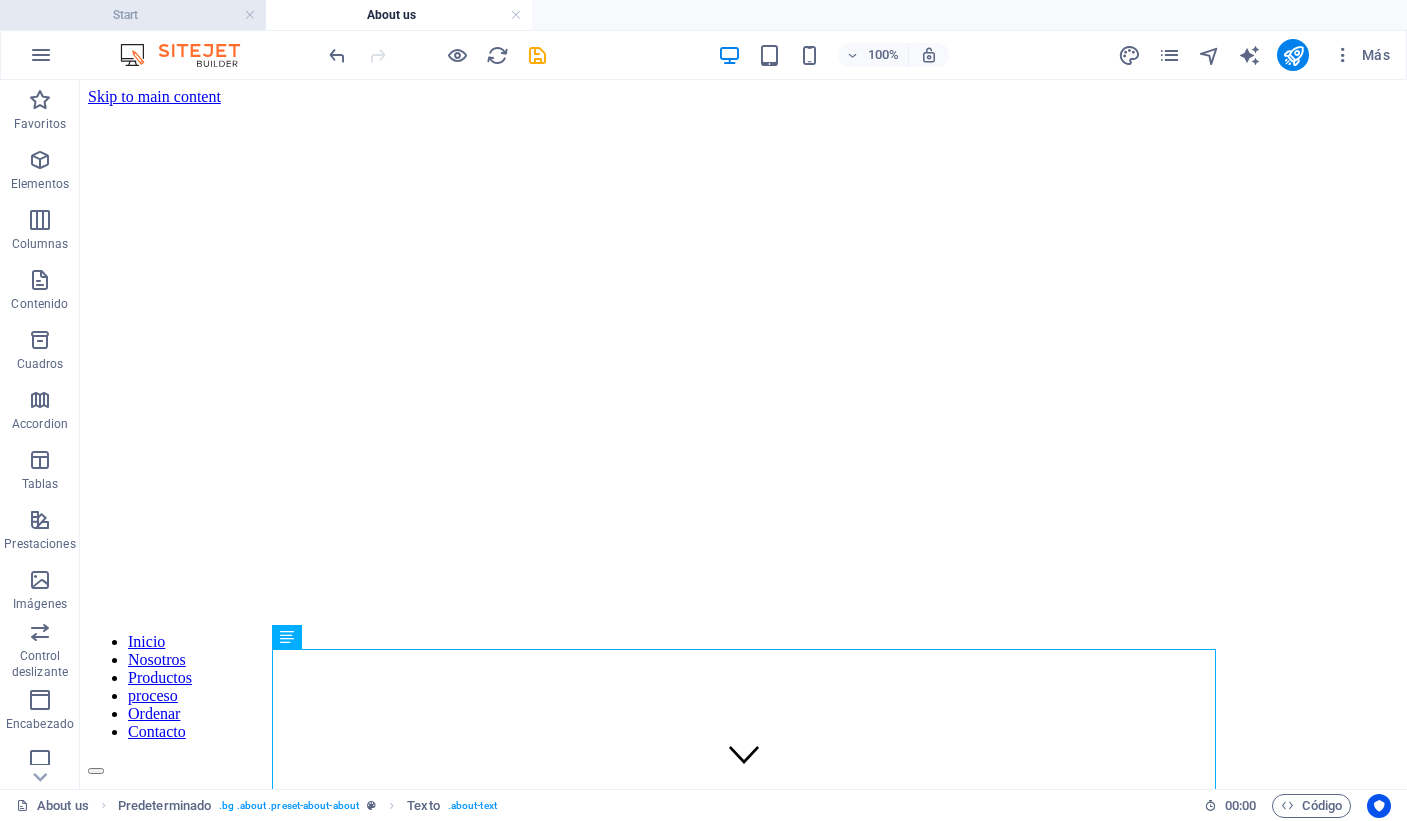 click on "Start" at bounding box center [133, 15] 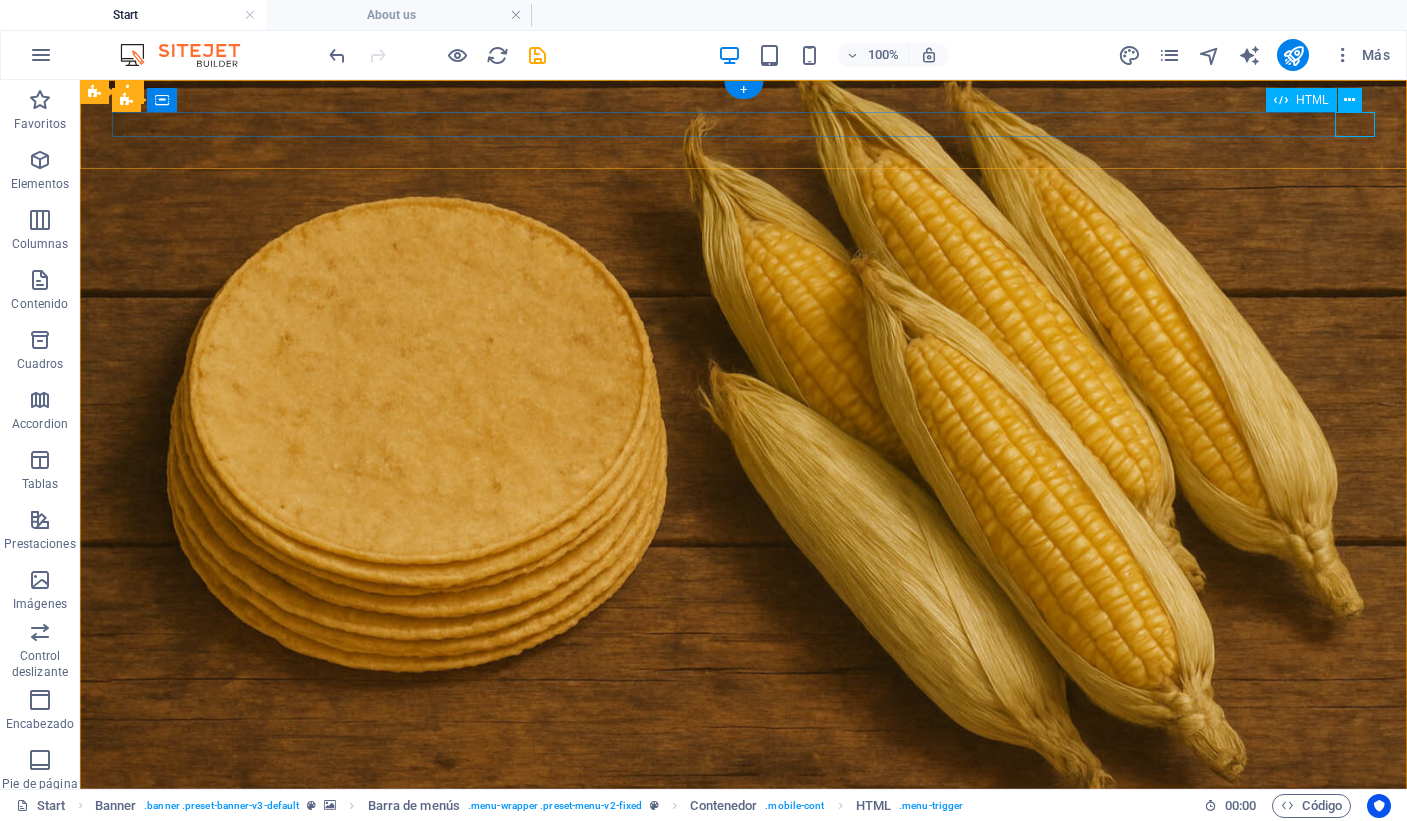 click at bounding box center (743, 883) 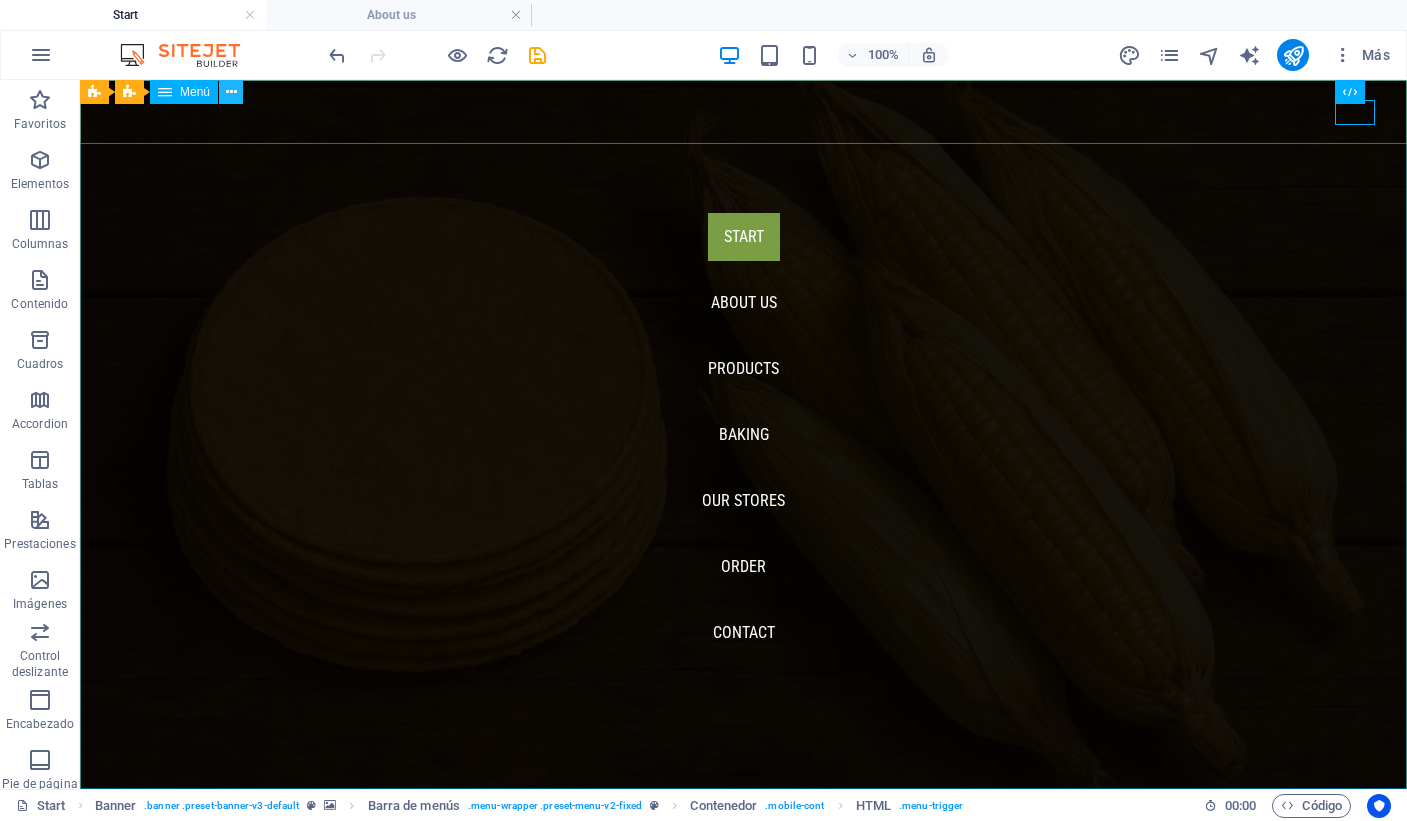click at bounding box center [231, 92] 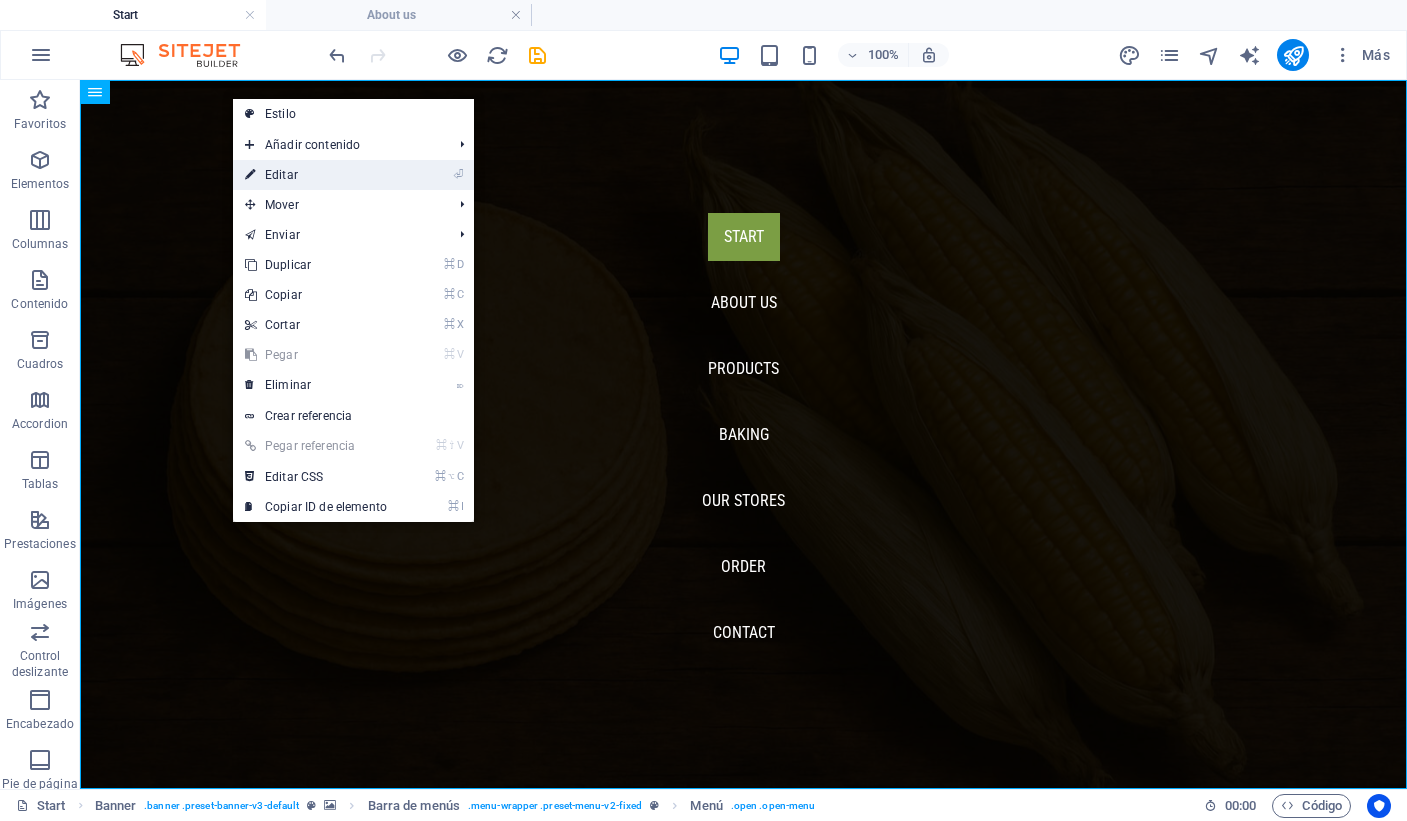 click on "⏎  Editar" at bounding box center [316, 175] 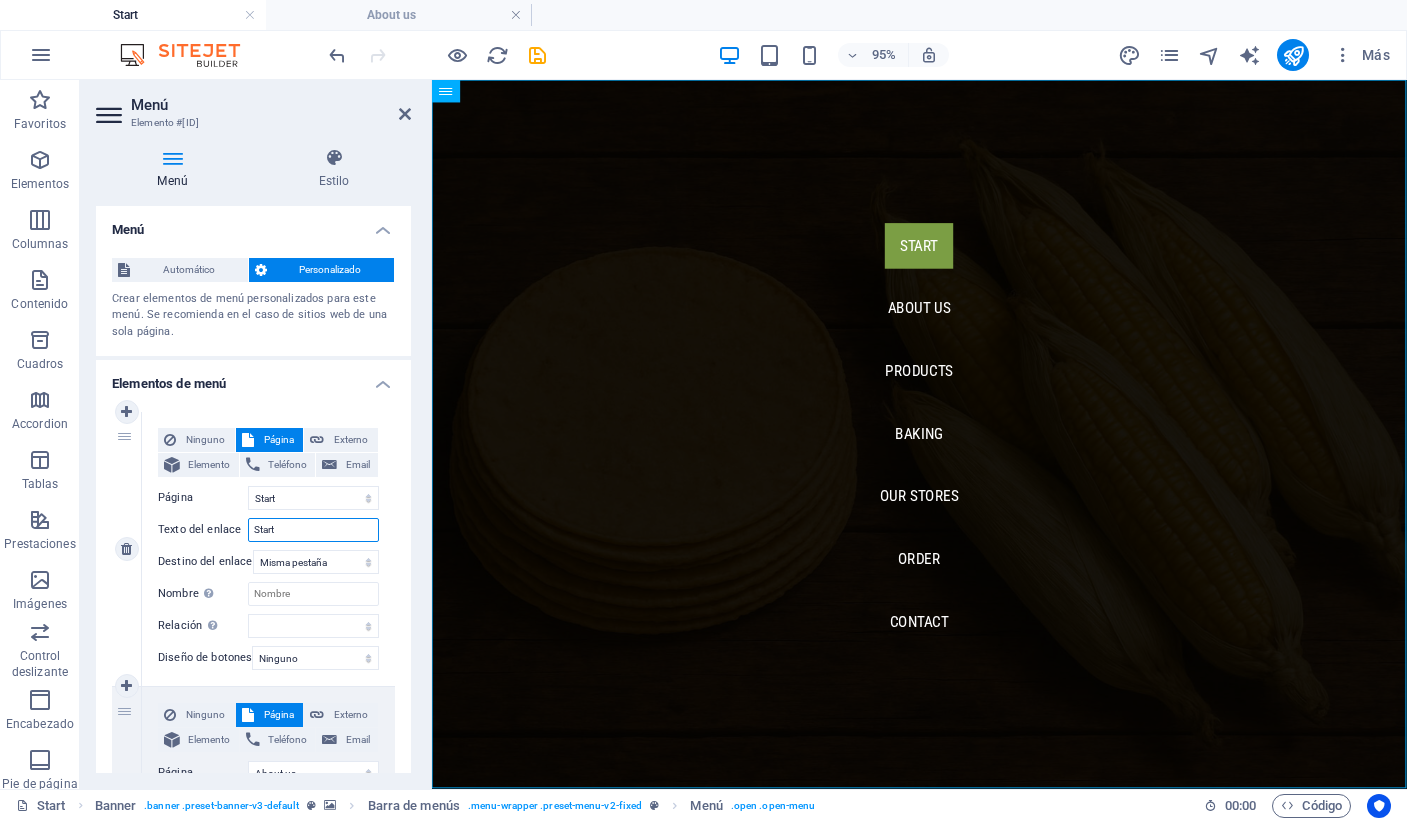 click on "Start" at bounding box center [313, 530] 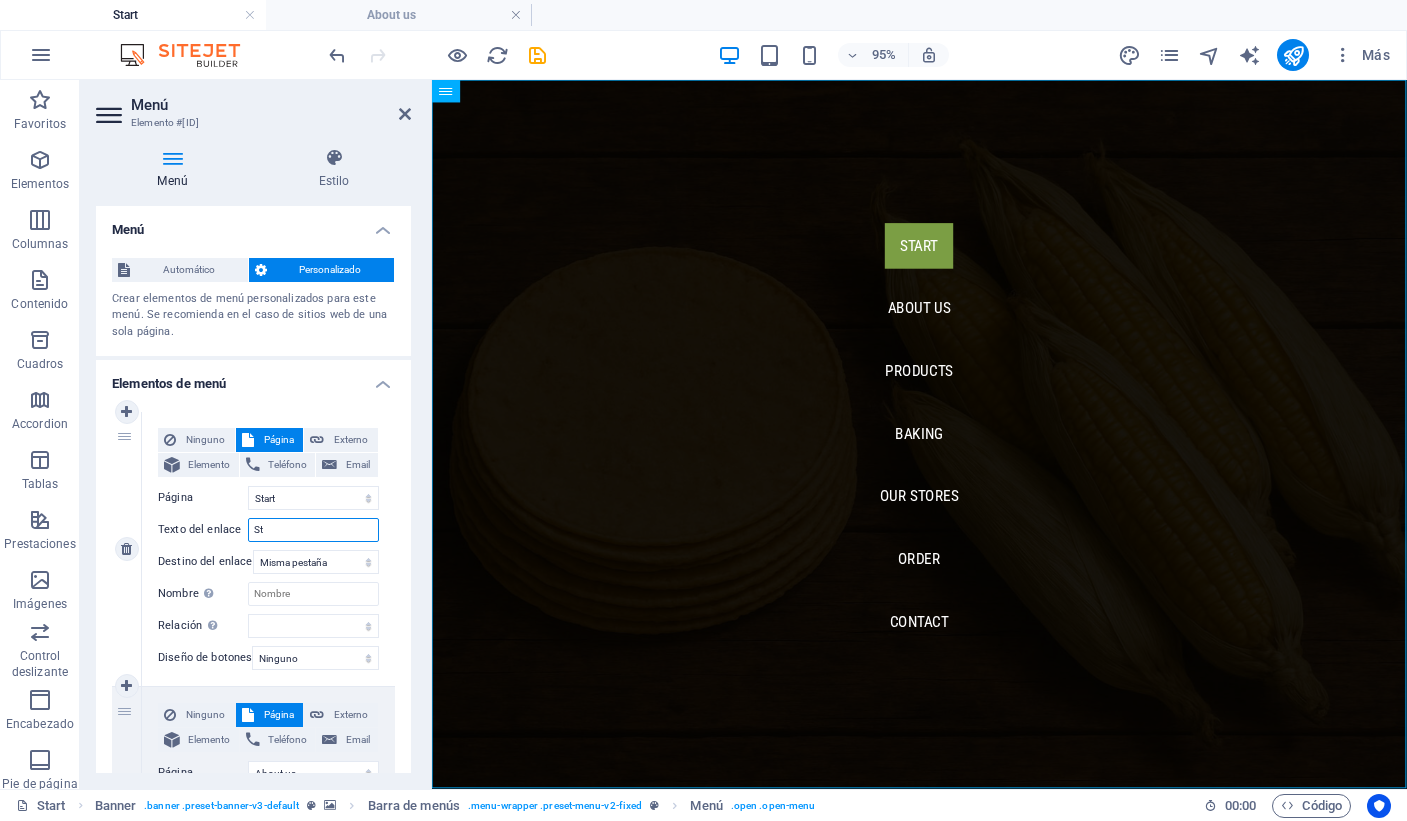 type on "S" 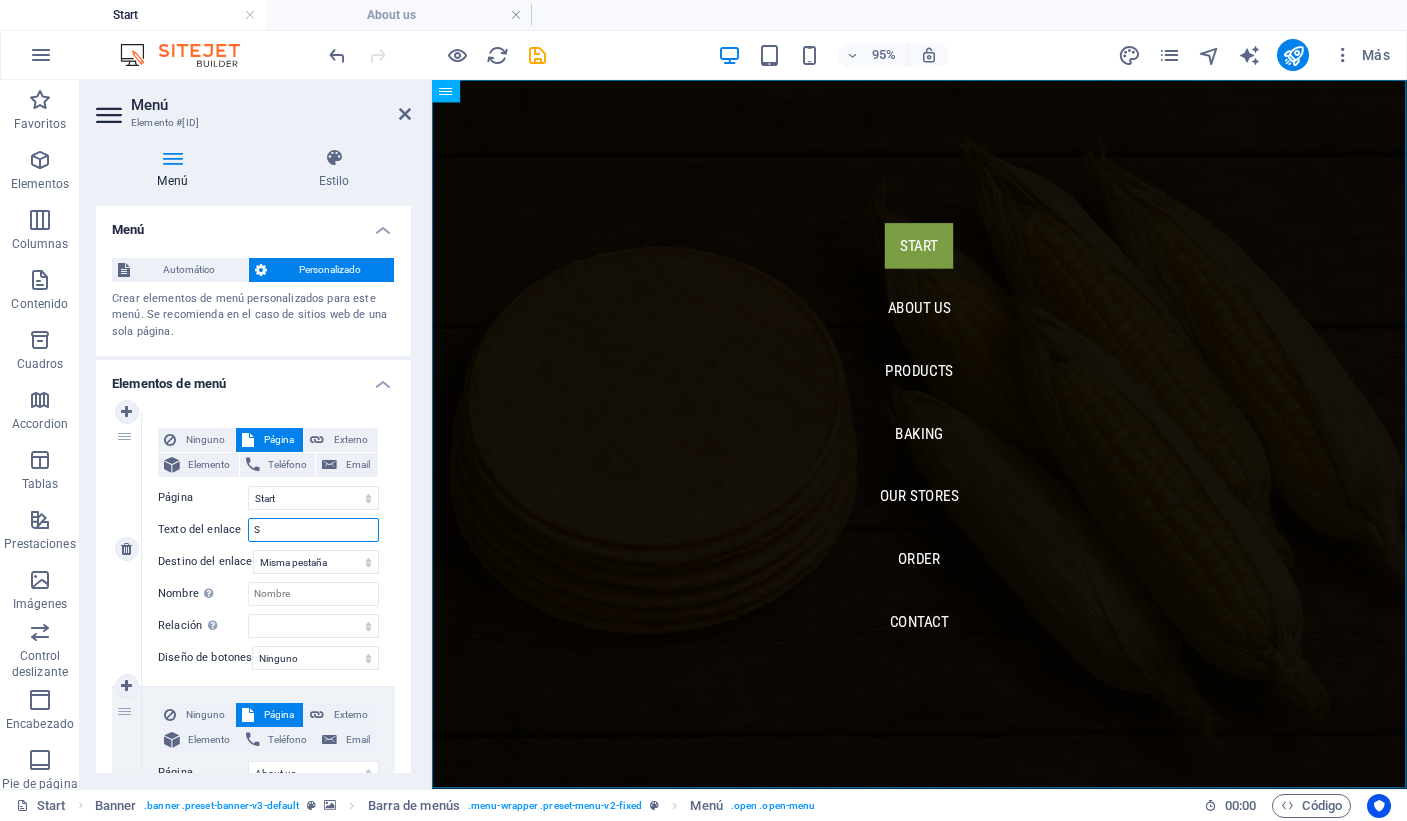 type 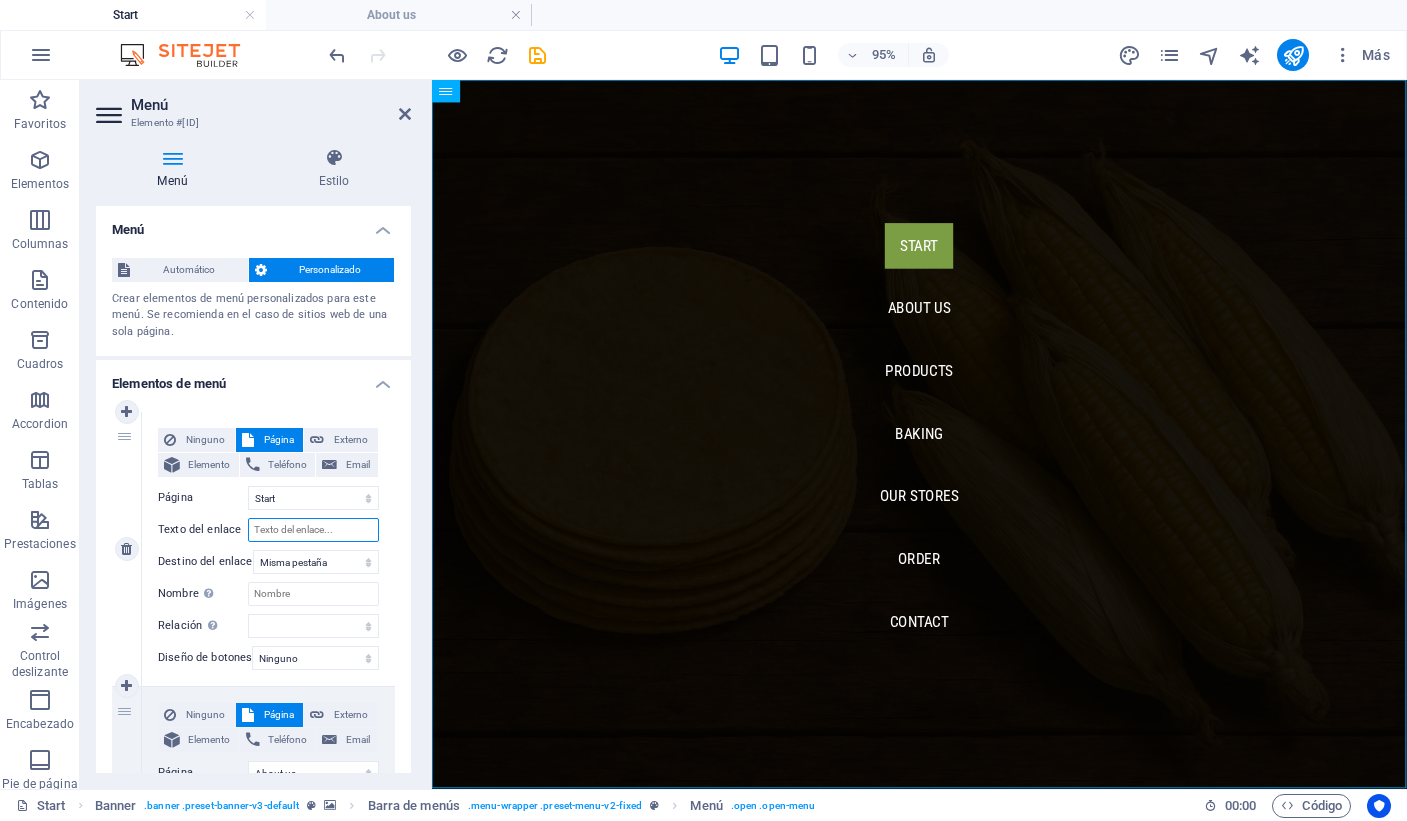 select 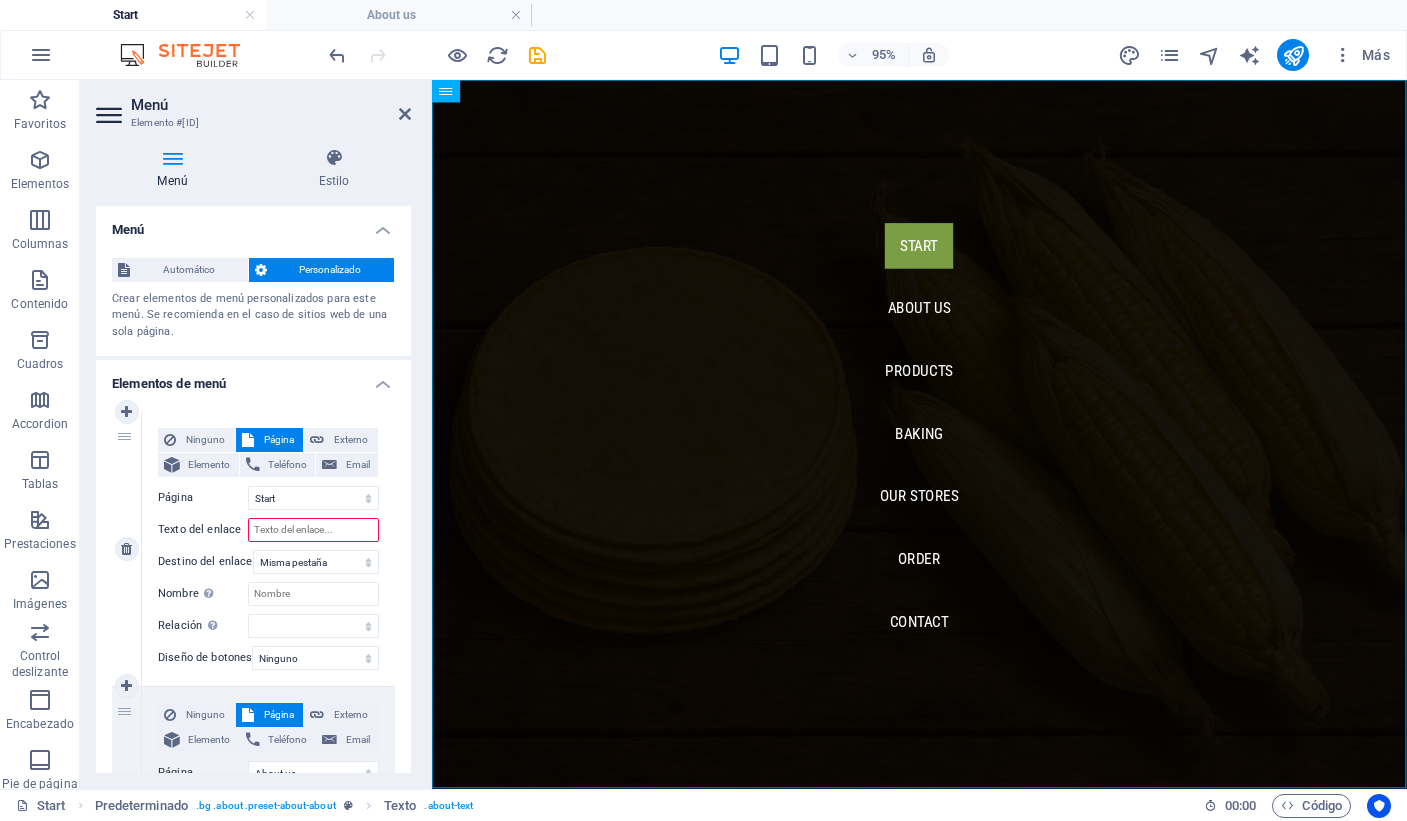 type on "a" 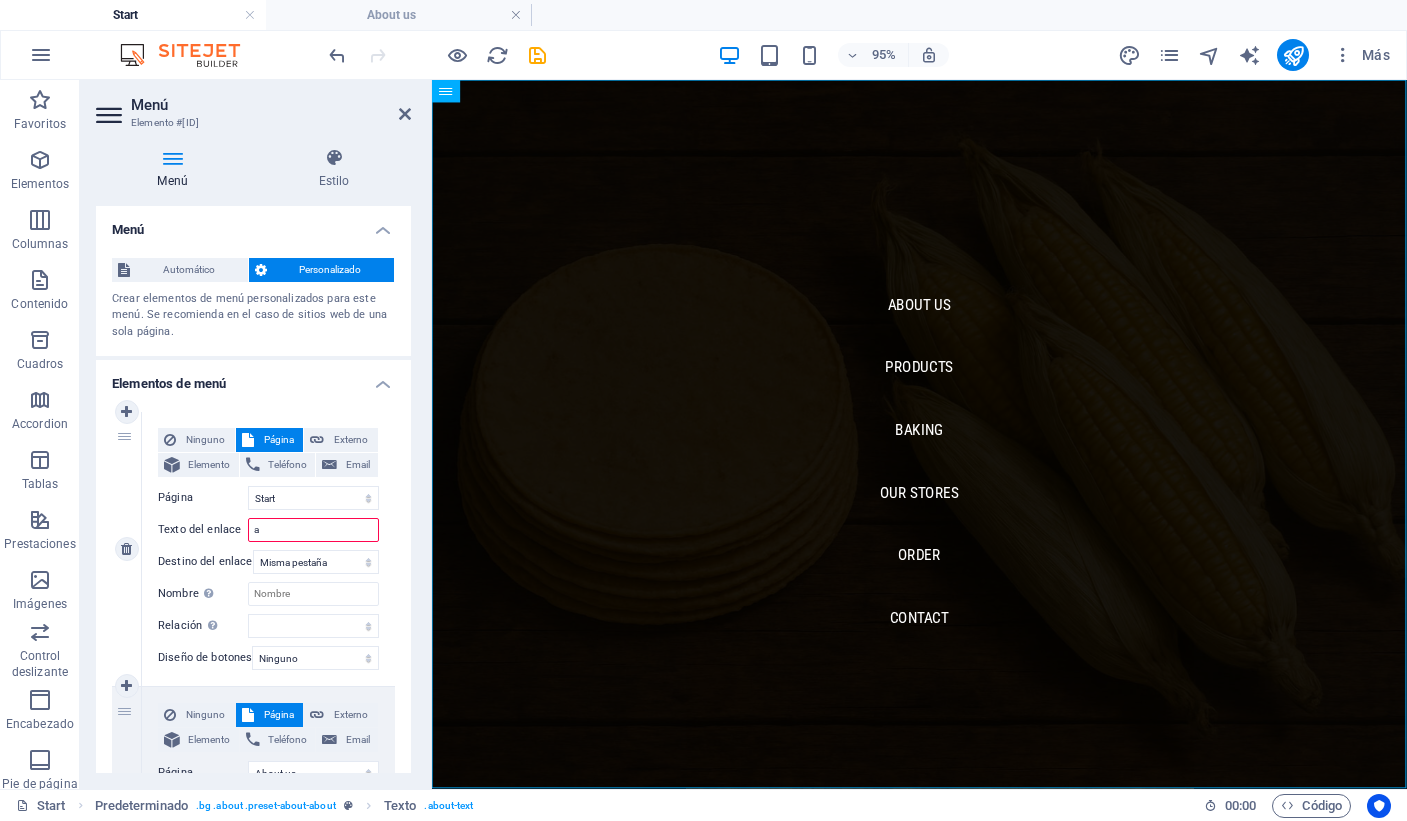 select 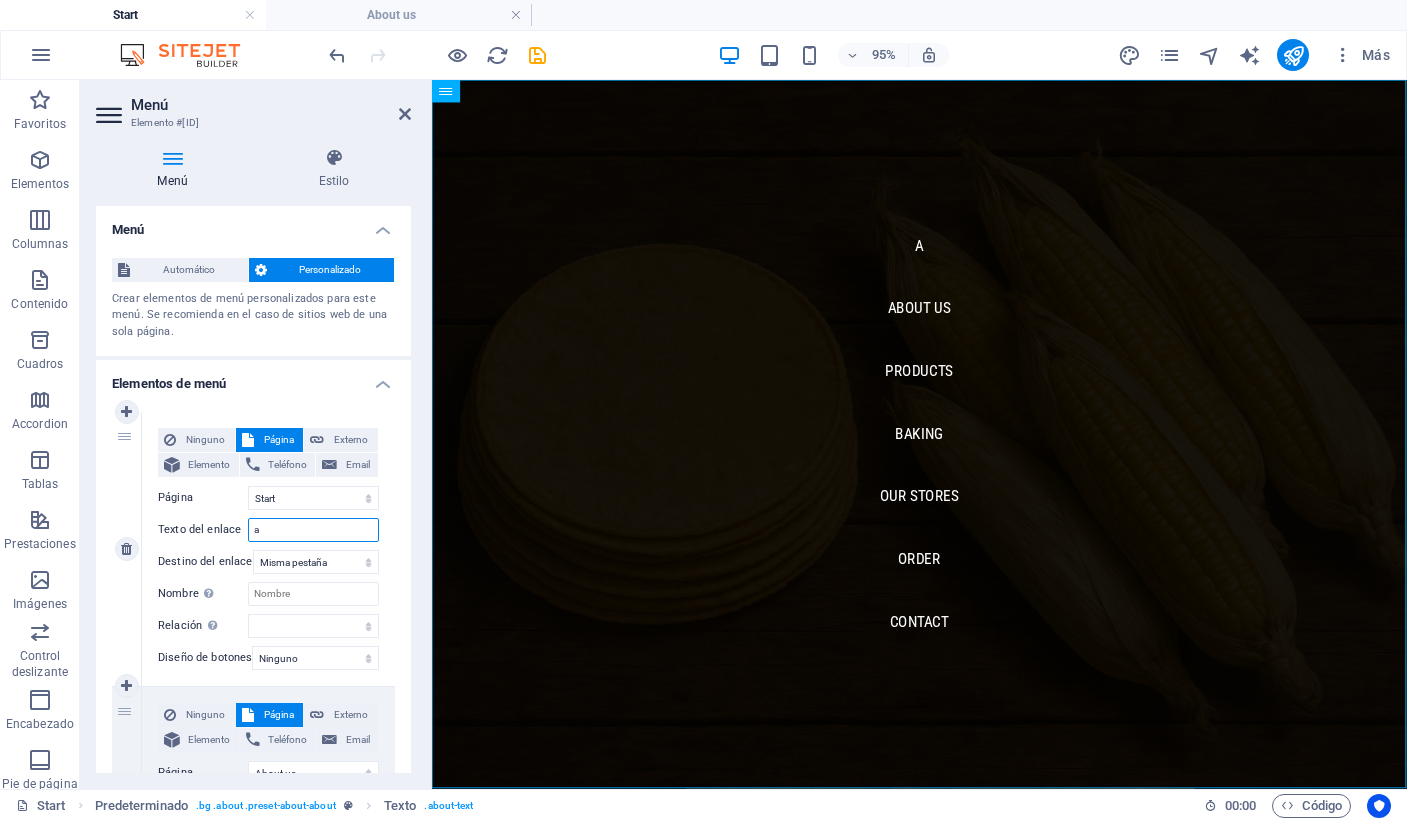 type 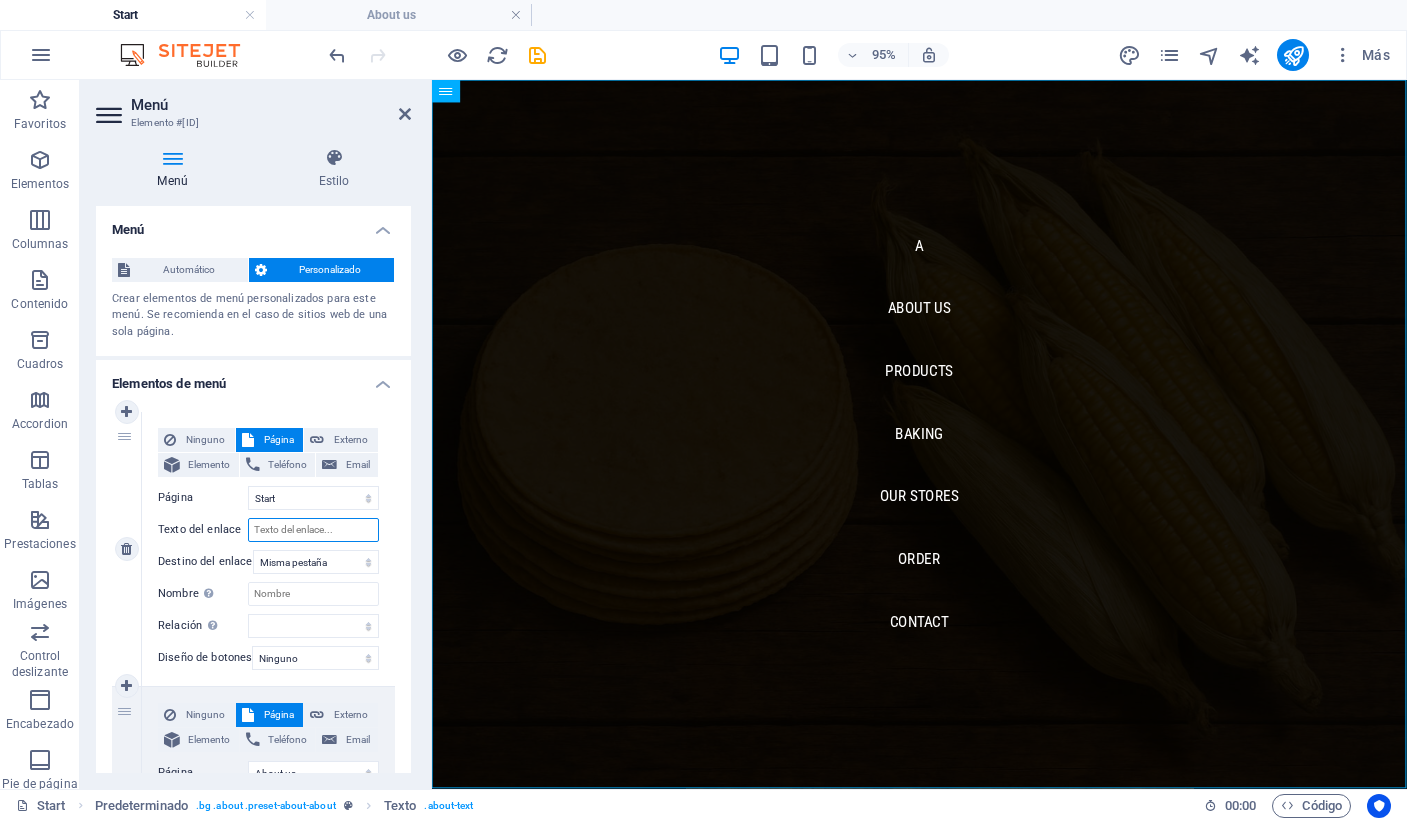 select 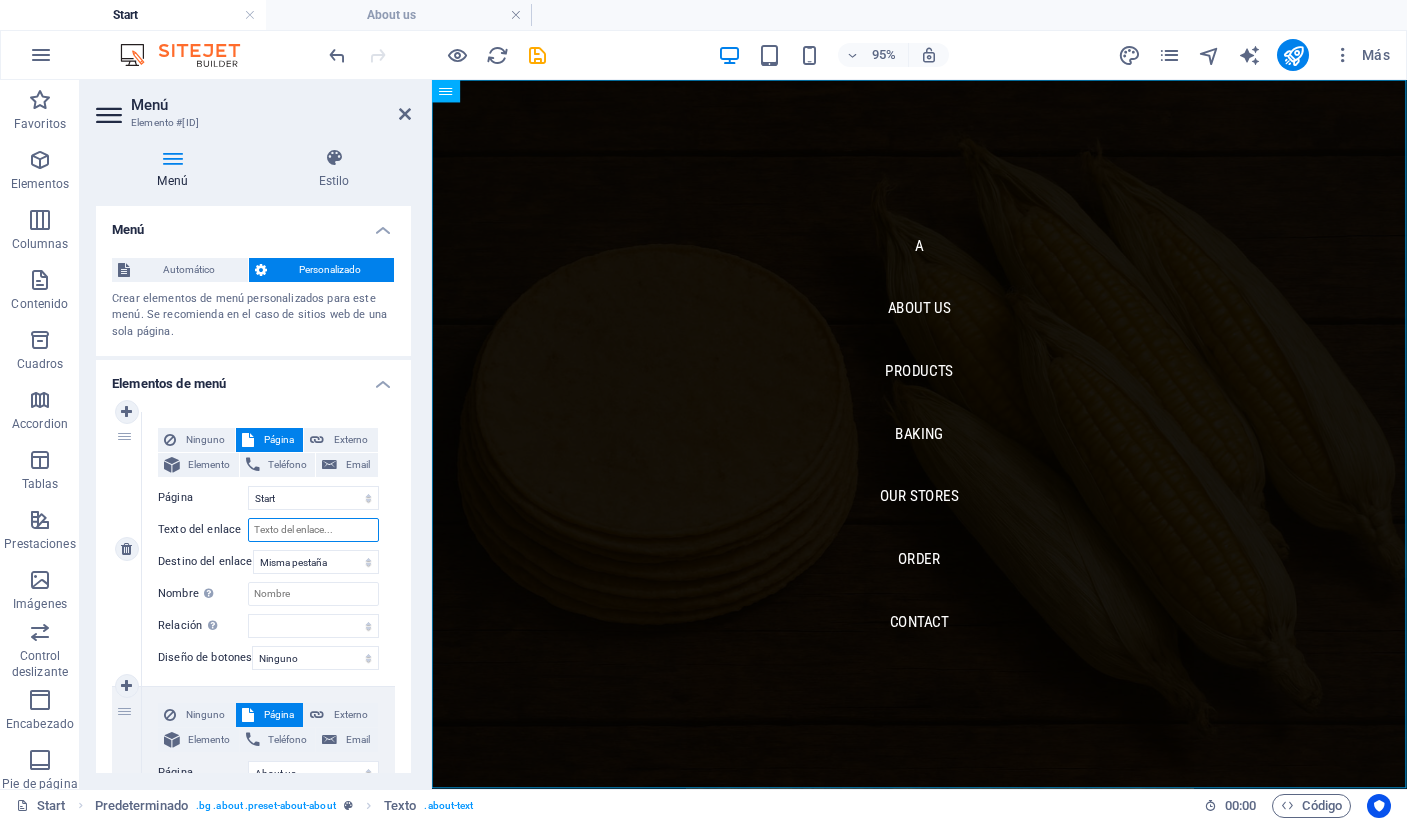select 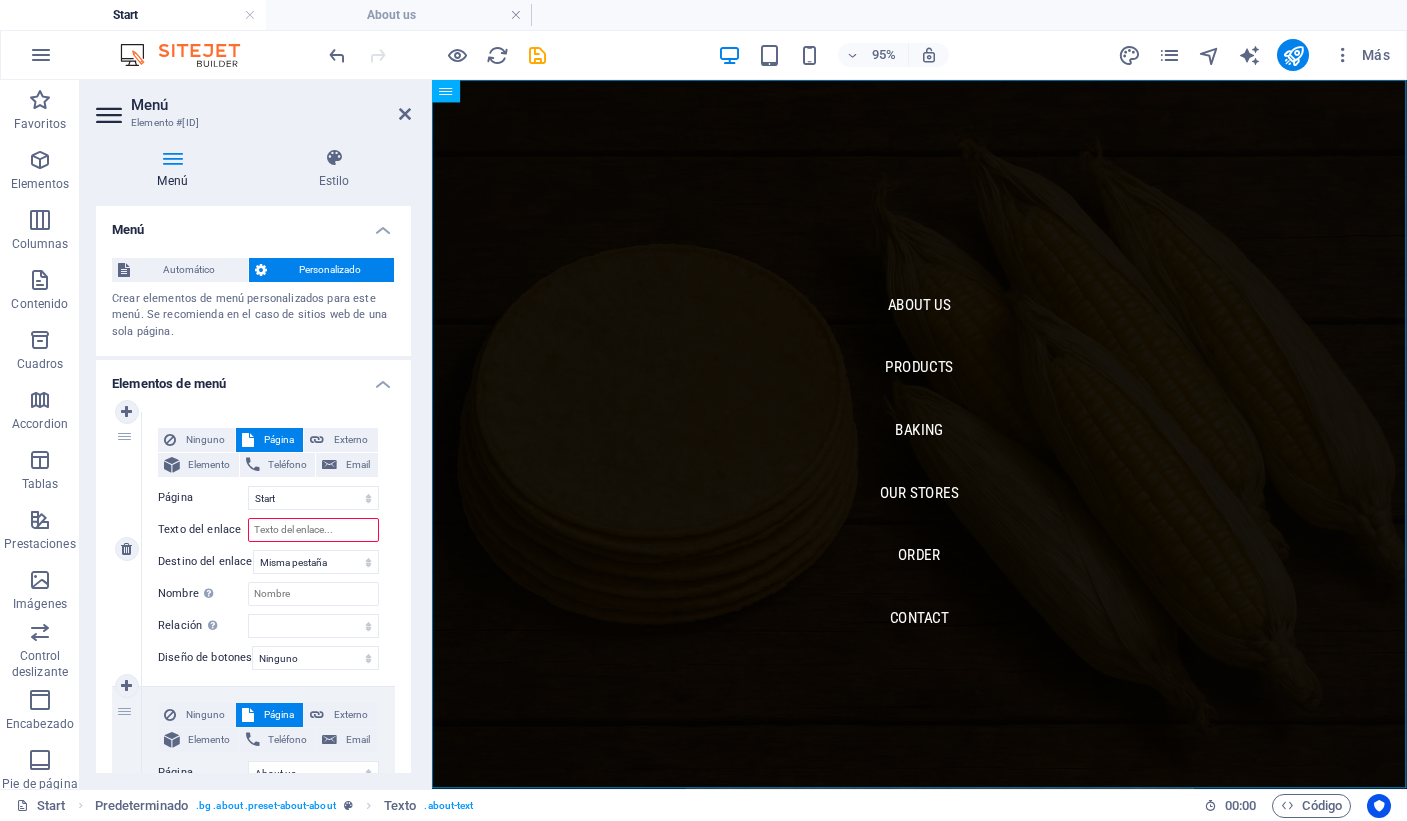type on "I" 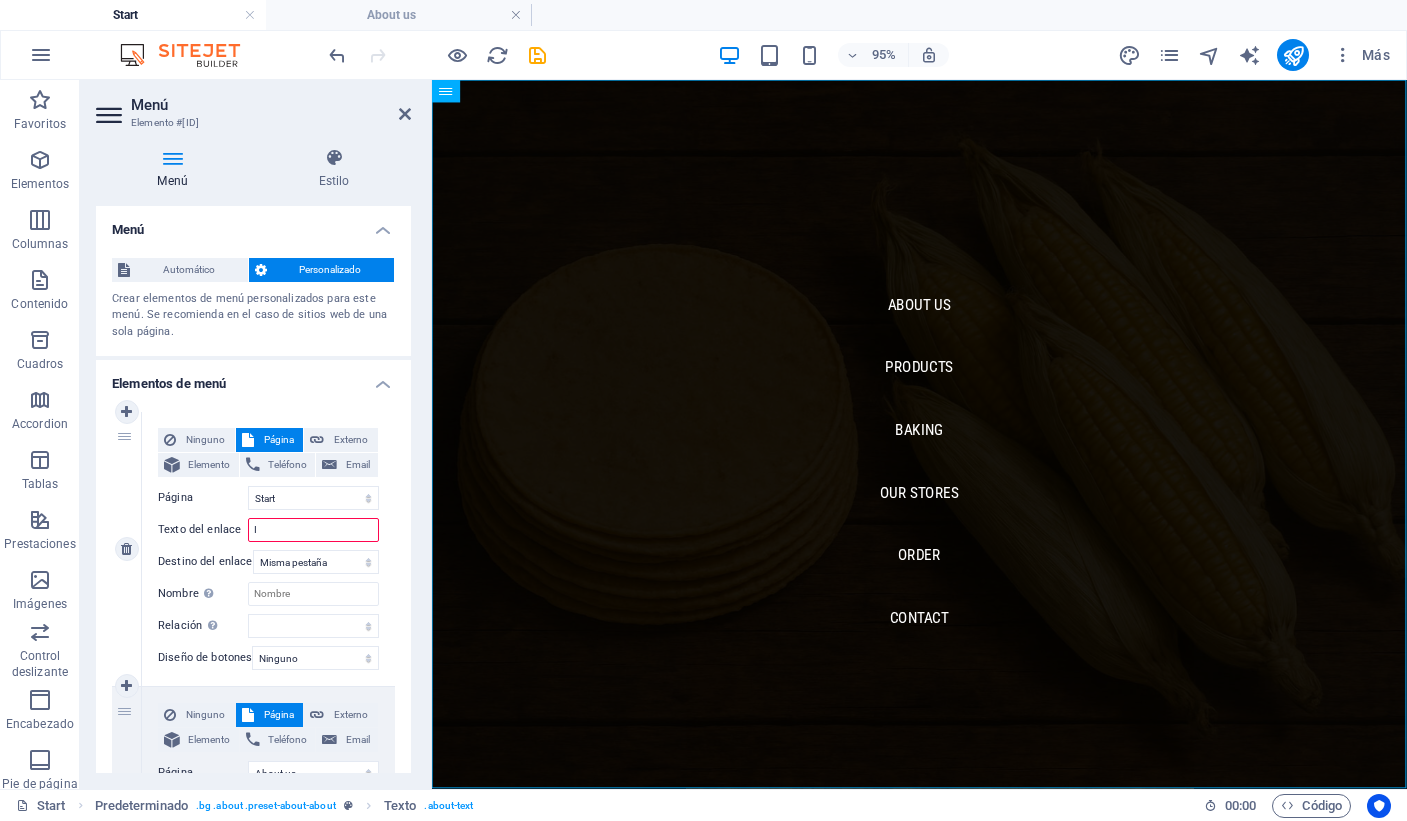 select 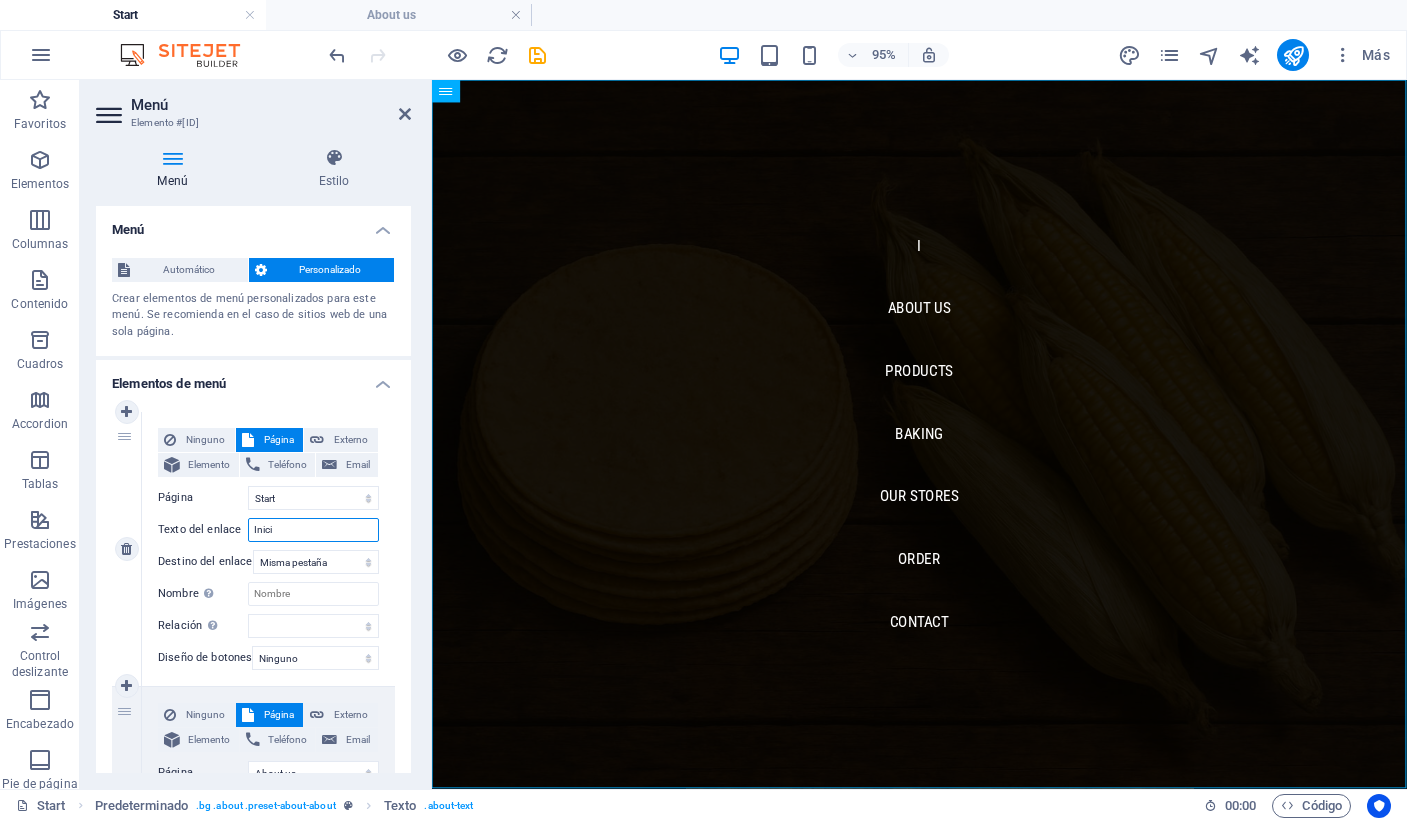 type on "Inicio" 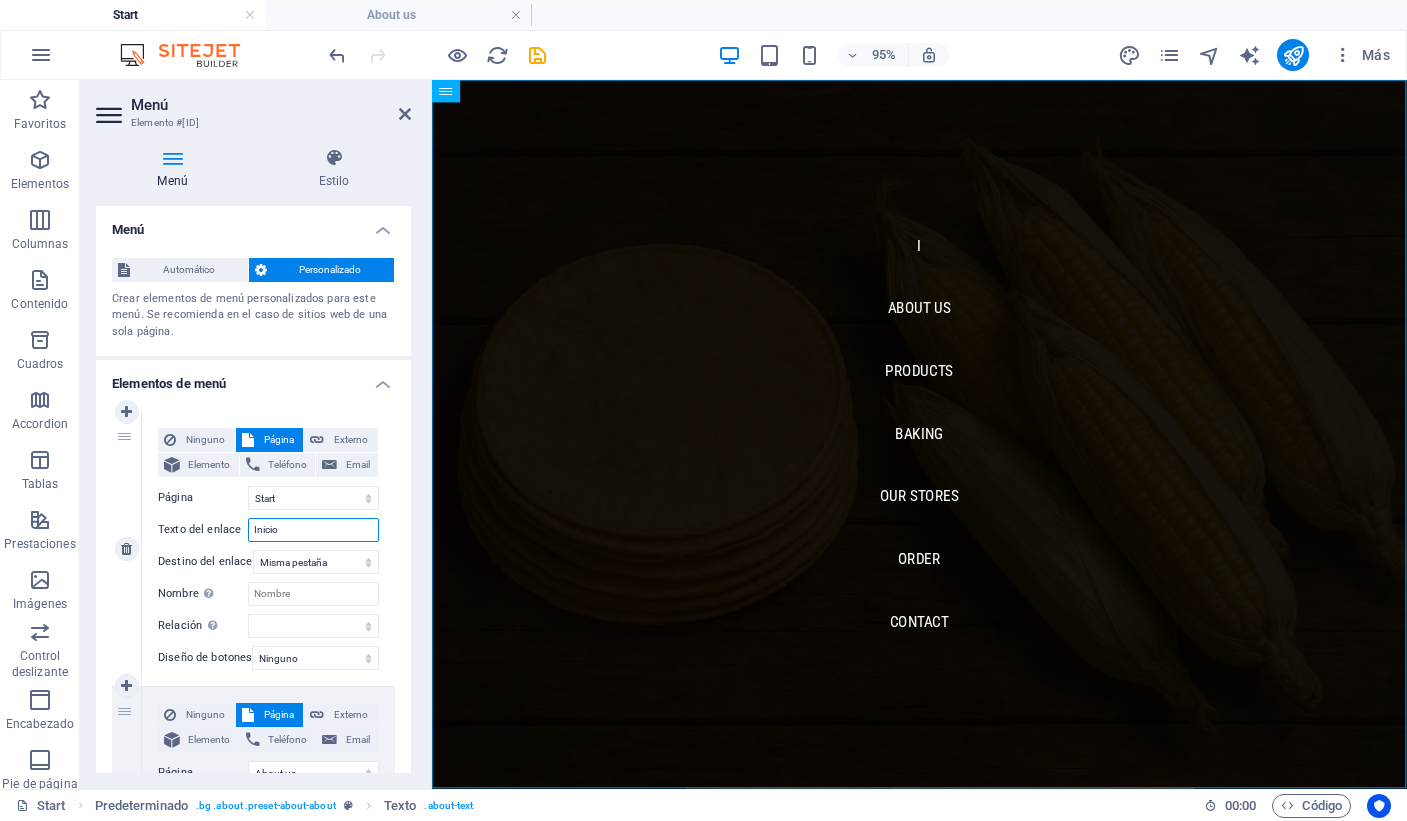 select 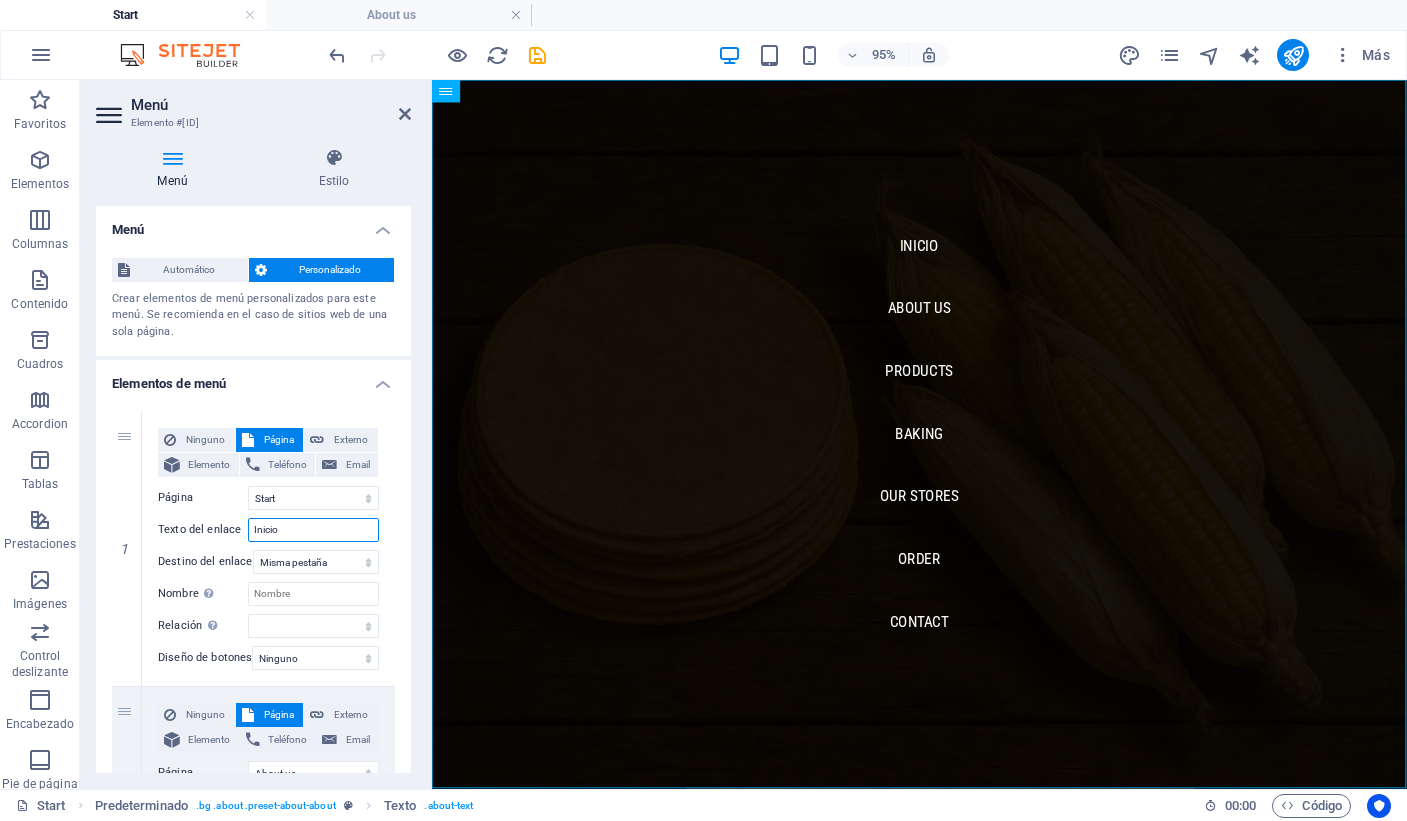 type on "Inicio" 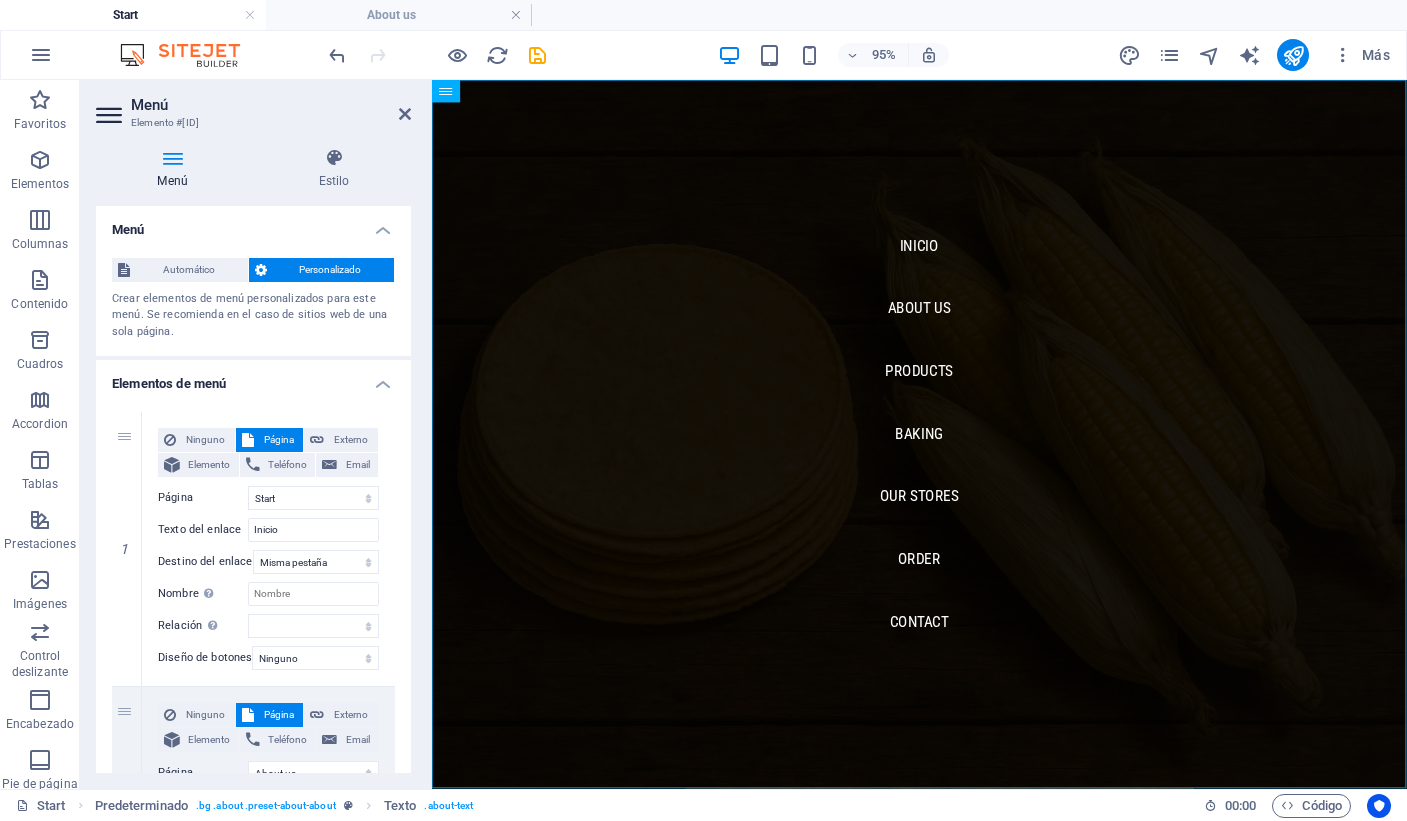 click on "Menú Estilo Menú Automático Personalizado Crear elementos de menú personalizados para este menú. Se recomienda en el caso de sitios web de una sola página. Gestionar páginas Elementos de menú 1 Ninguno Página Externo Elemento Teléfono Email Página Start About us Products Baking Our Stores Order Legal Notice Privacy Elemento
URL /[PAGE] Teléfono Email Texto del enlace Inicio Destino del enlace Nueva pestaña Misma pestaña Superposición Nombre Una descripción adicional del enlace no debería ser igual al texto del enlace. El título suele mostrarse como un texto de información cuando se mueve el ratón por encima del elemento. Déjalo en blanco en caso de dudas. Relación Define la  relación de este enlace con el destino del enlace . Por ejemplo, el valor "nofollow" indica a los buscadores que no sigan al enlace. Puede dejarse vacío. alternativo autor marcador externo ayuda licencia siguiente nofollow noreferrer noopener ant buscar etiqueta Diseño de botones Ninguno" at bounding box center [253, 460] 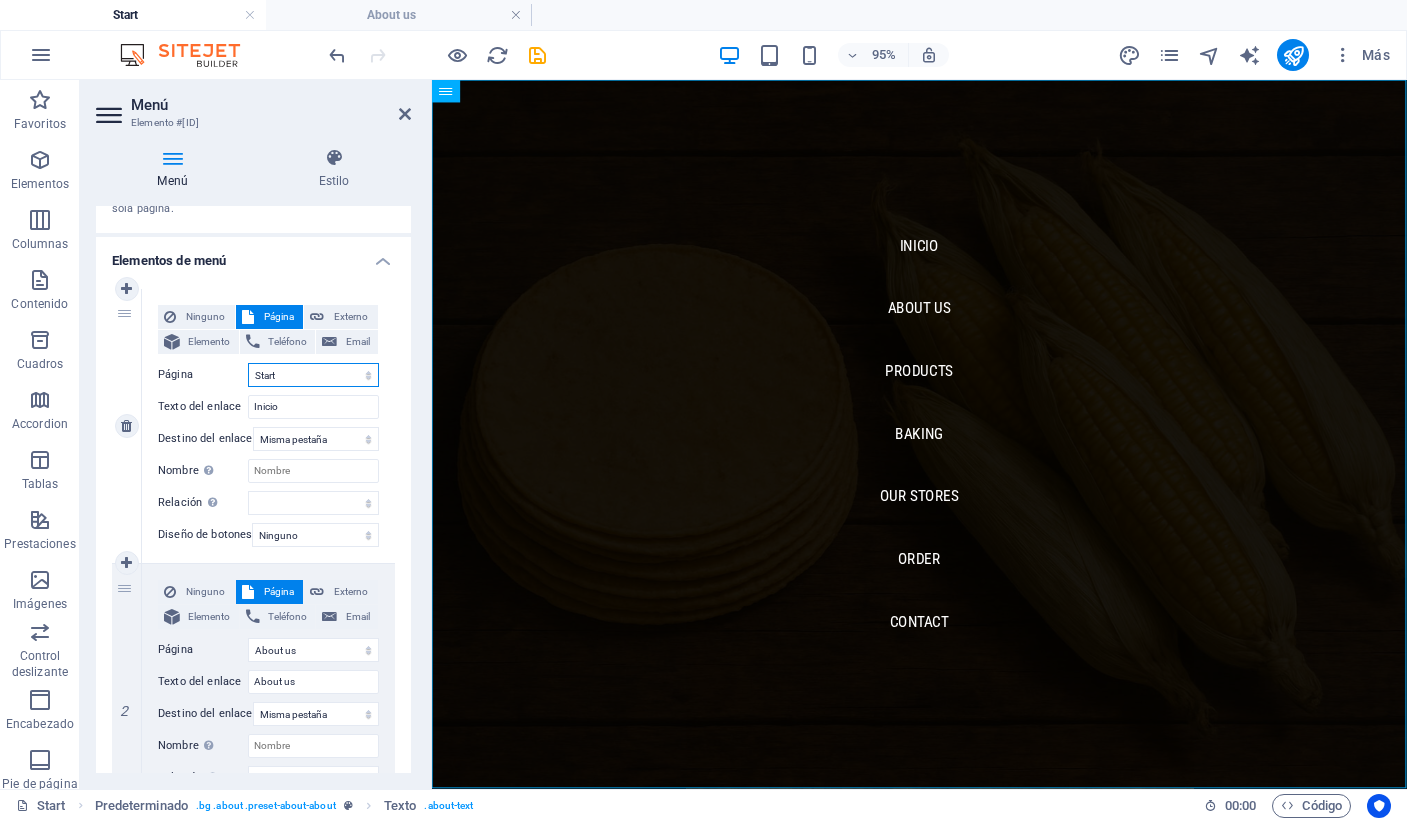 scroll, scrollTop: 136, scrollLeft: 0, axis: vertical 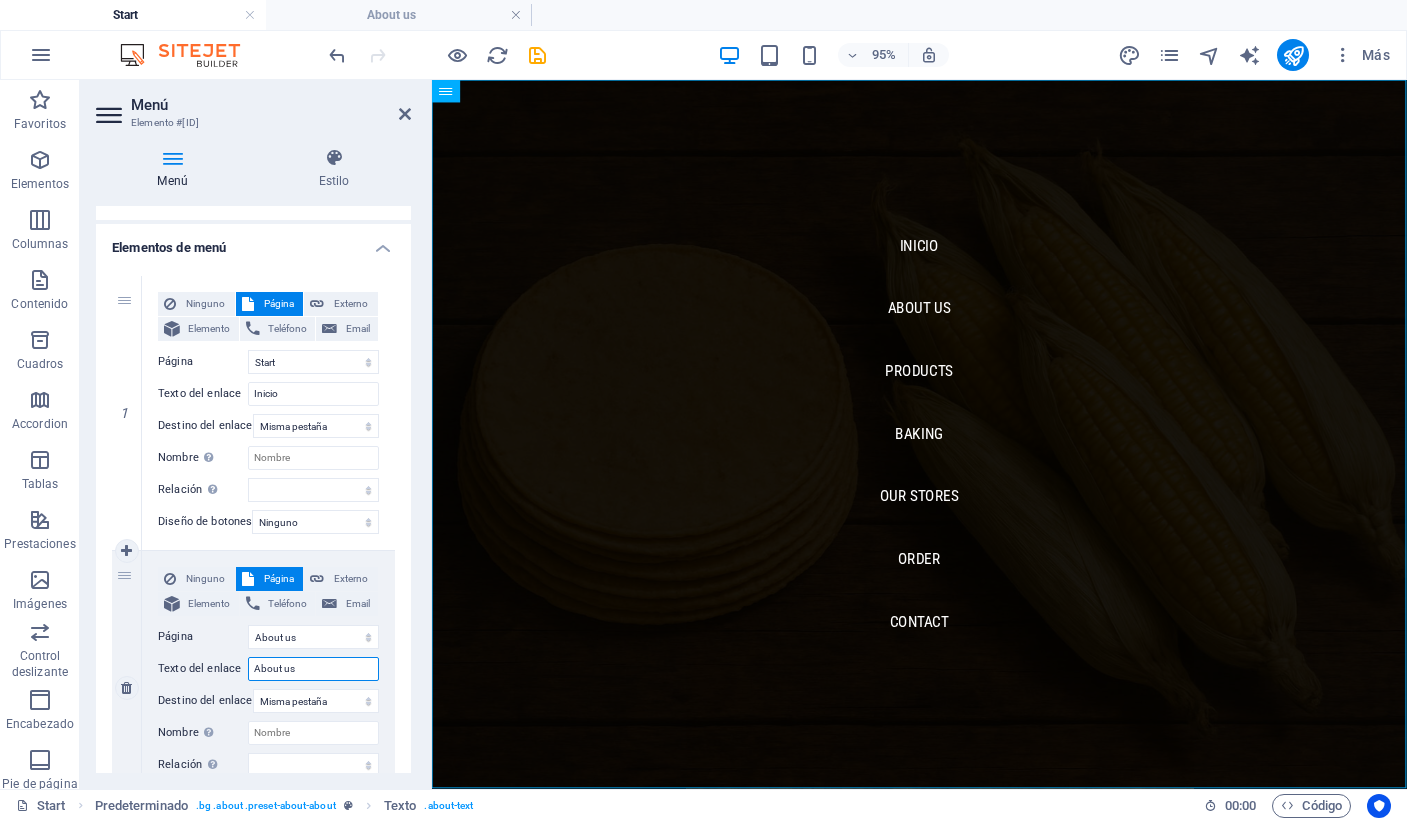 drag, startPoint x: 313, startPoint y: 673, endPoint x: 215, endPoint y: 663, distance: 98.50888 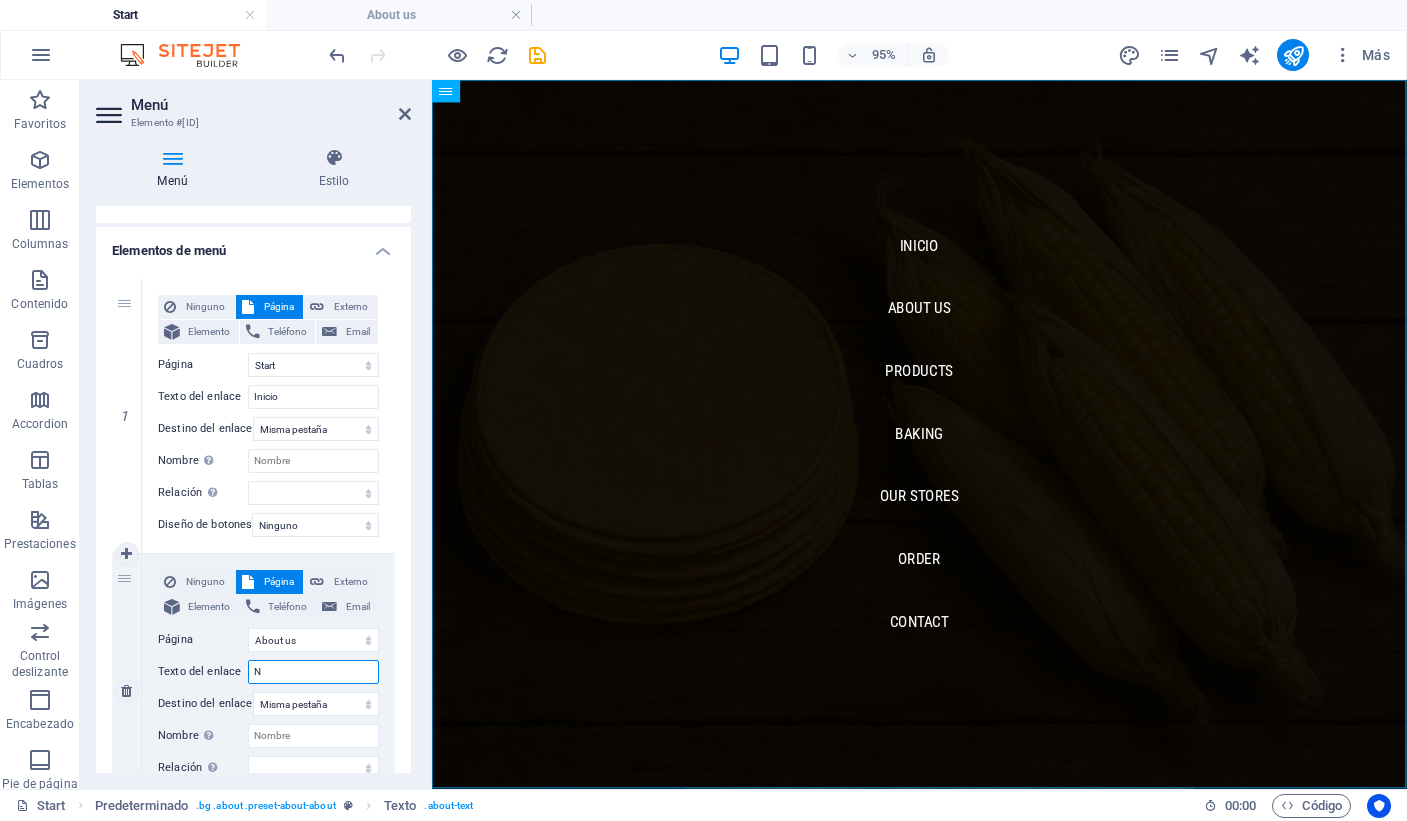 type on "NO" 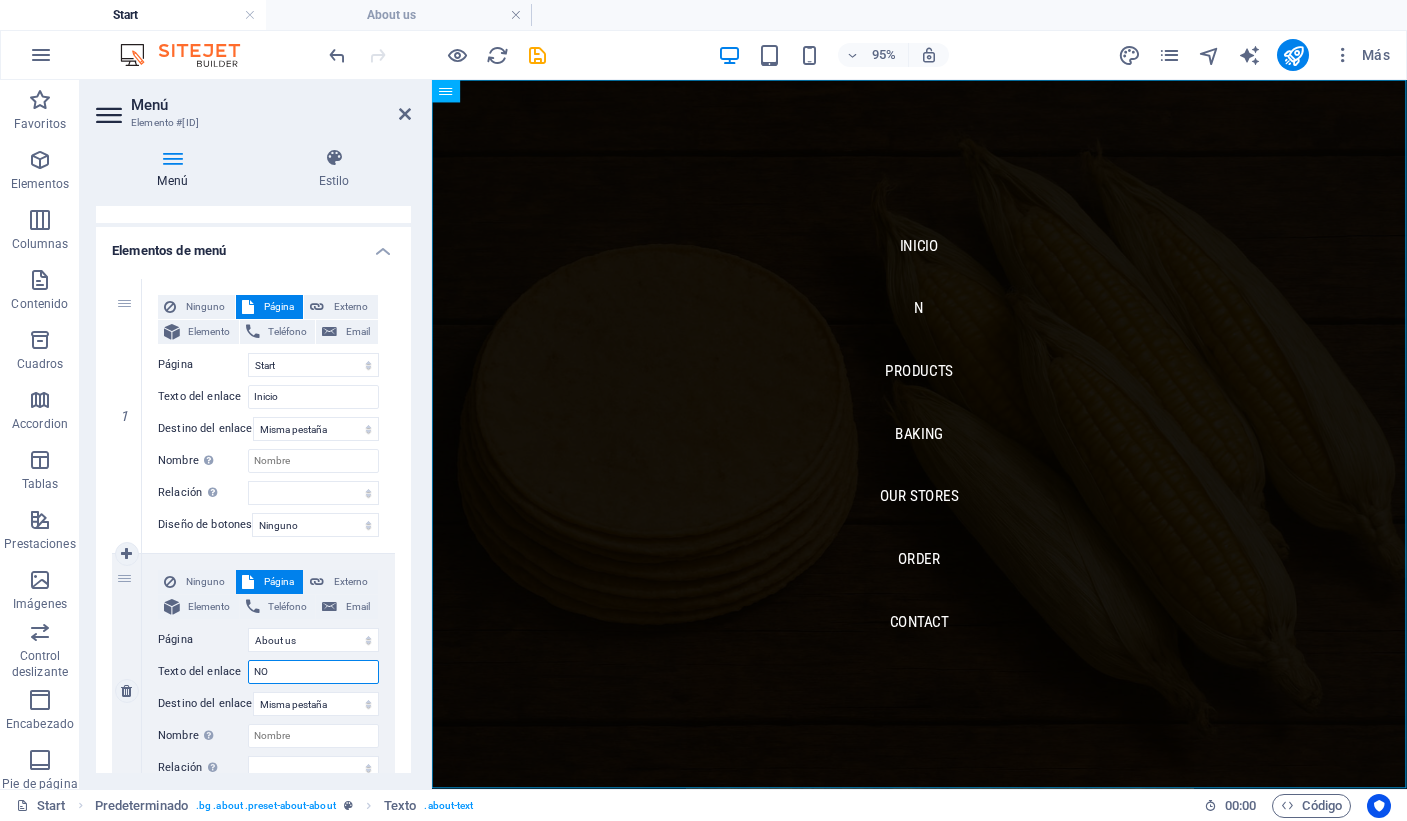 select 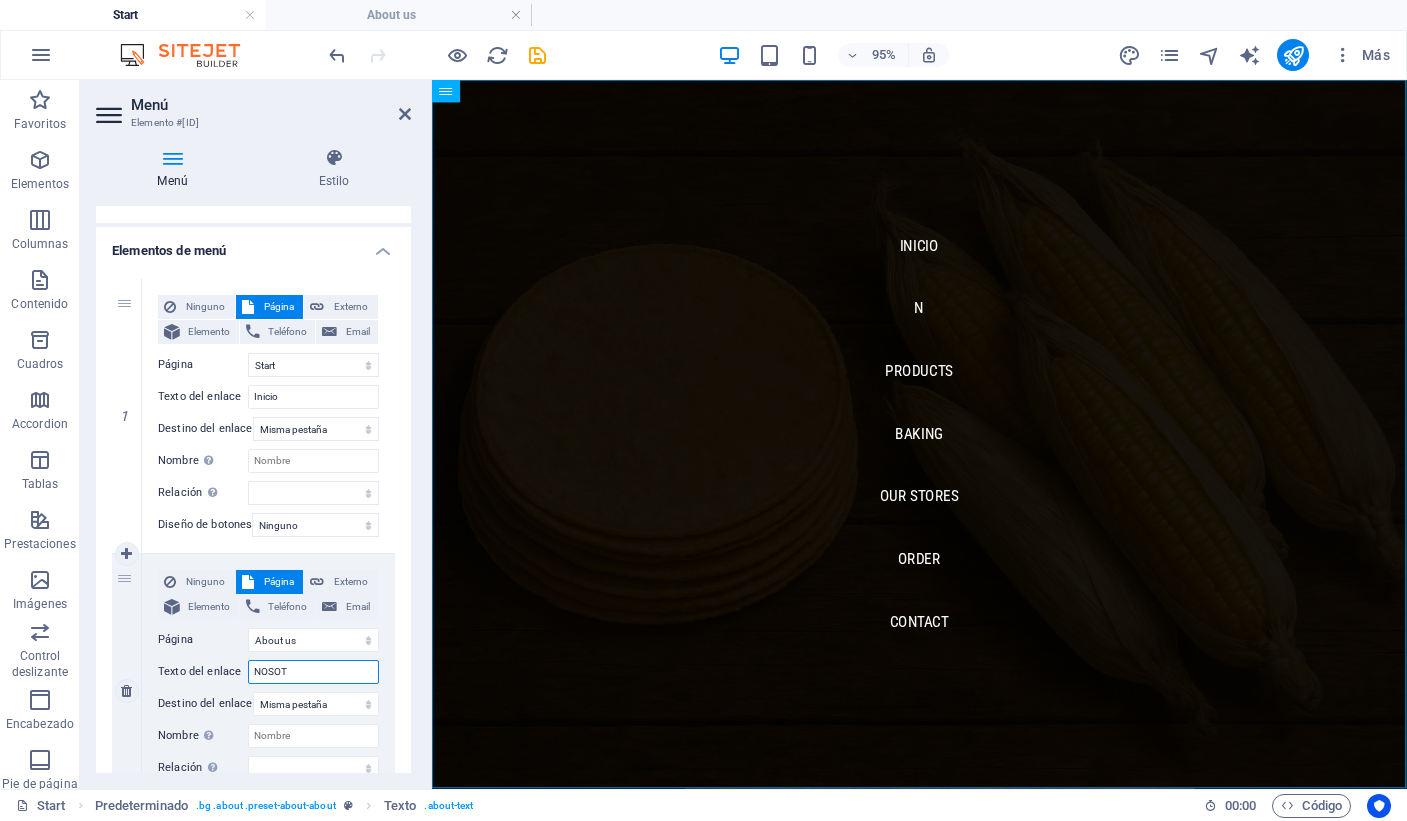 type on "NOSOTR" 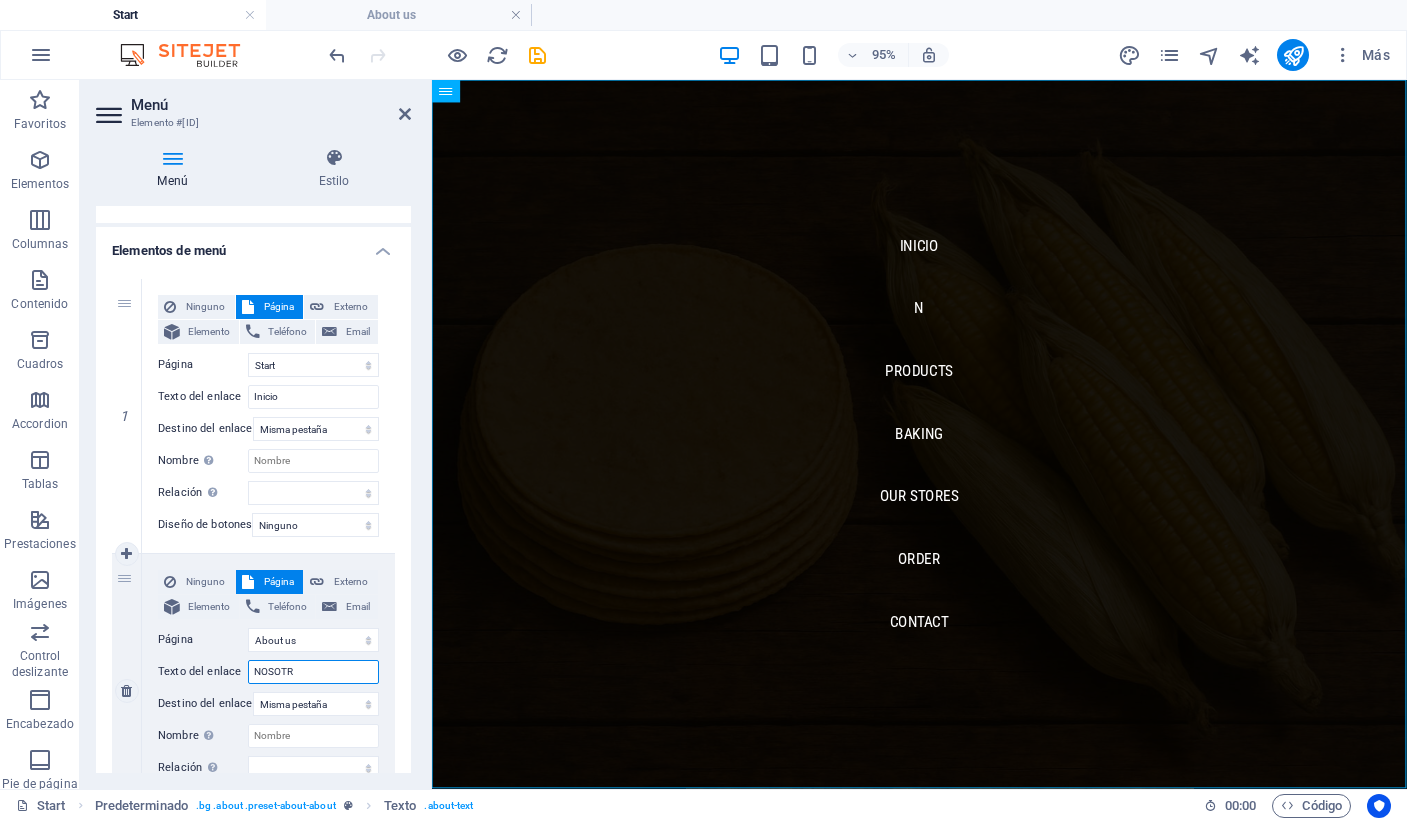 select 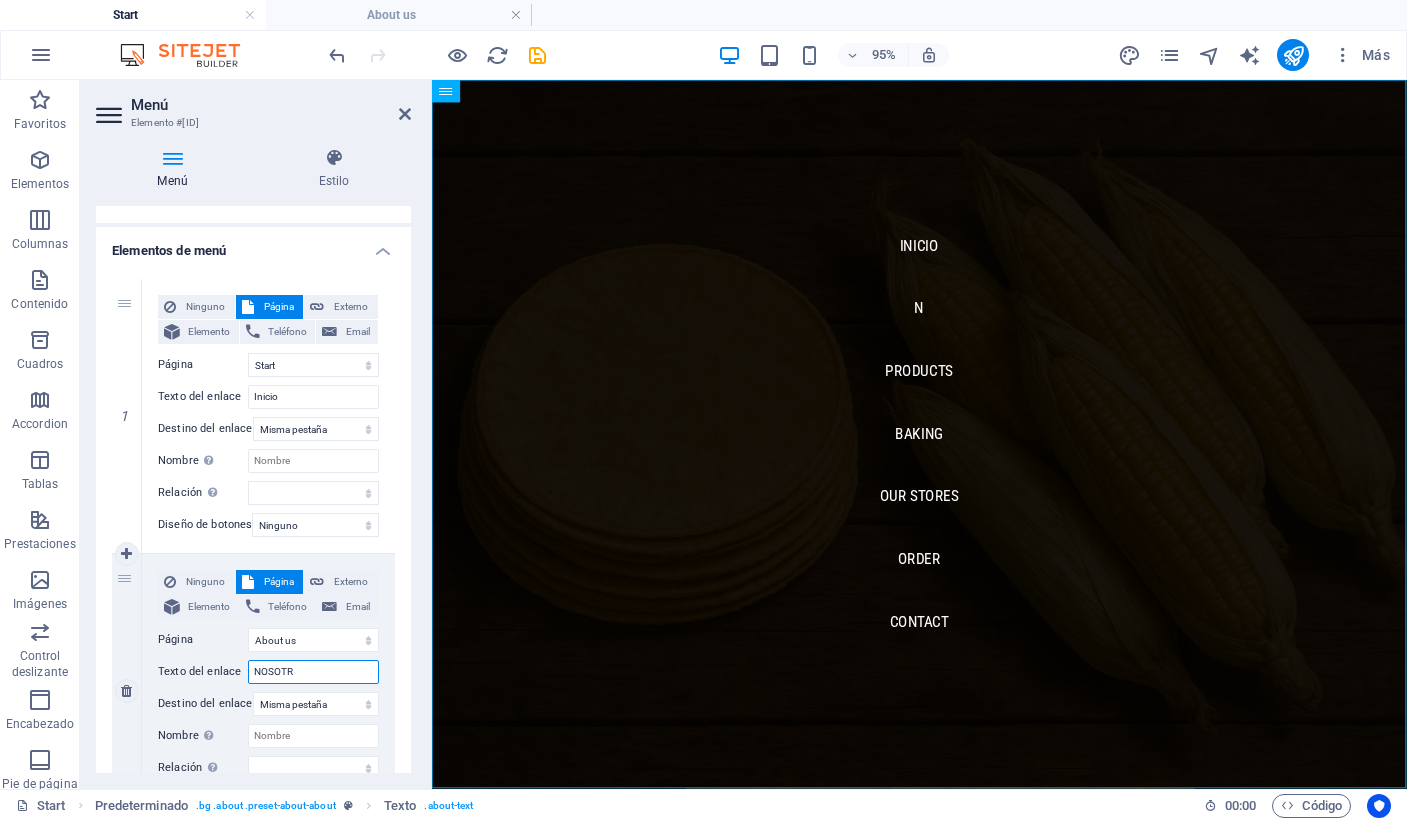 select 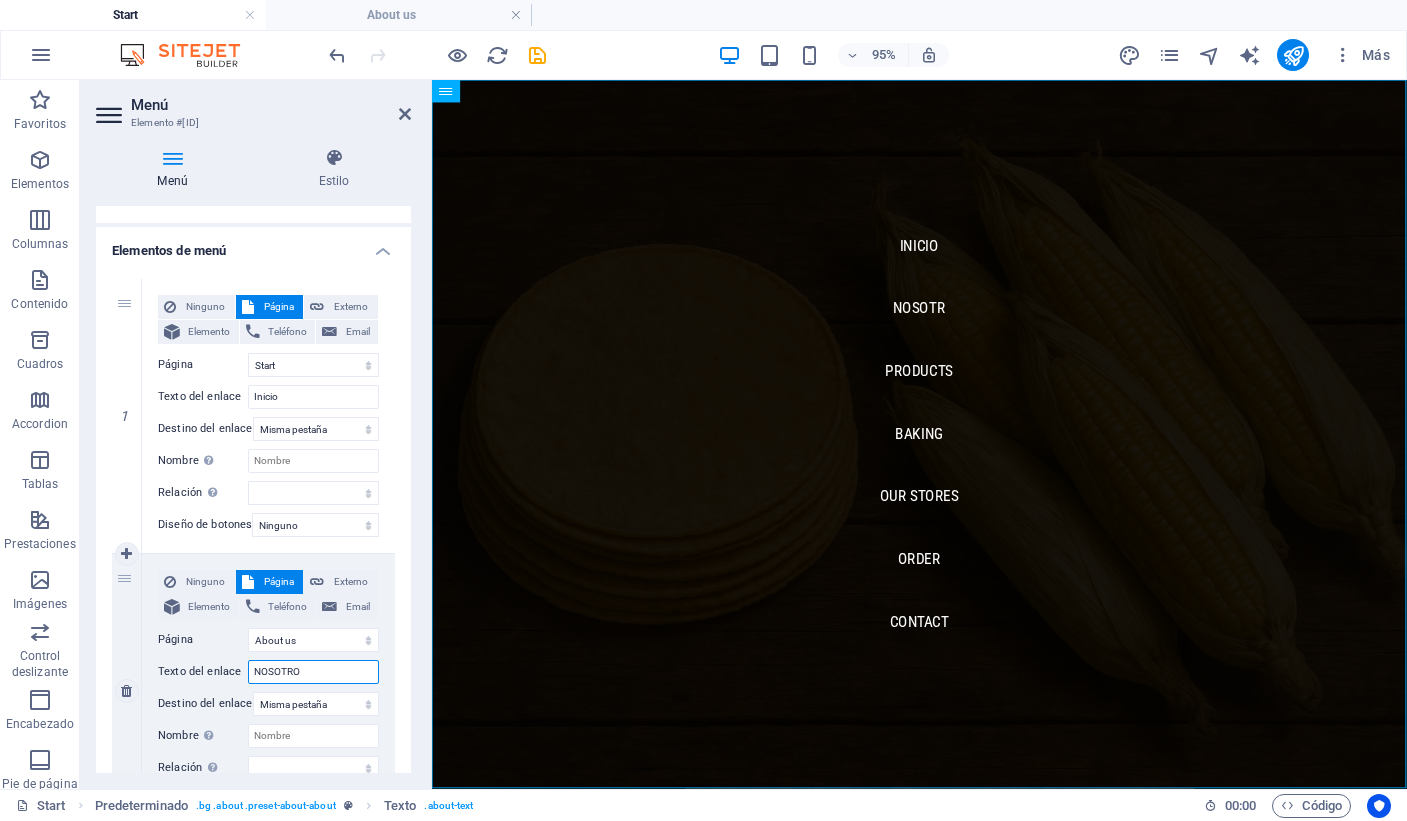type on "NOSOTROS" 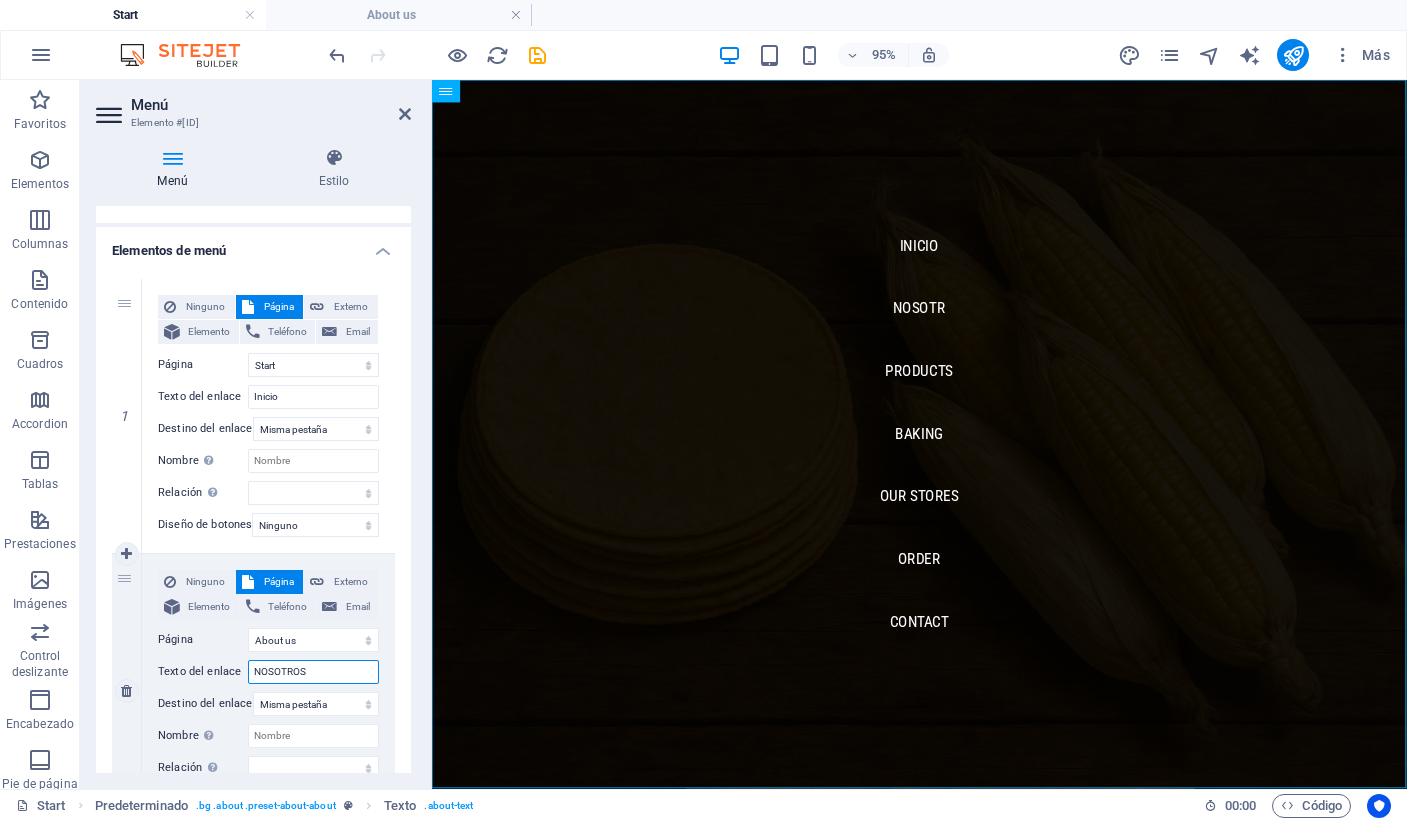 select 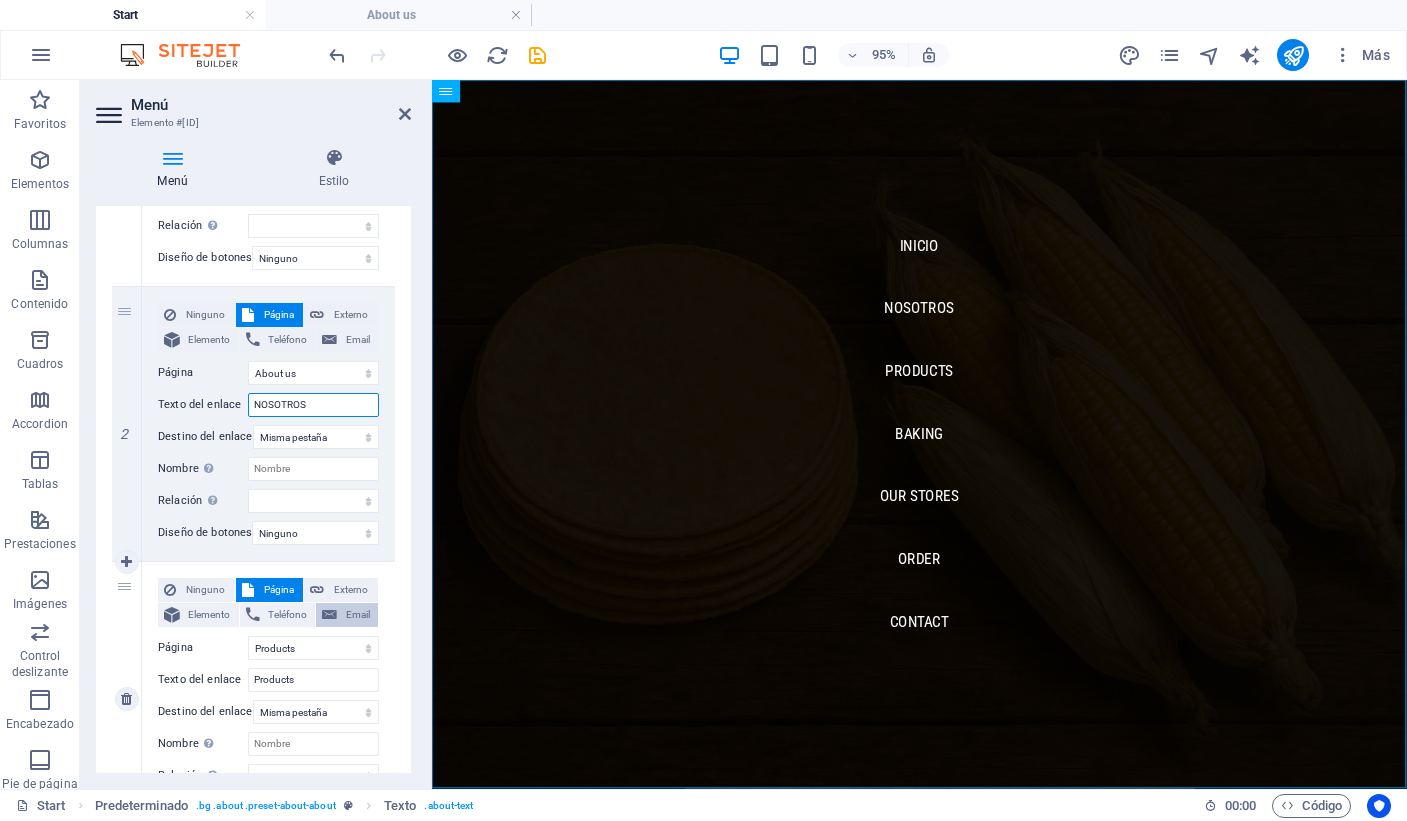 scroll, scrollTop: 401, scrollLeft: 0, axis: vertical 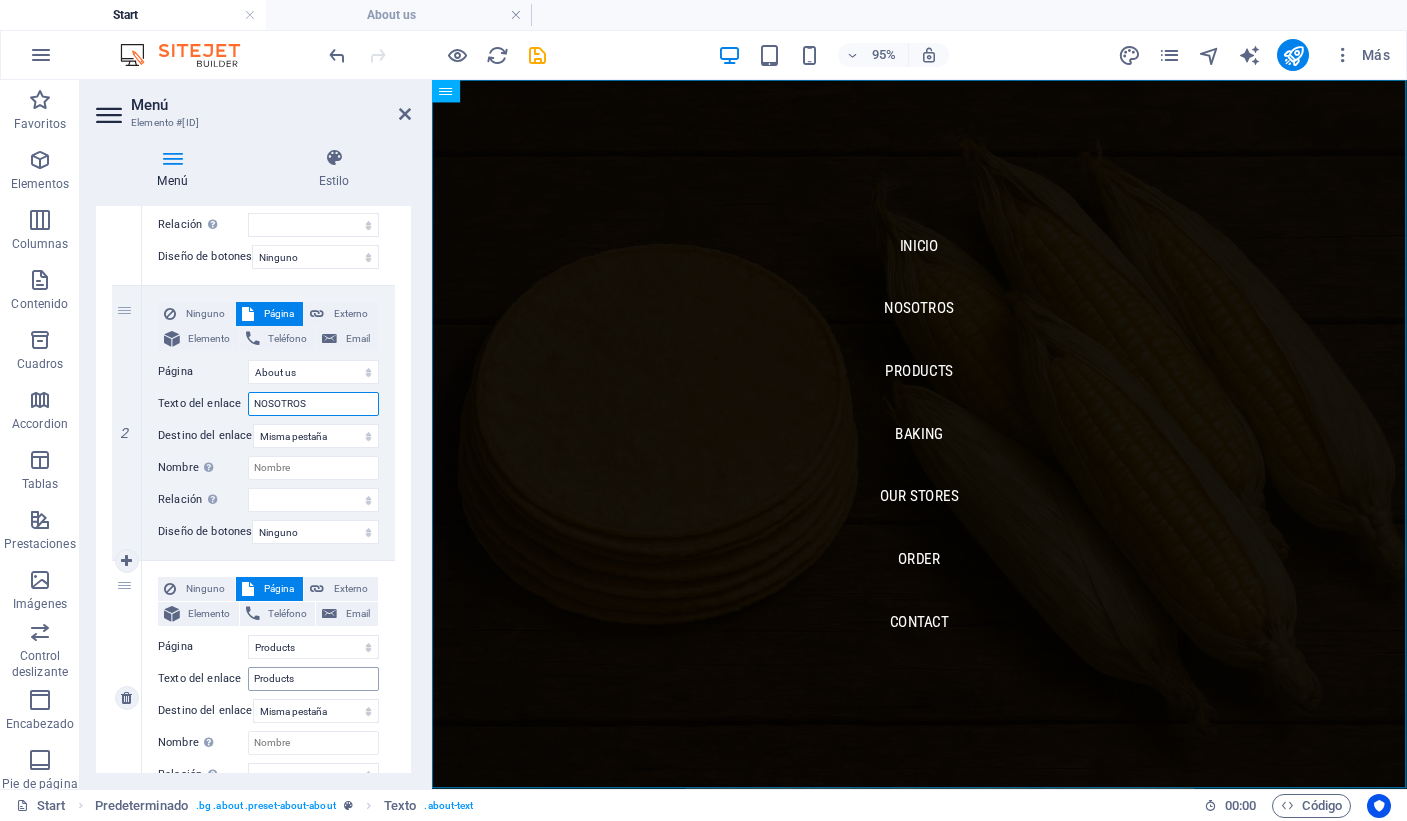type on "NOSOTROS" 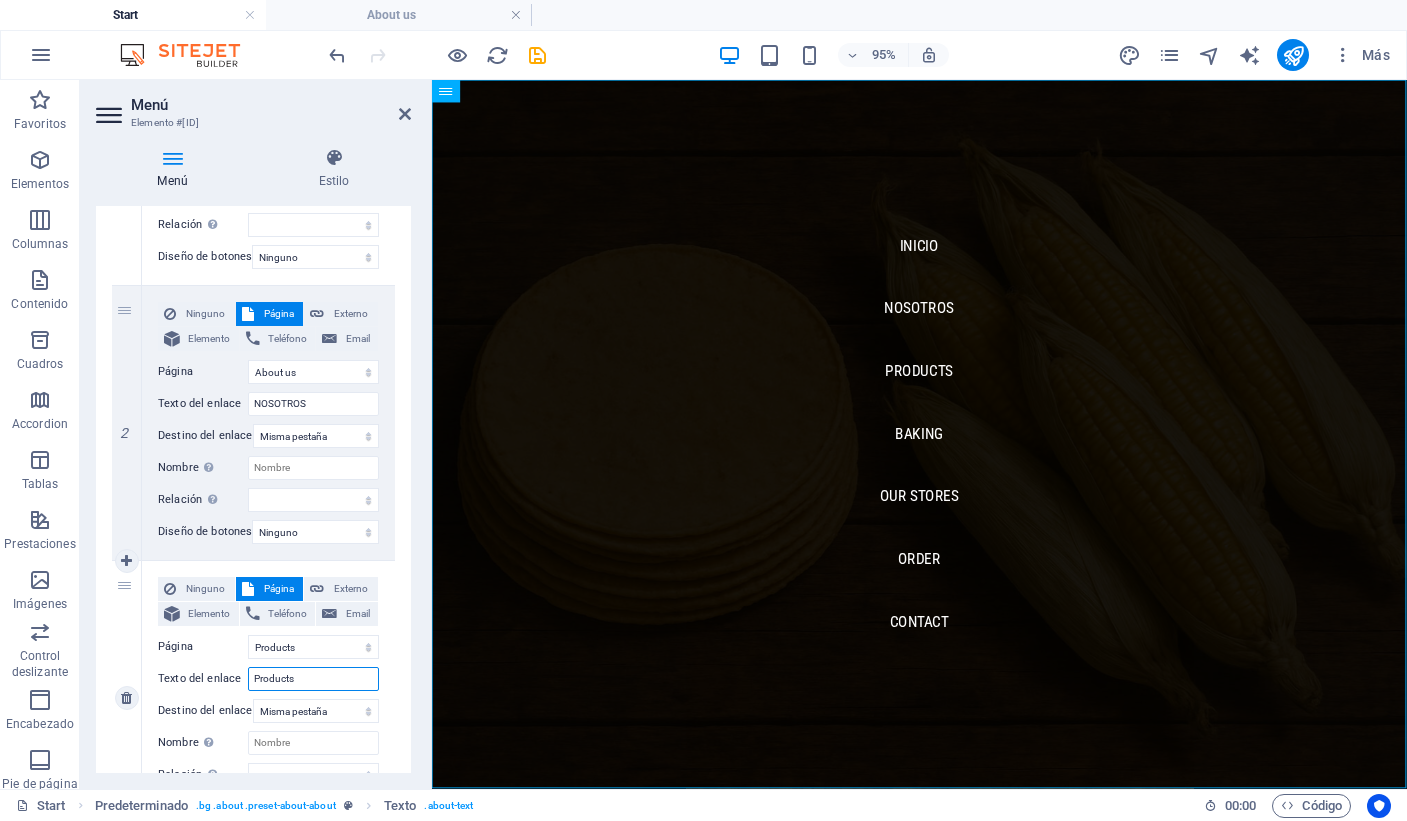 click on "Products" at bounding box center (313, 679) 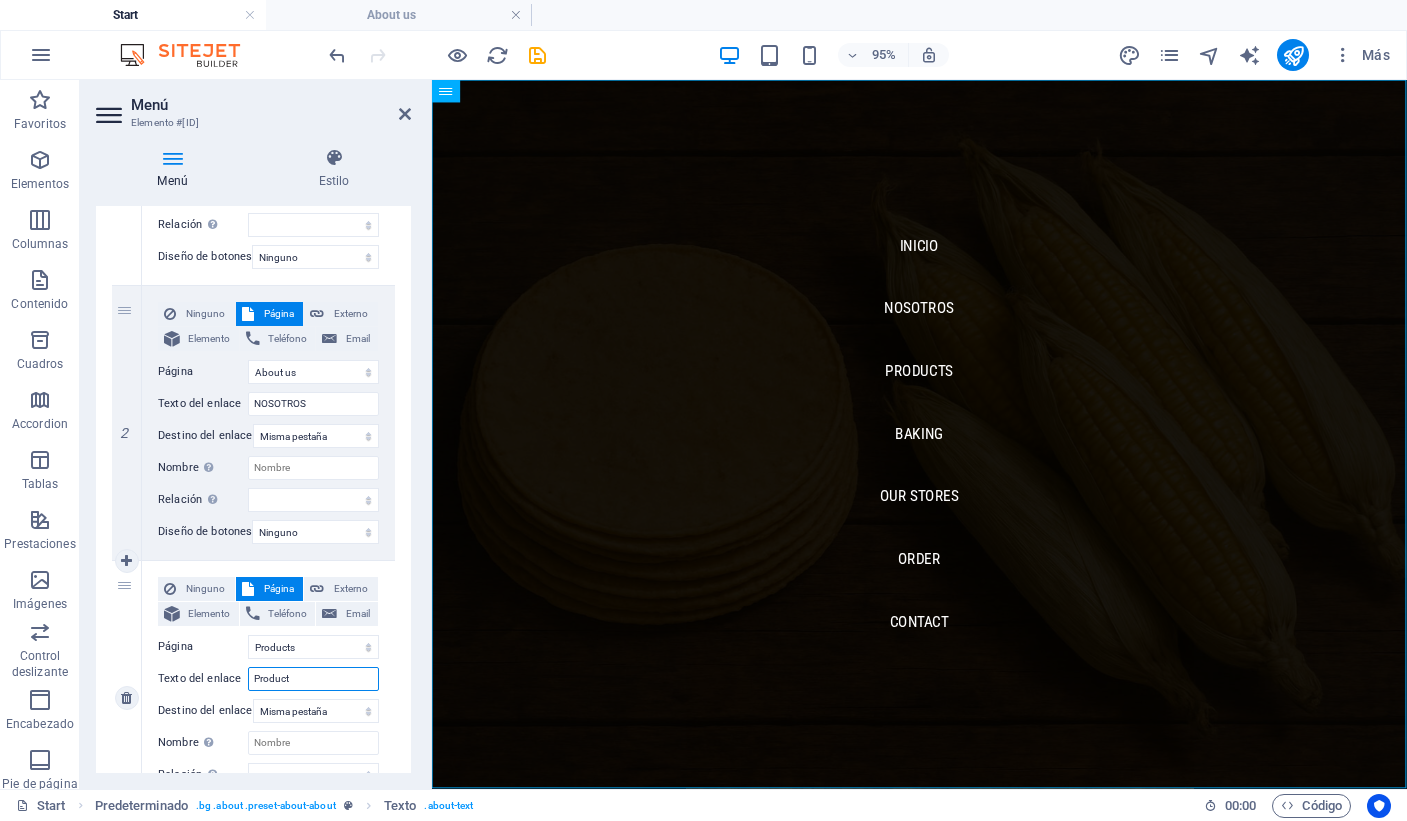 select 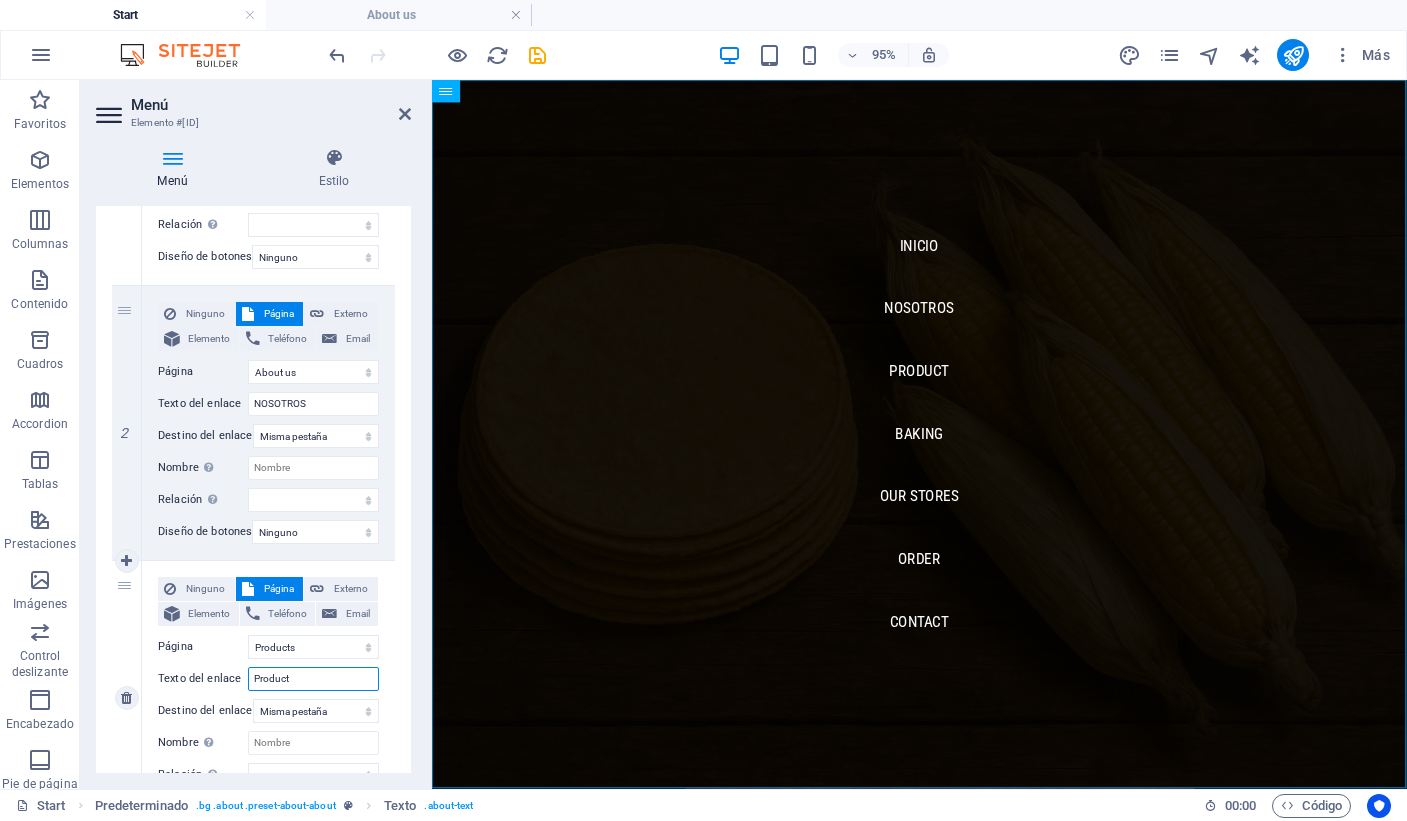 type on "ProductS" 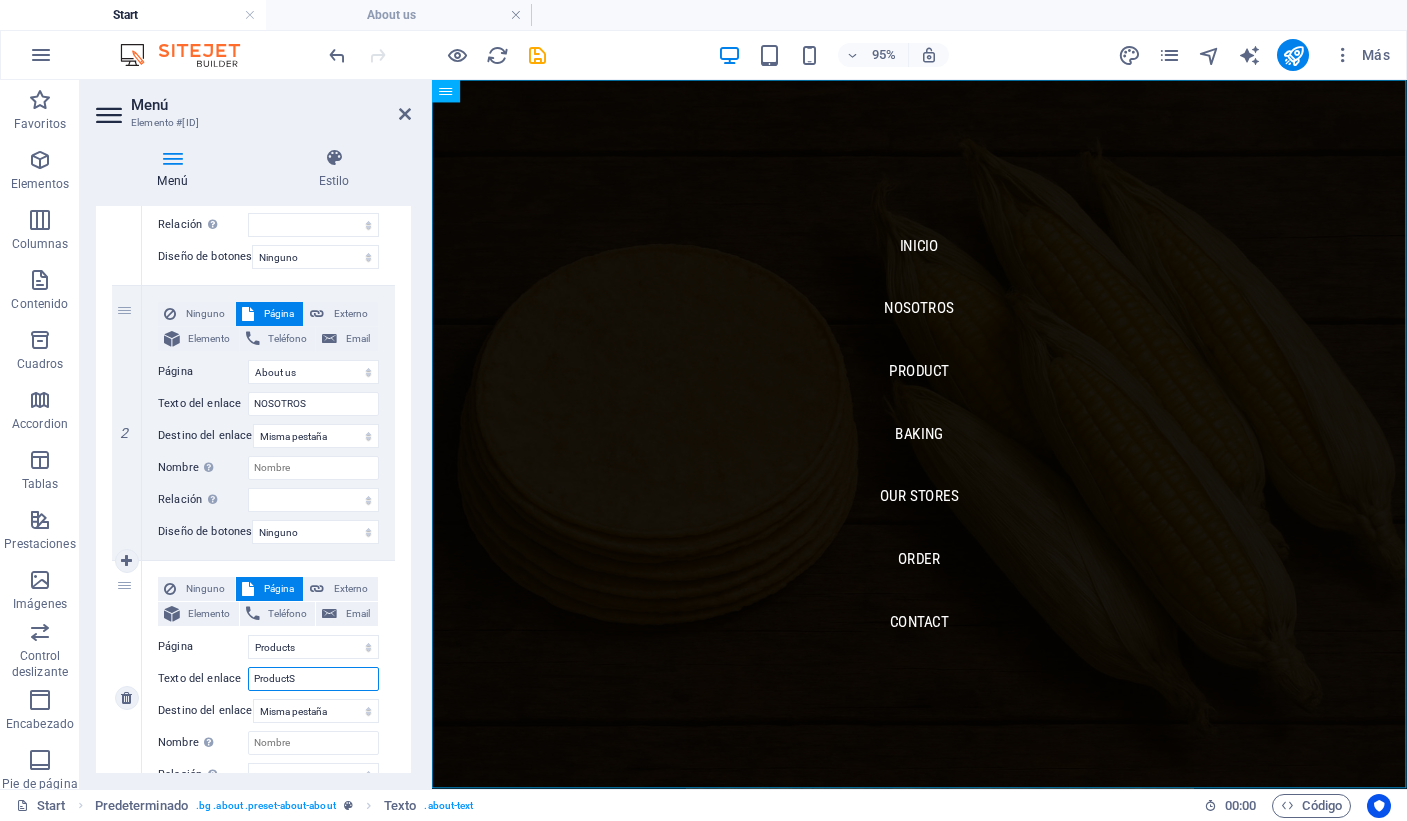 select 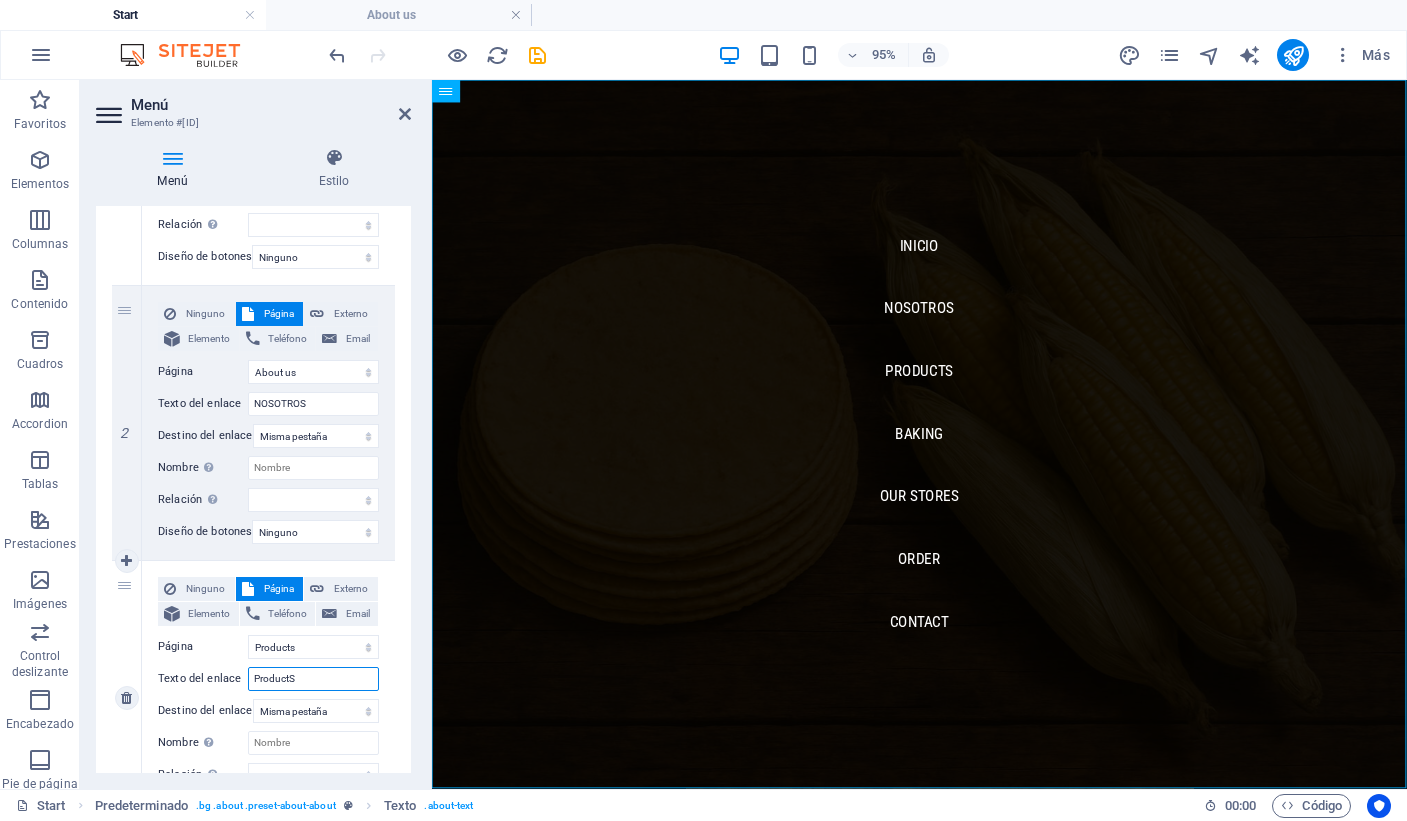 type on "Product" 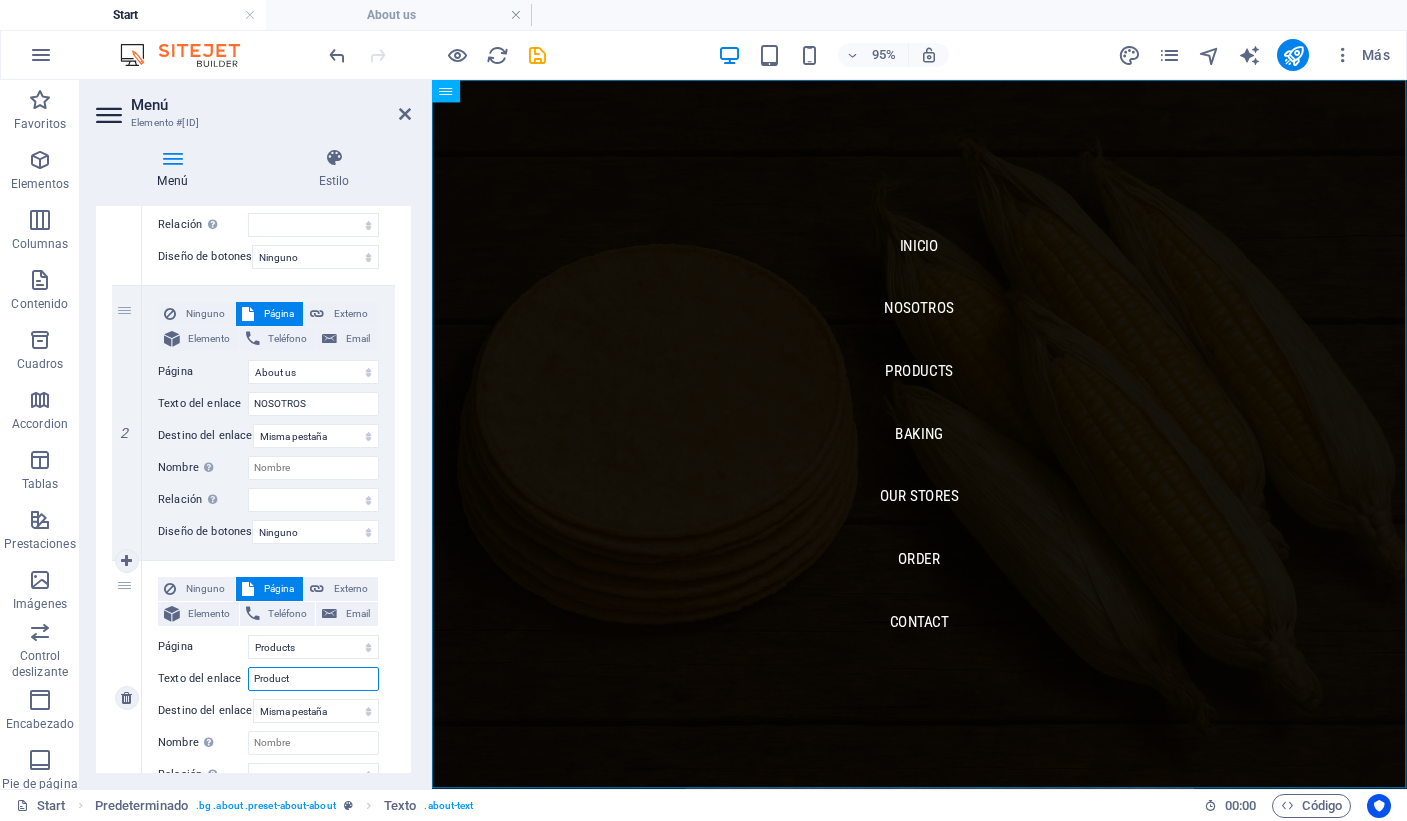 select 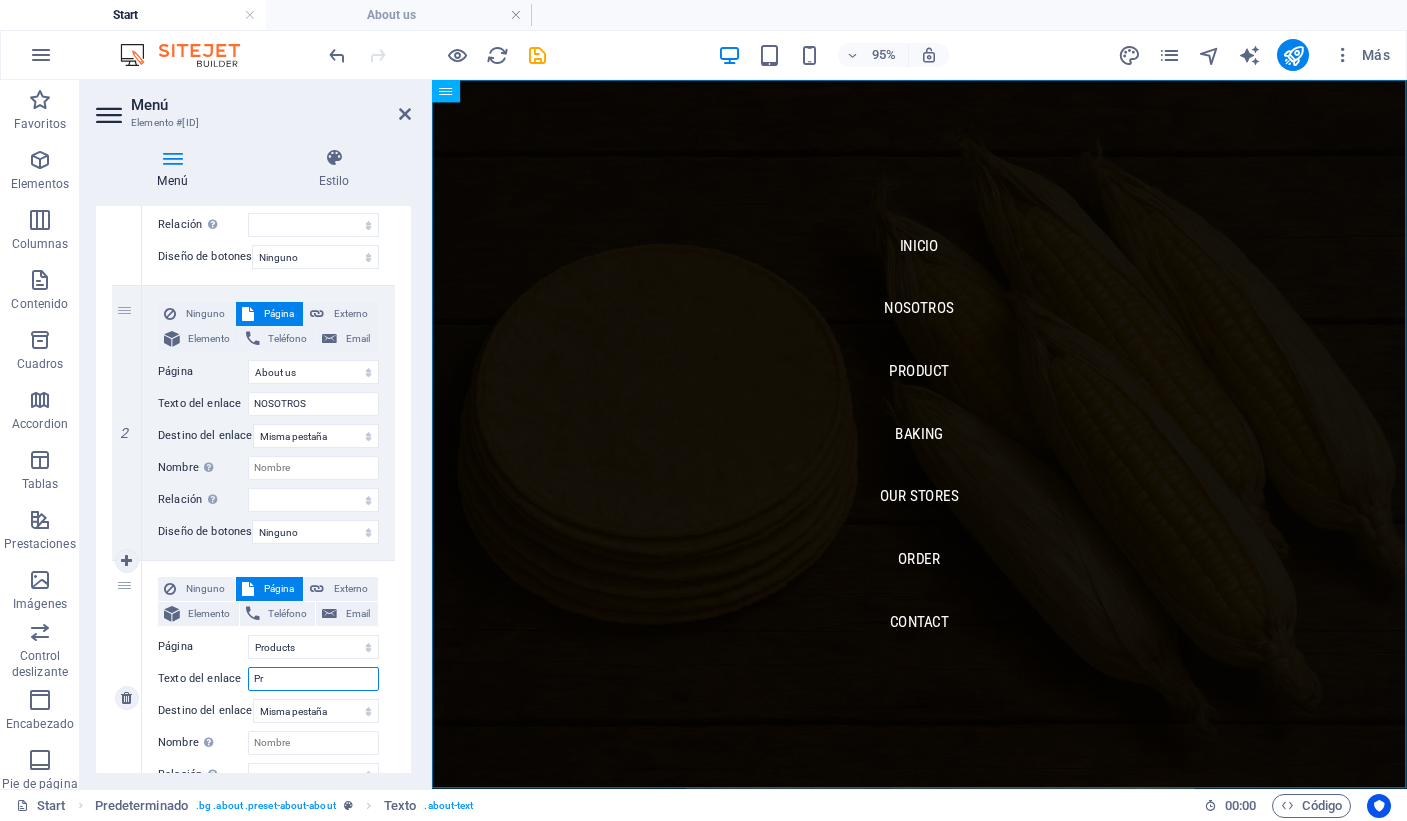 type on "P" 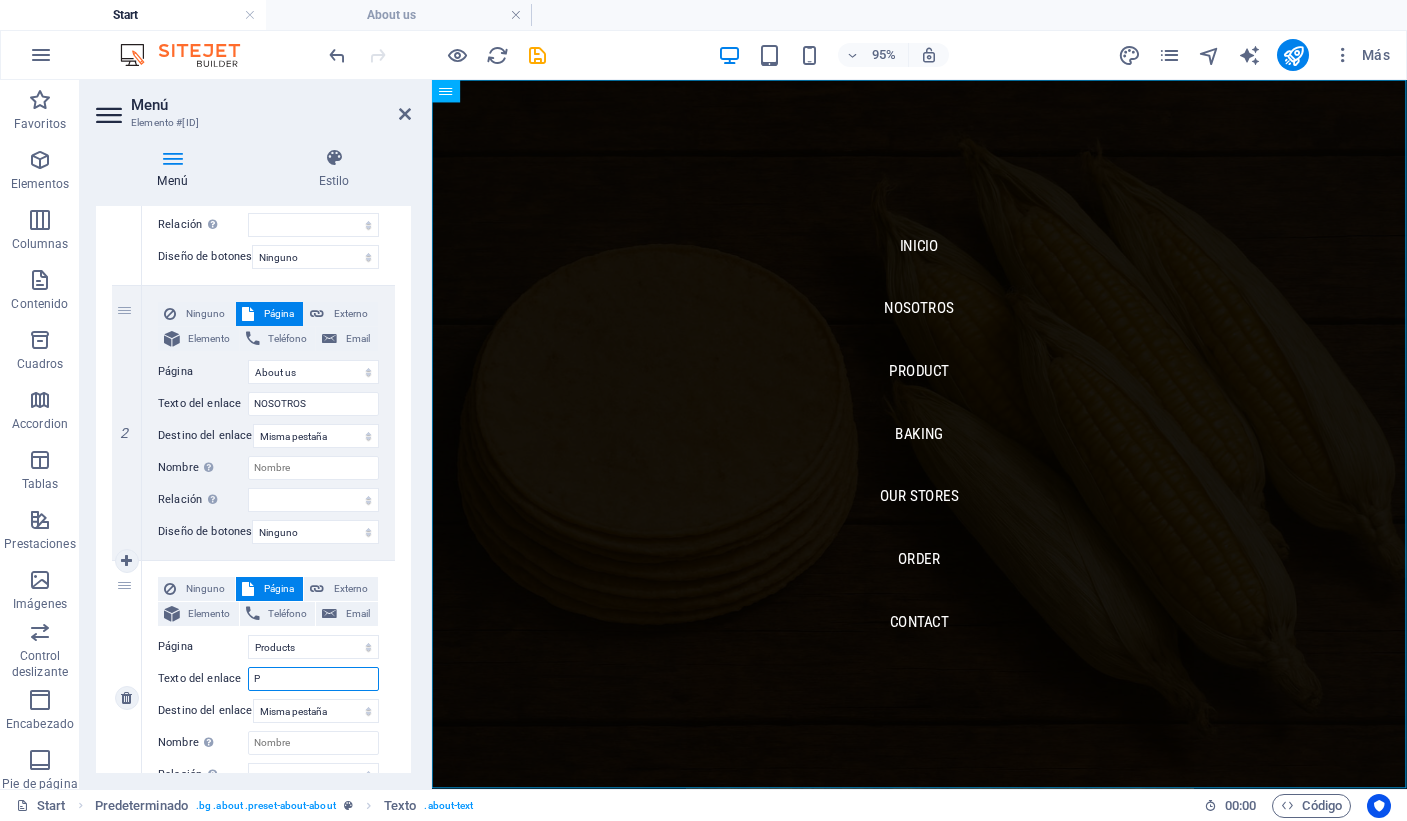 select 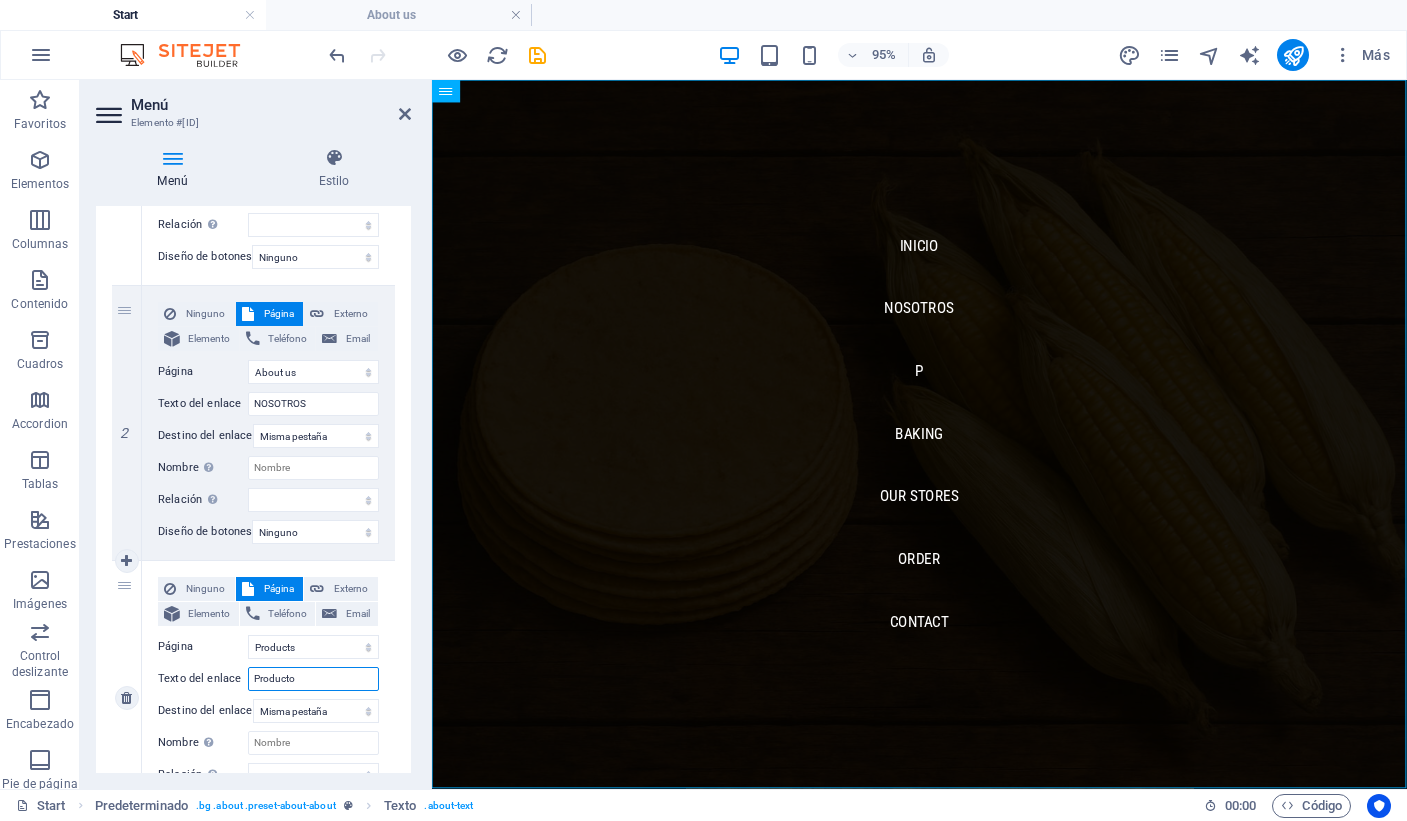 type on "Productos" 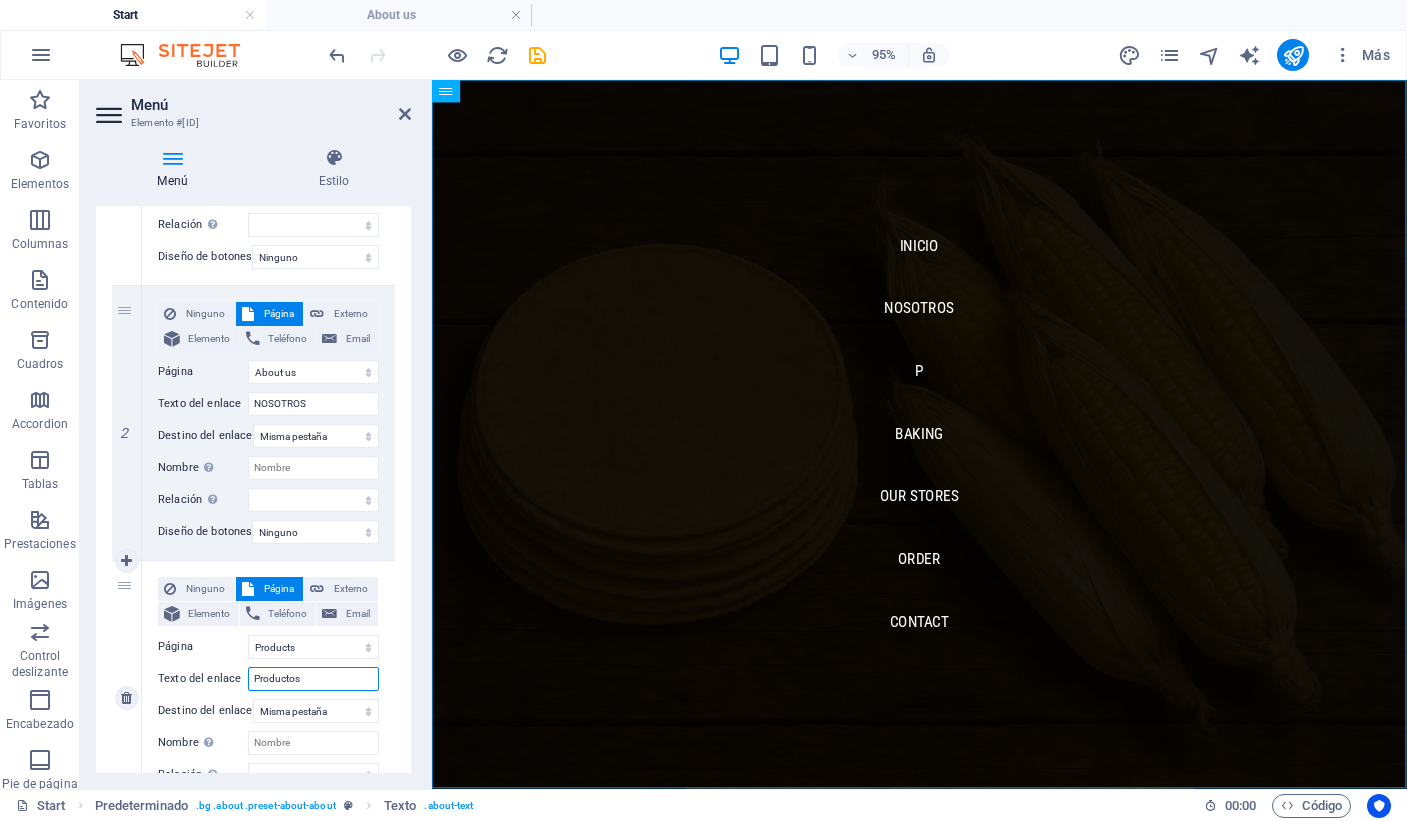 select 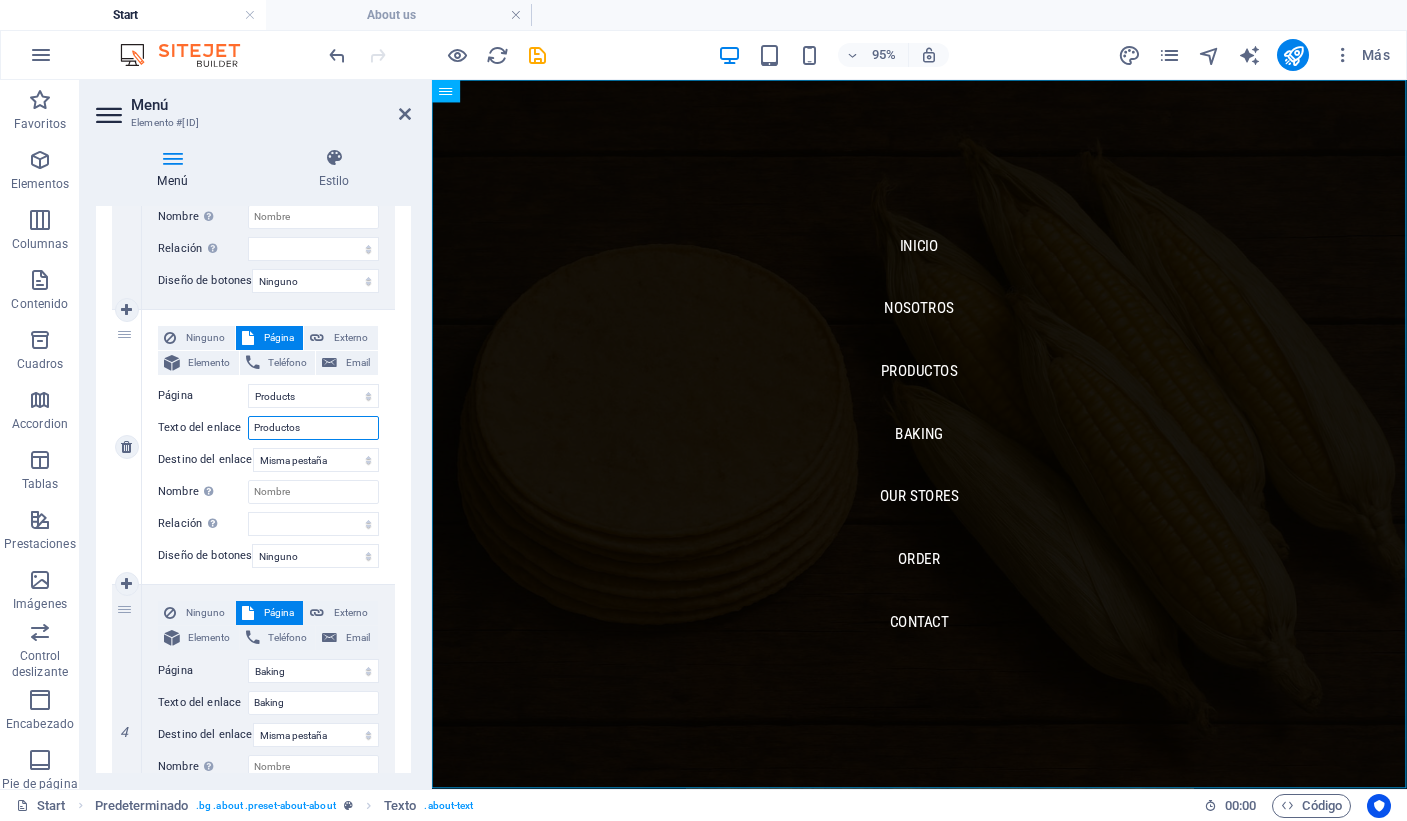 scroll, scrollTop: 710, scrollLeft: 0, axis: vertical 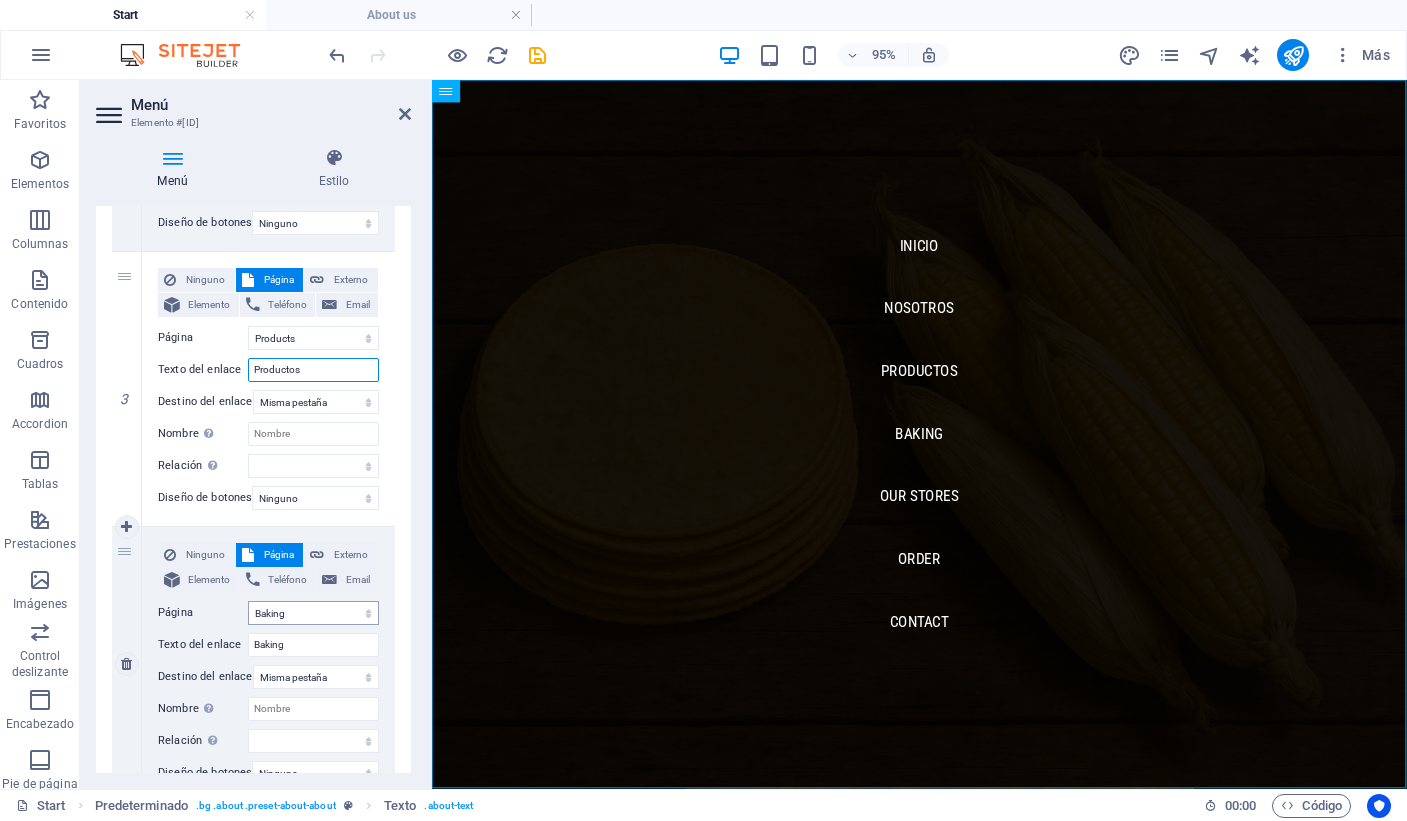 type on "Productos" 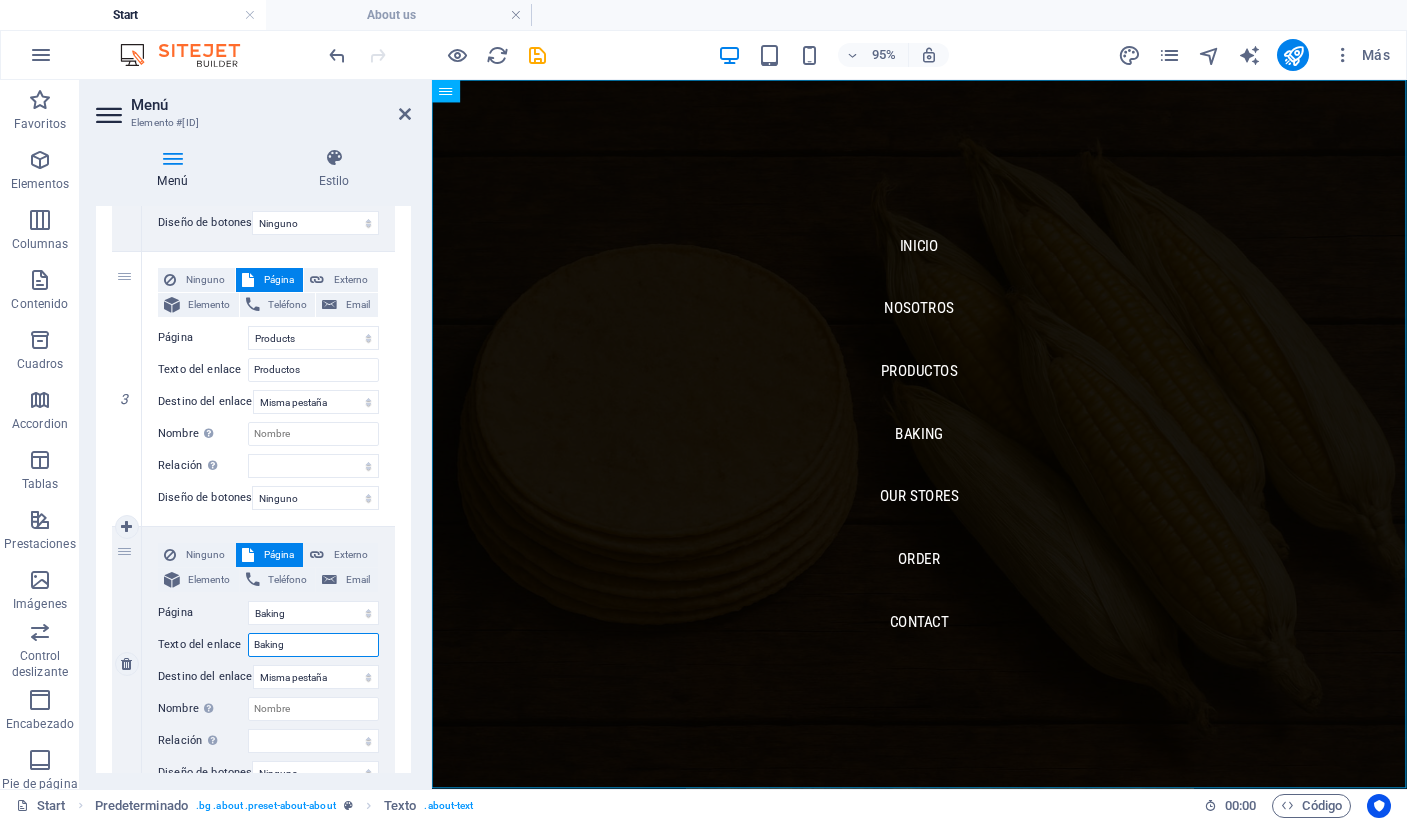 click on "Baking" at bounding box center [313, 645] 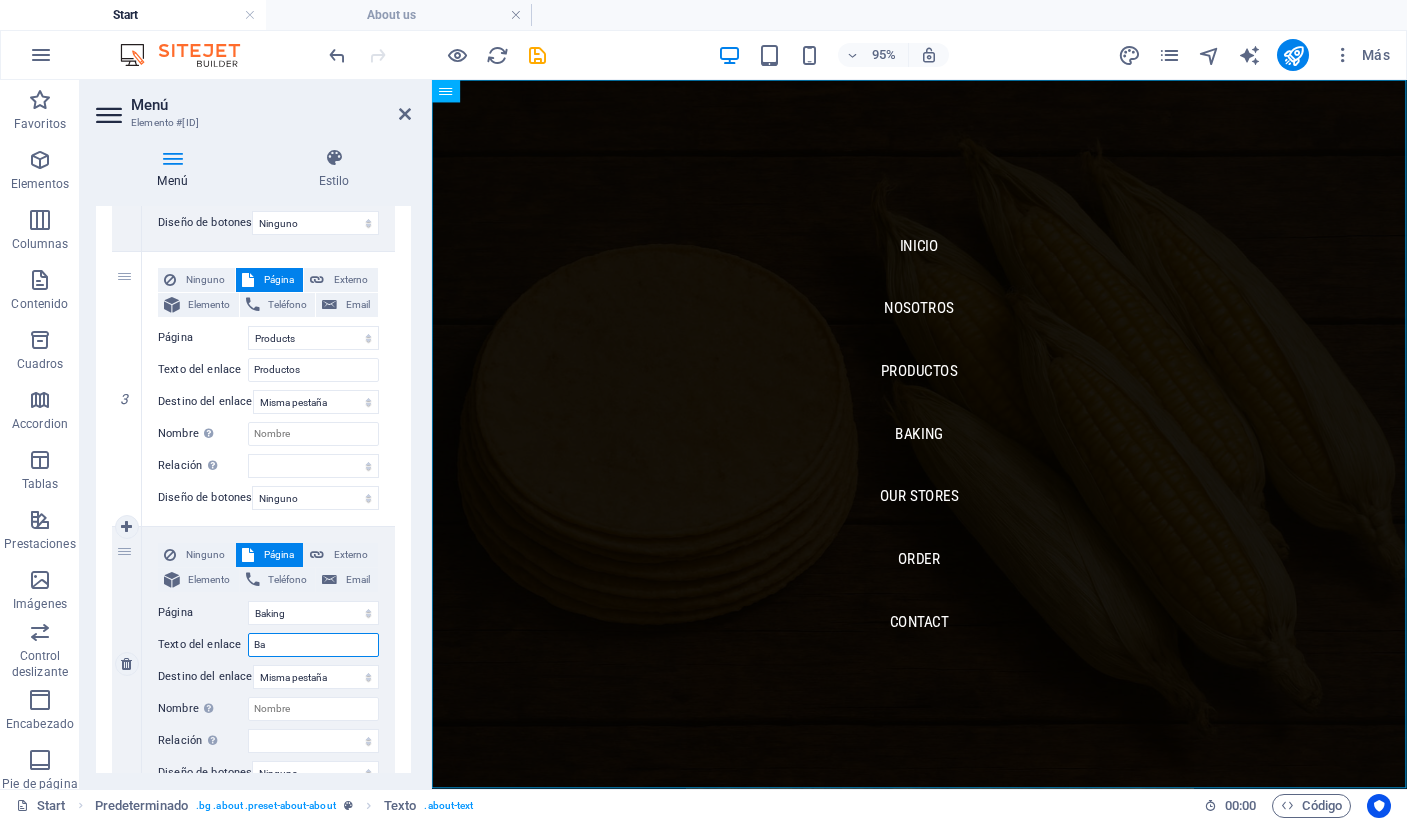 type on "B" 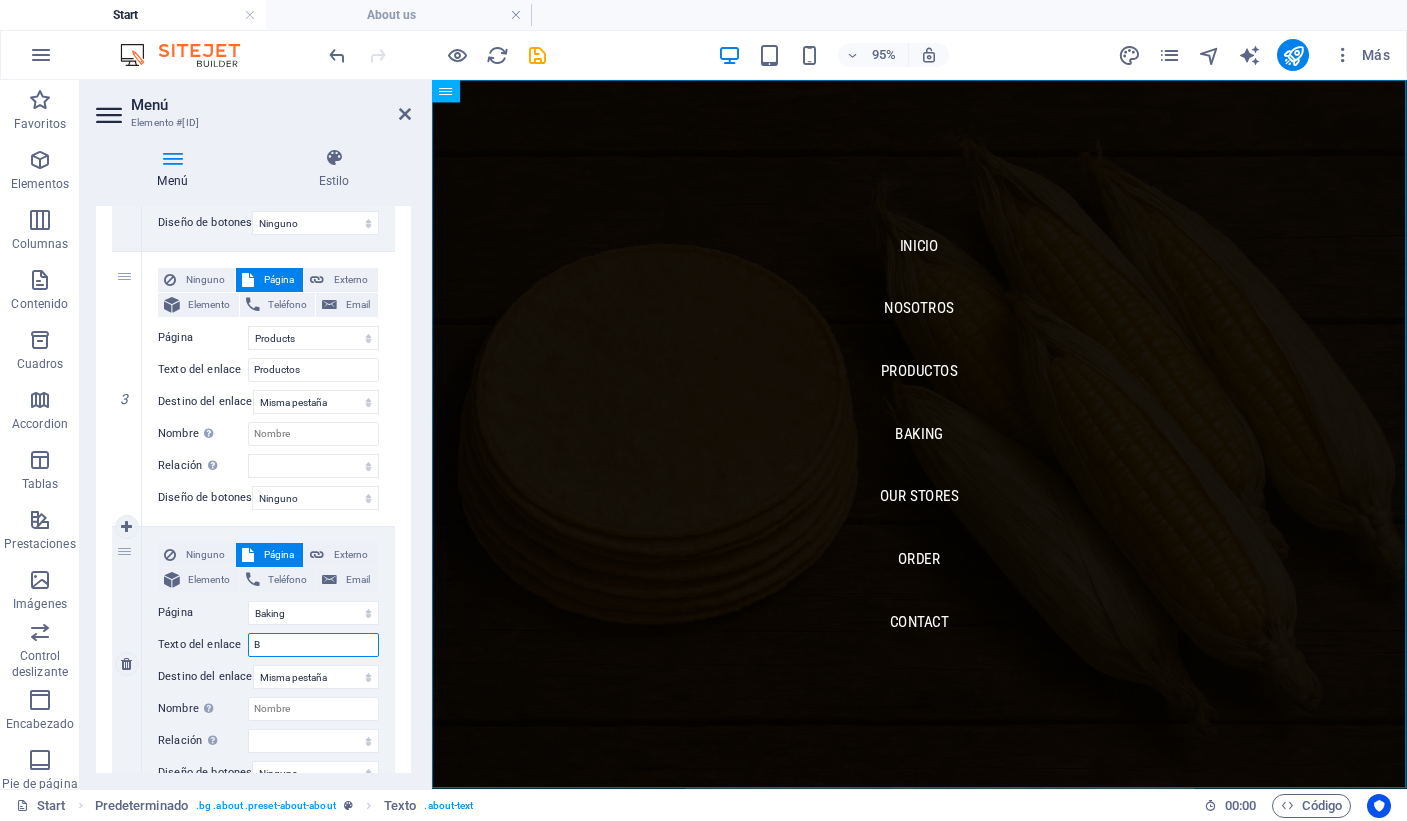 type 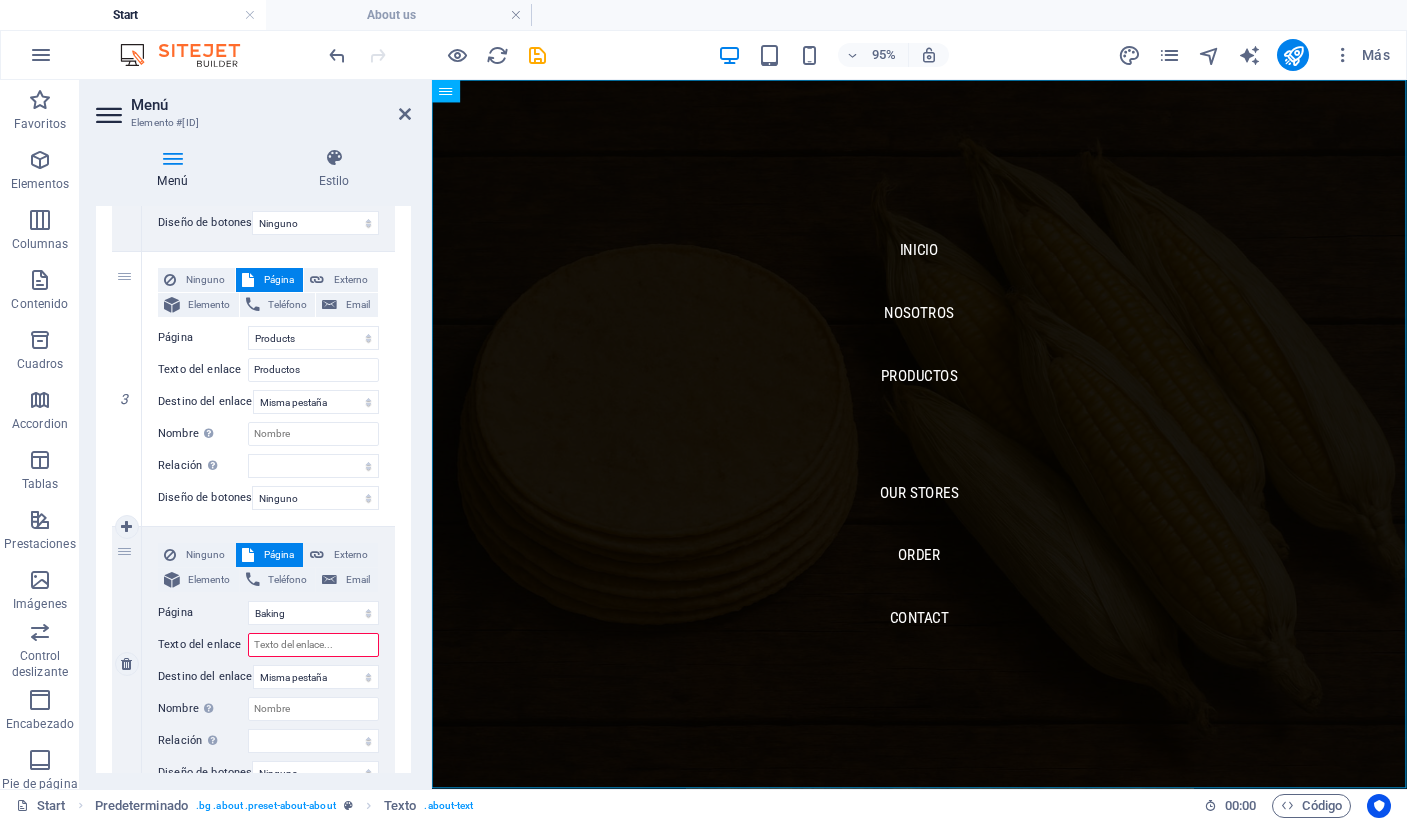 select 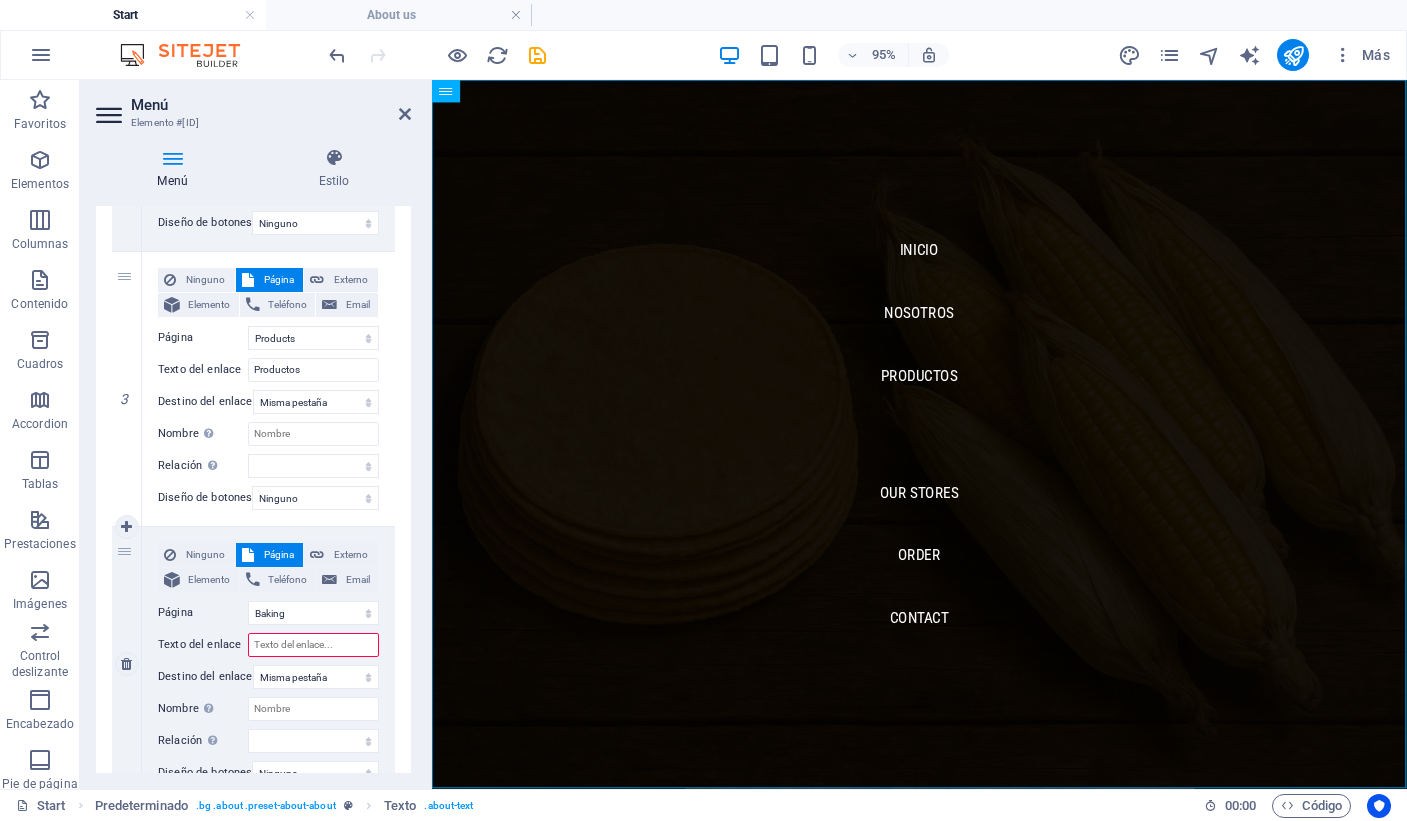 type on "P" 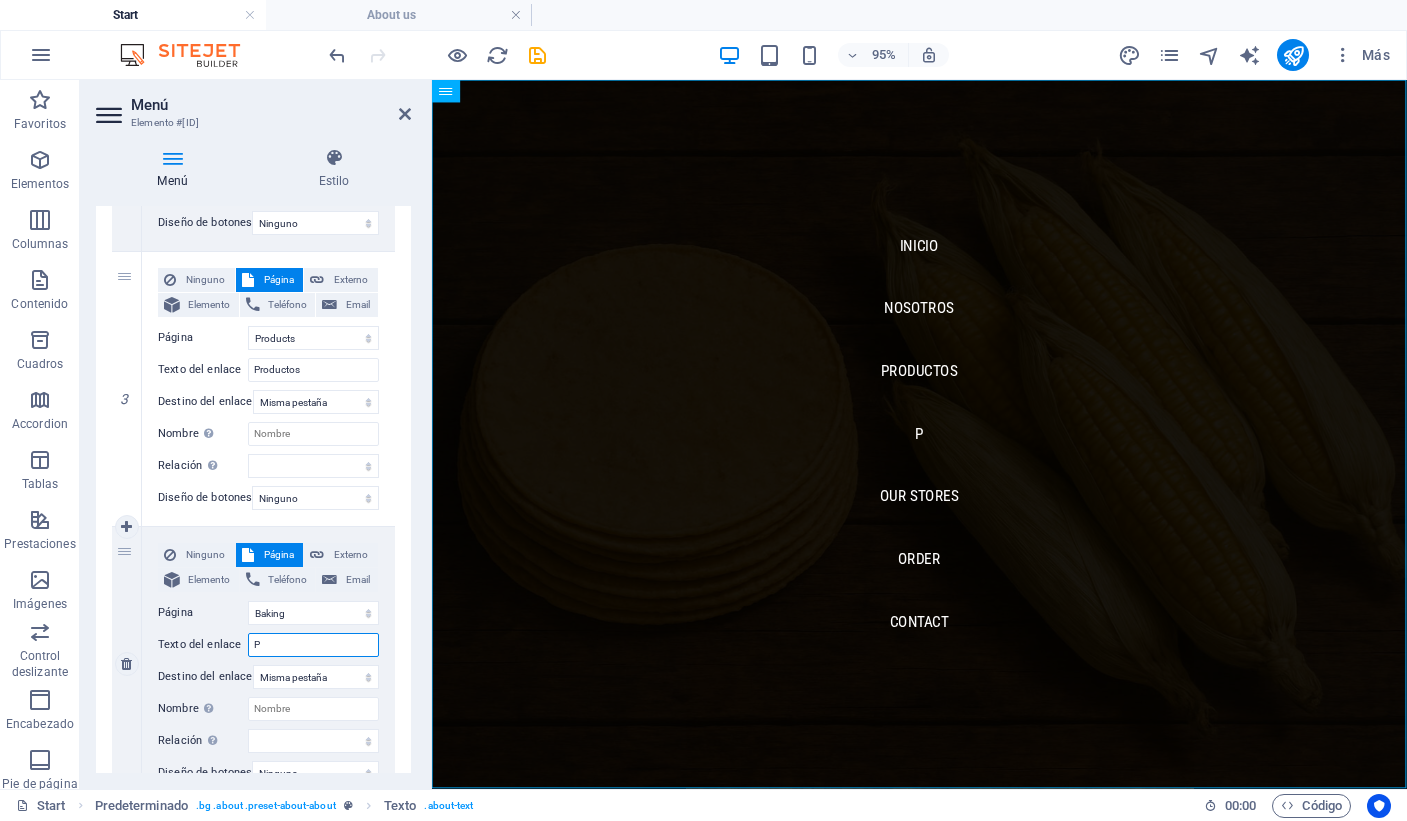 select 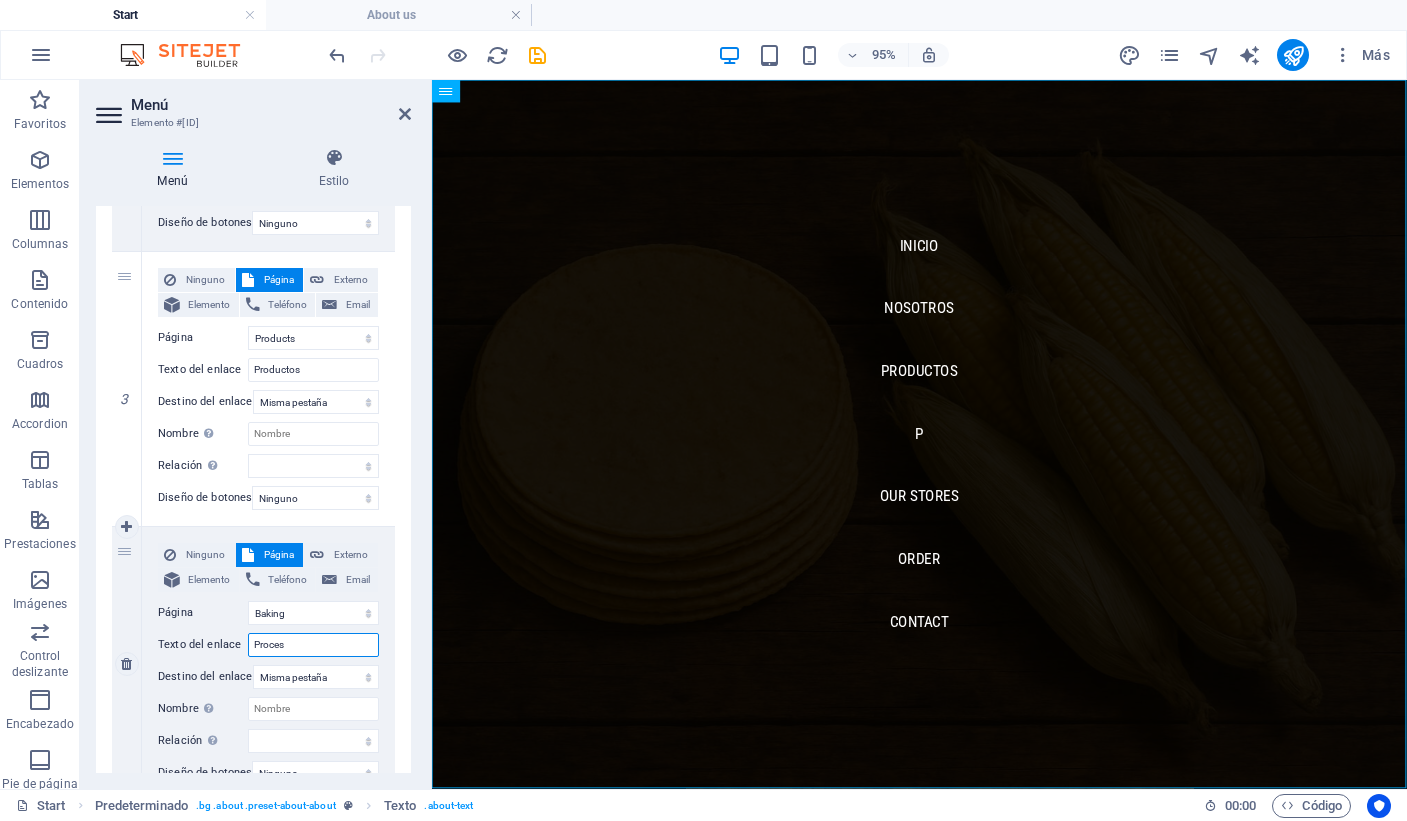 type on "Proceso" 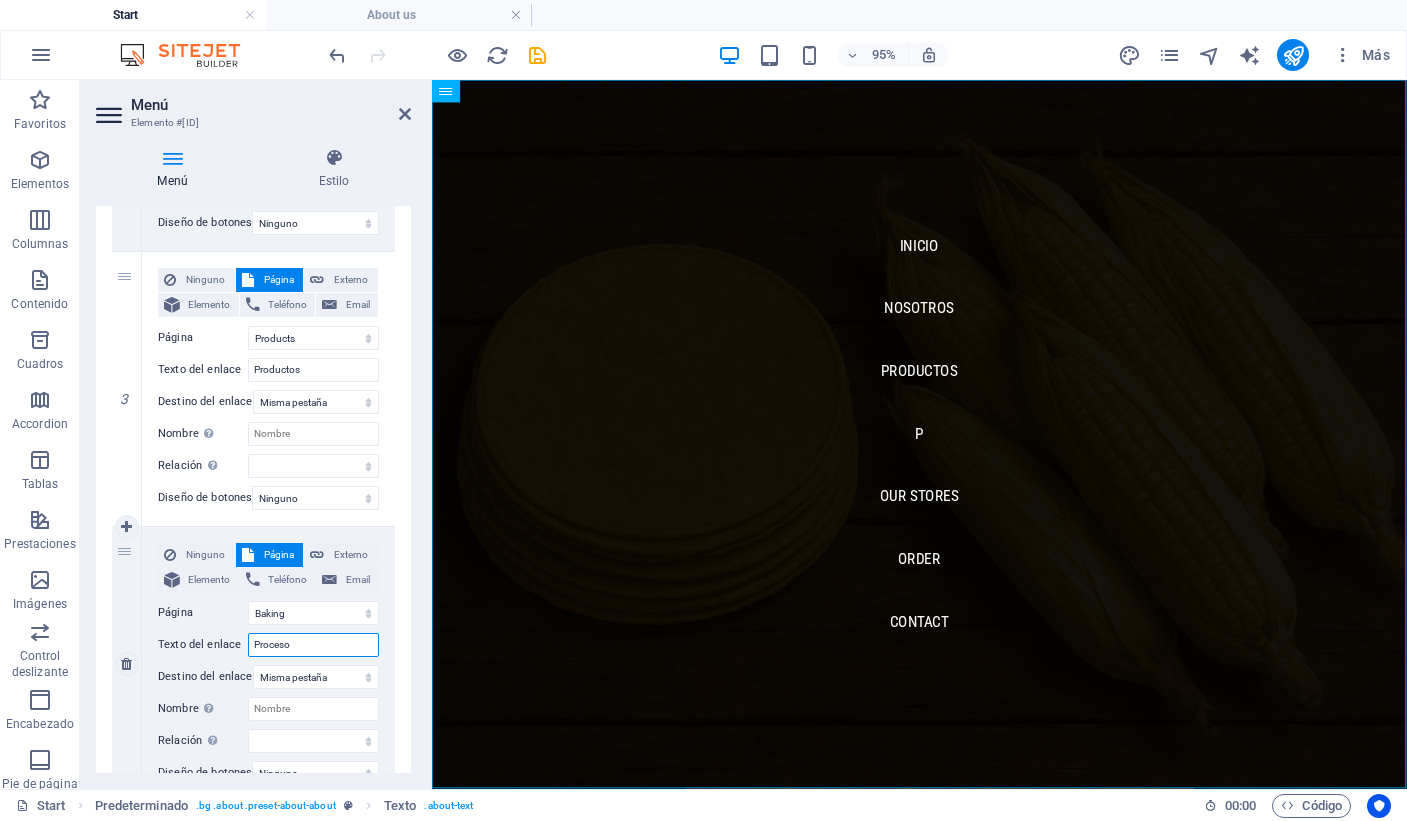 select 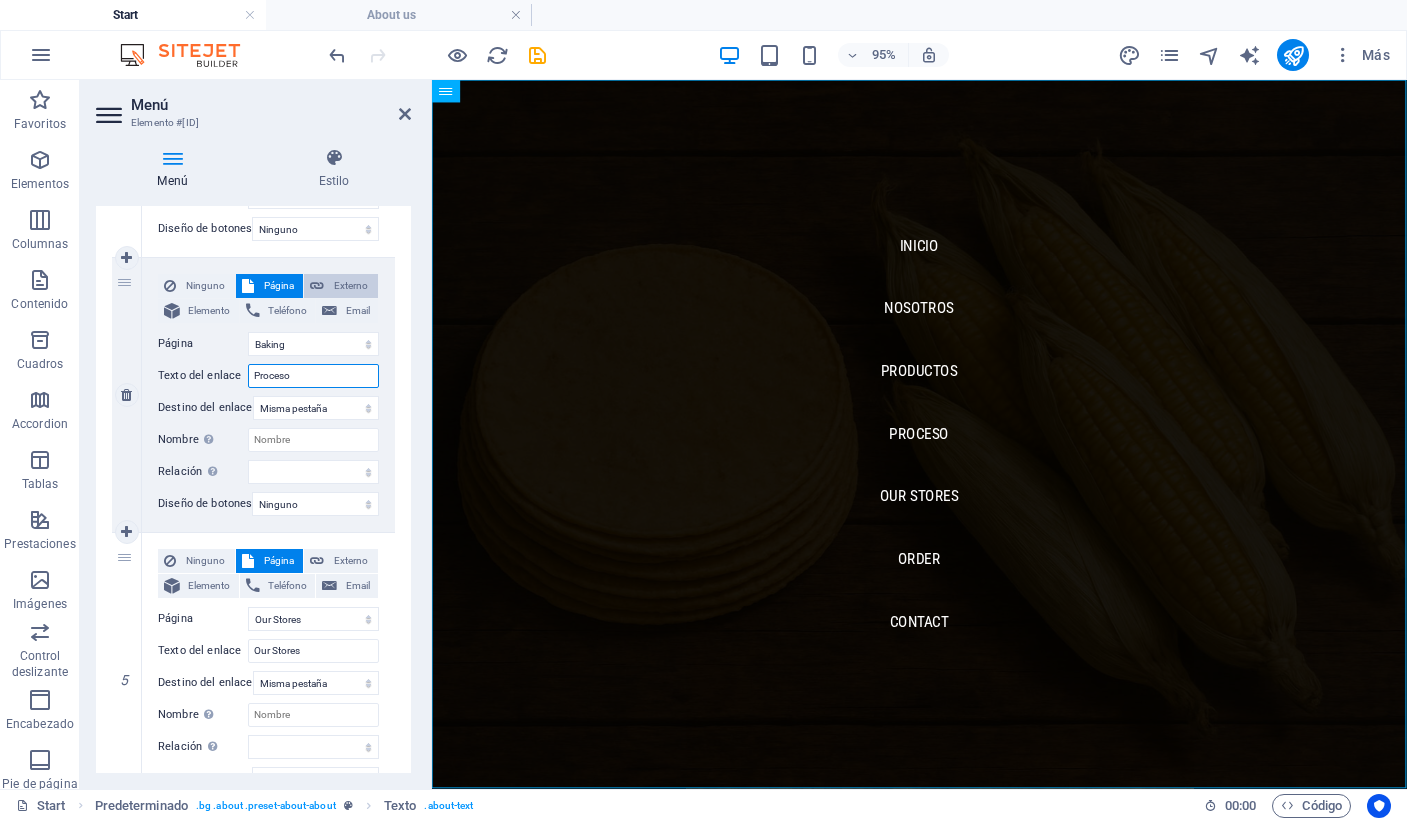 scroll, scrollTop: 1003, scrollLeft: 0, axis: vertical 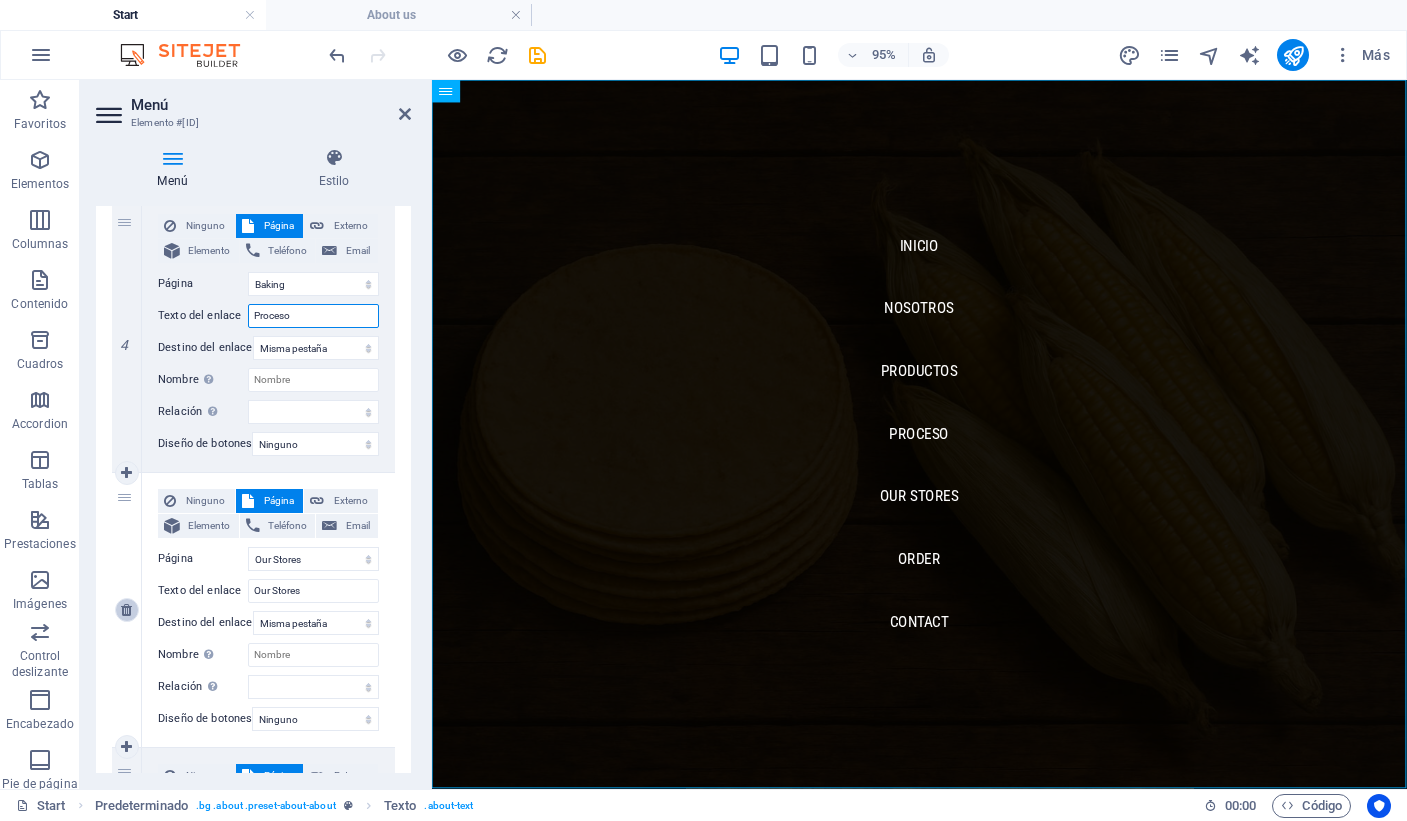 type on "Proceso" 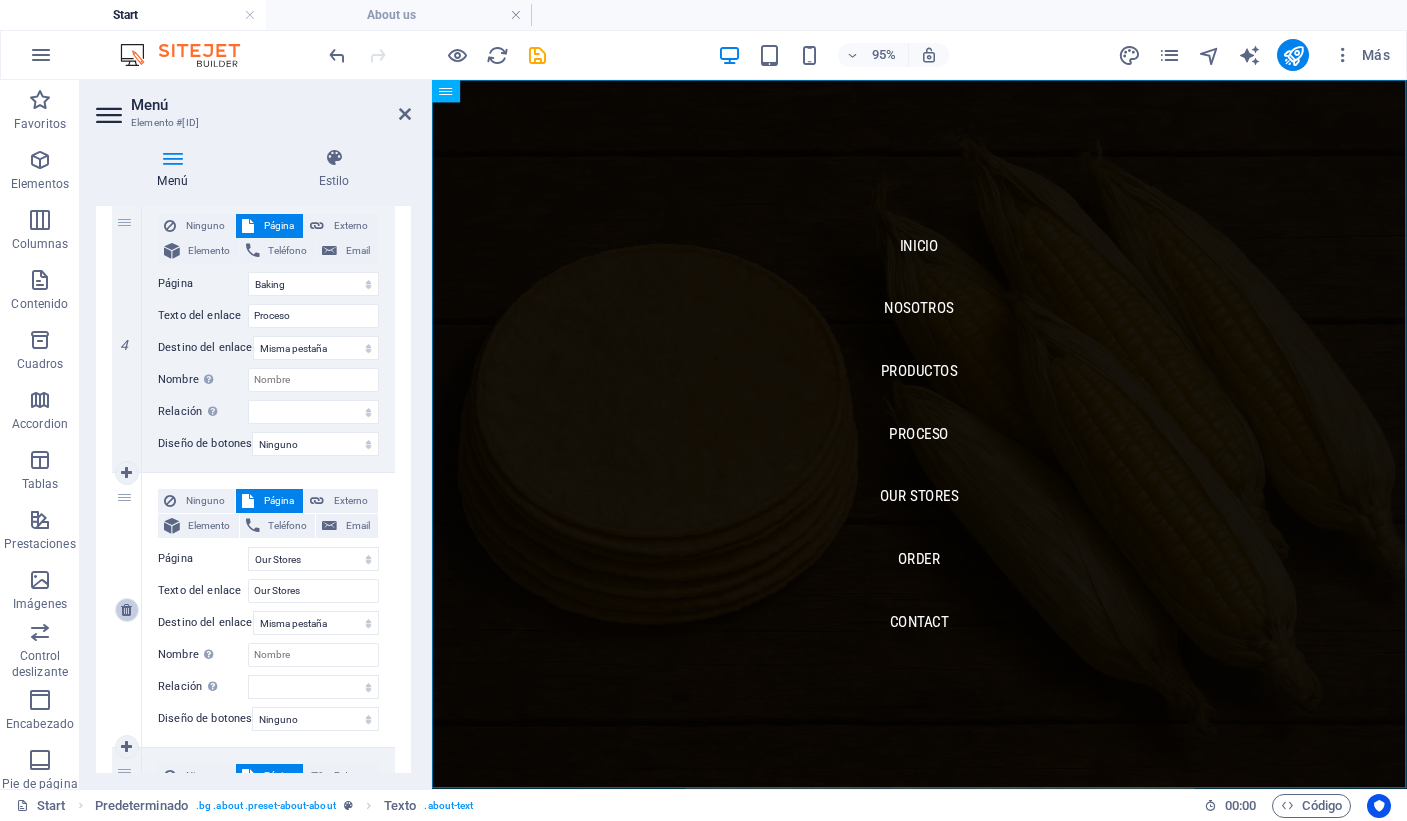 scroll, scrollTop: 1041, scrollLeft: 0, axis: vertical 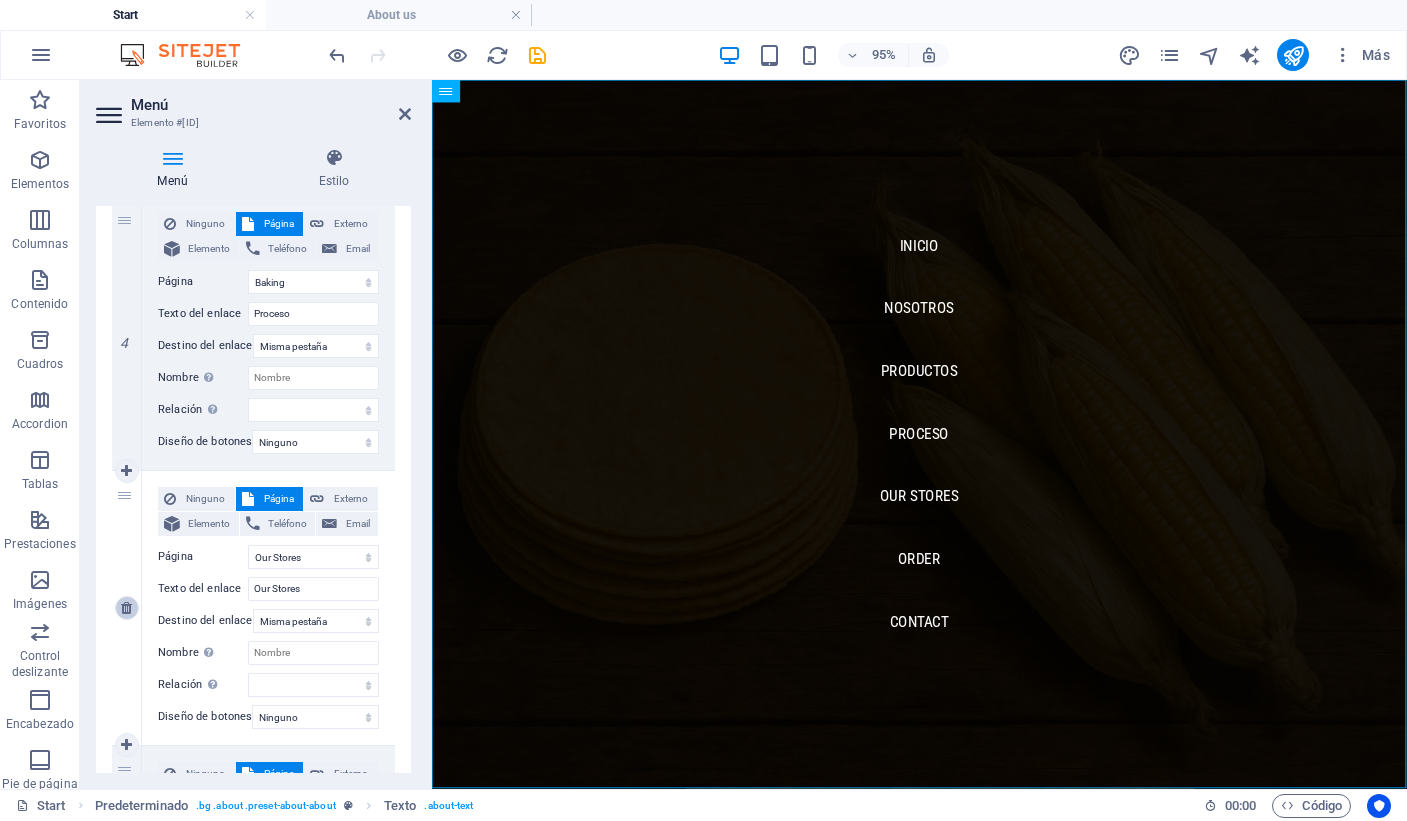 click at bounding box center (126, 608) 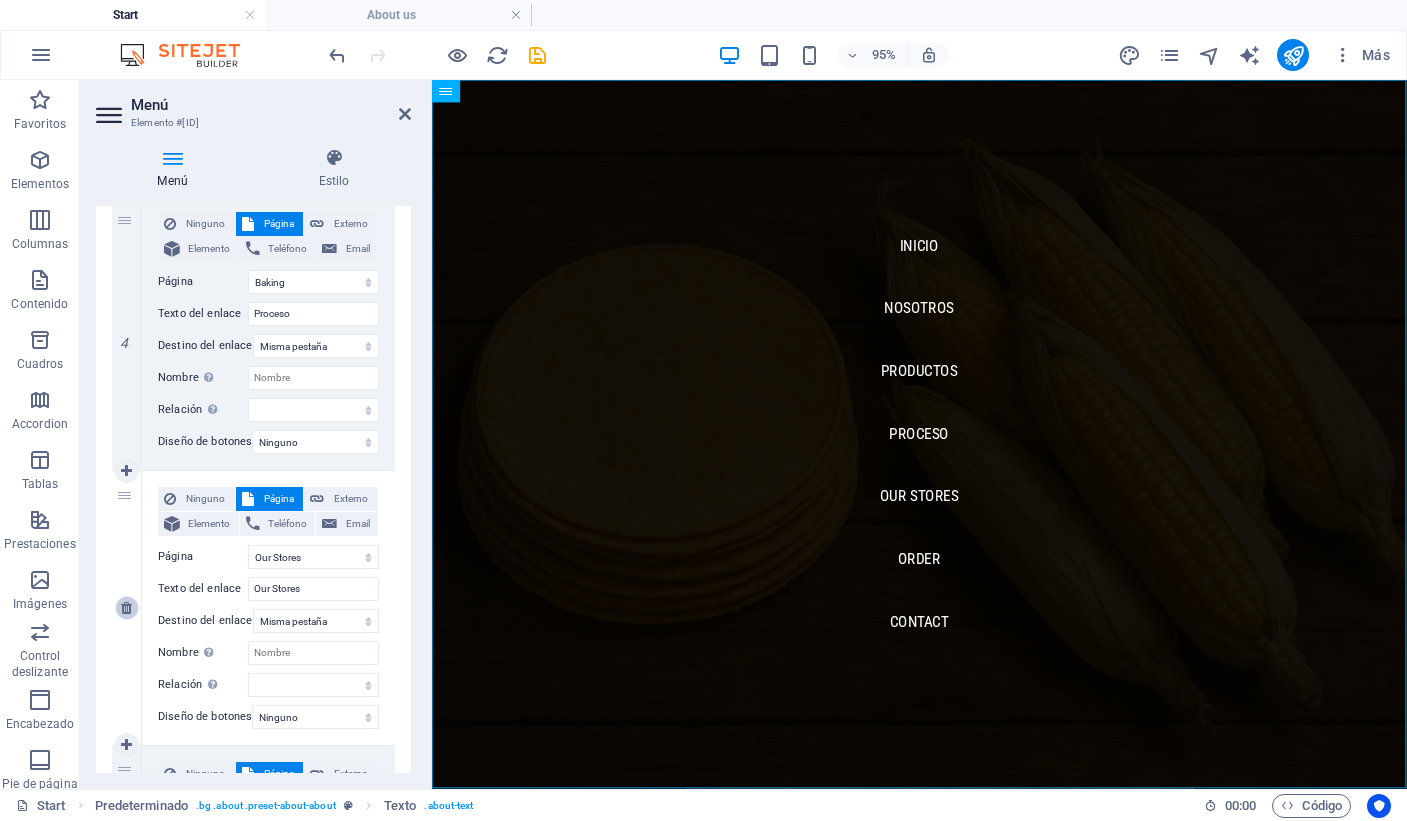 select on "5" 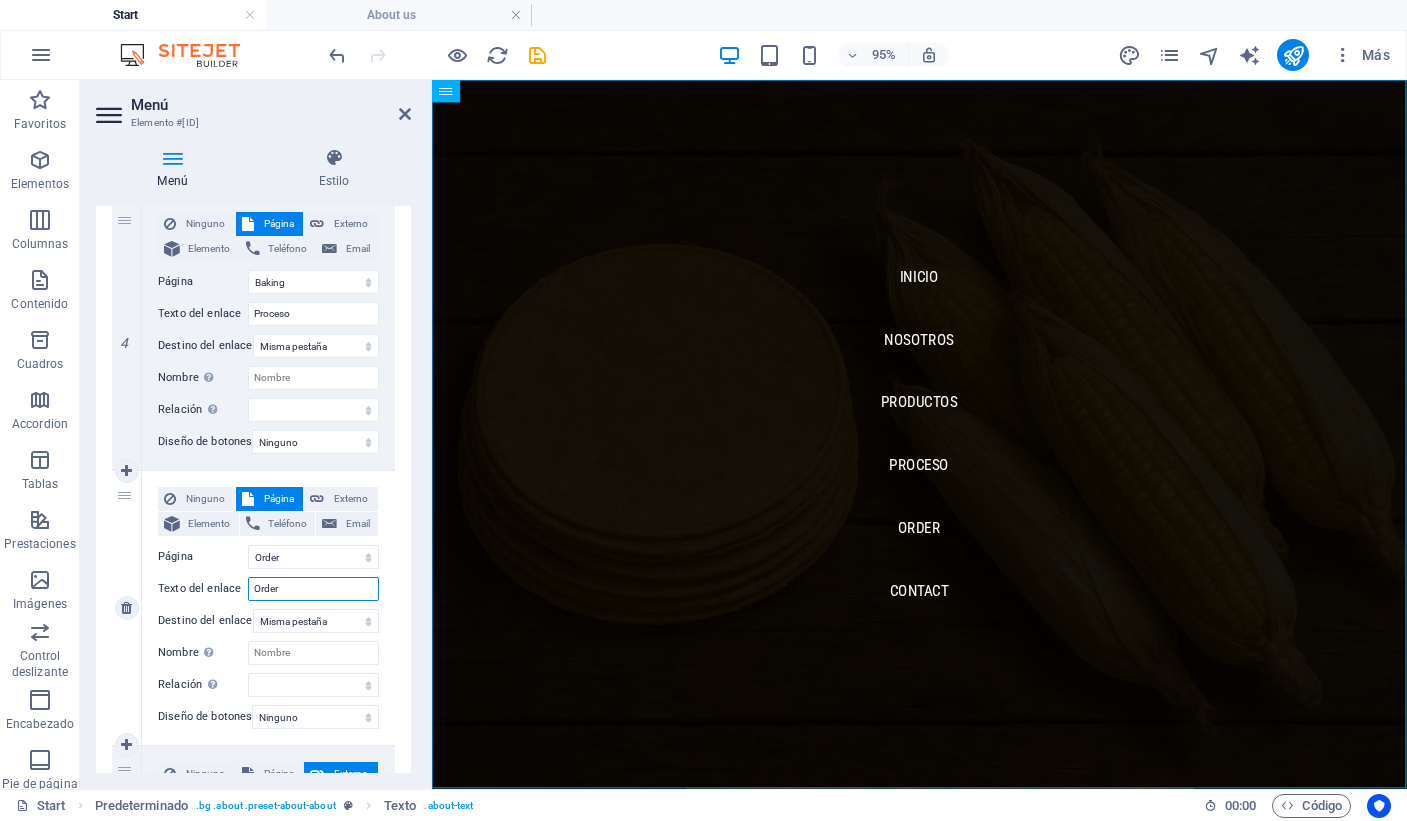 click on "Order" at bounding box center (313, 589) 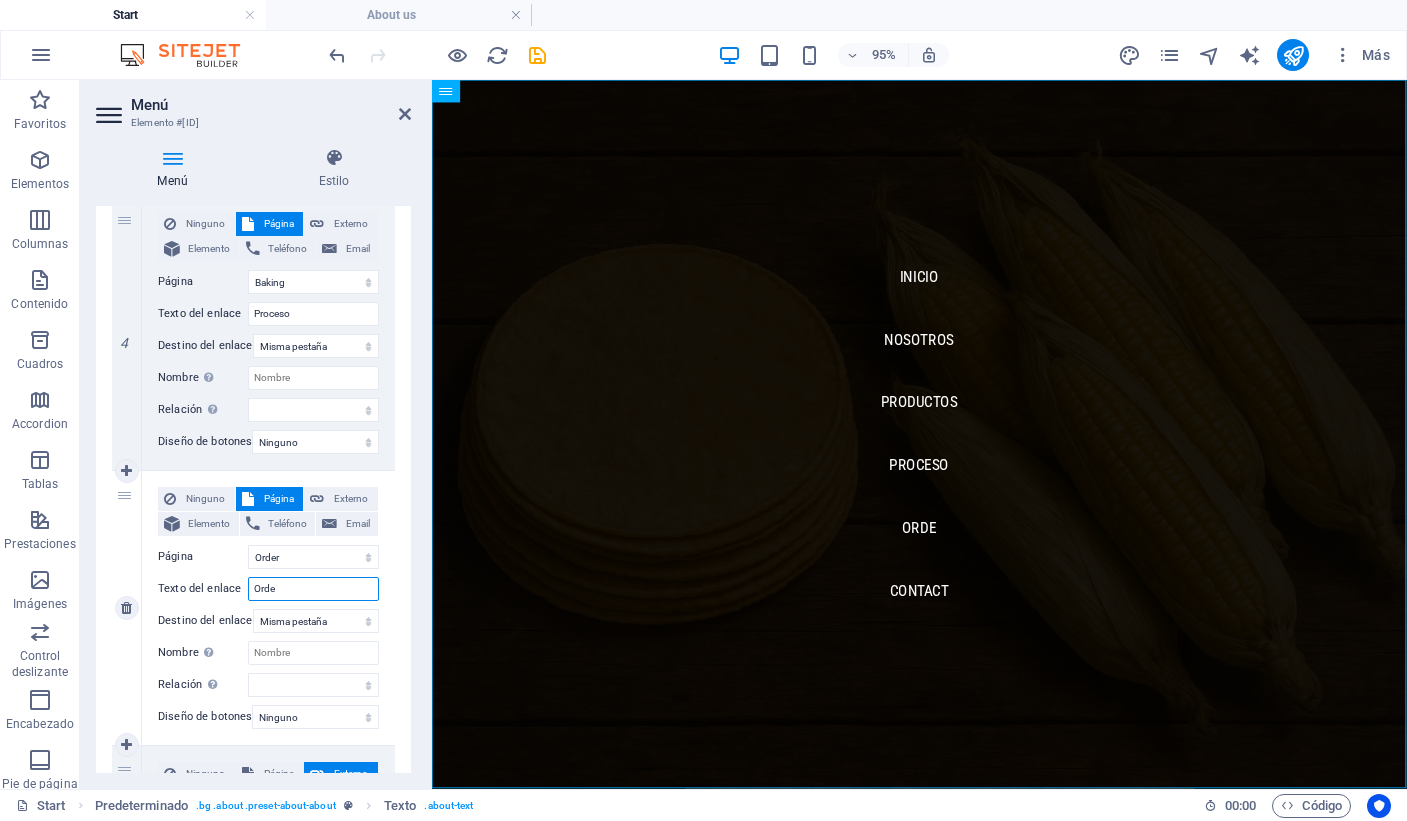 select 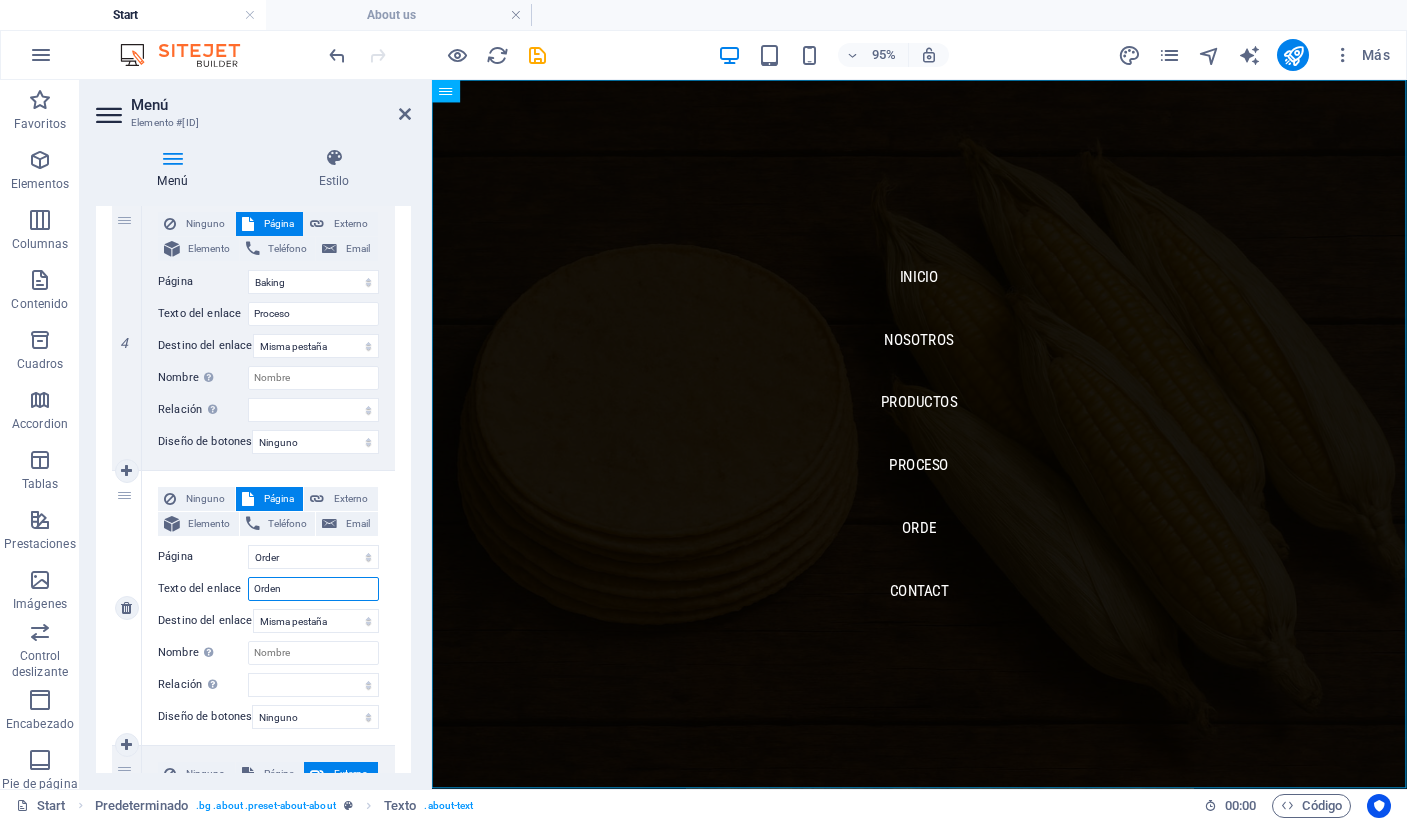 type on "Ordens" 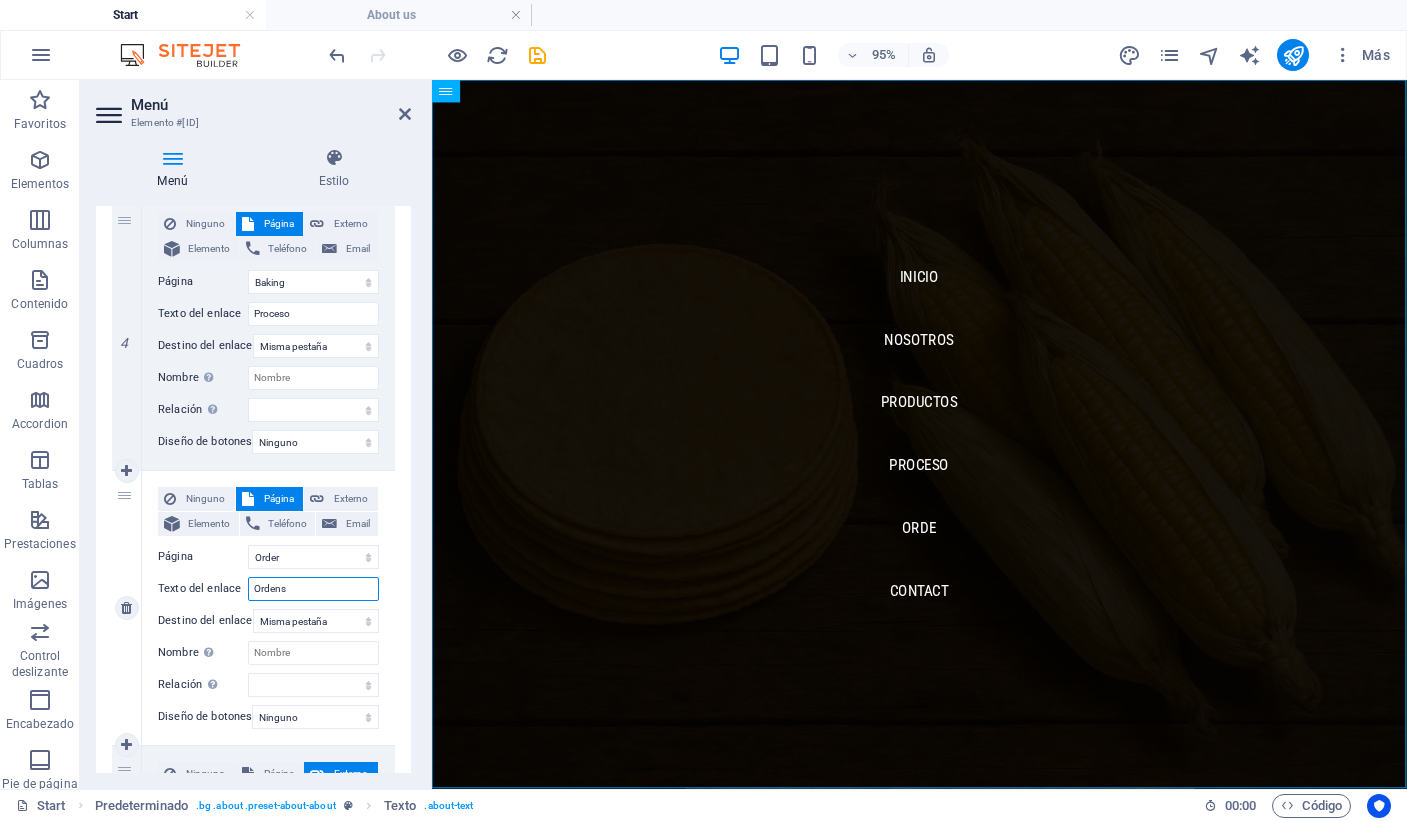 select 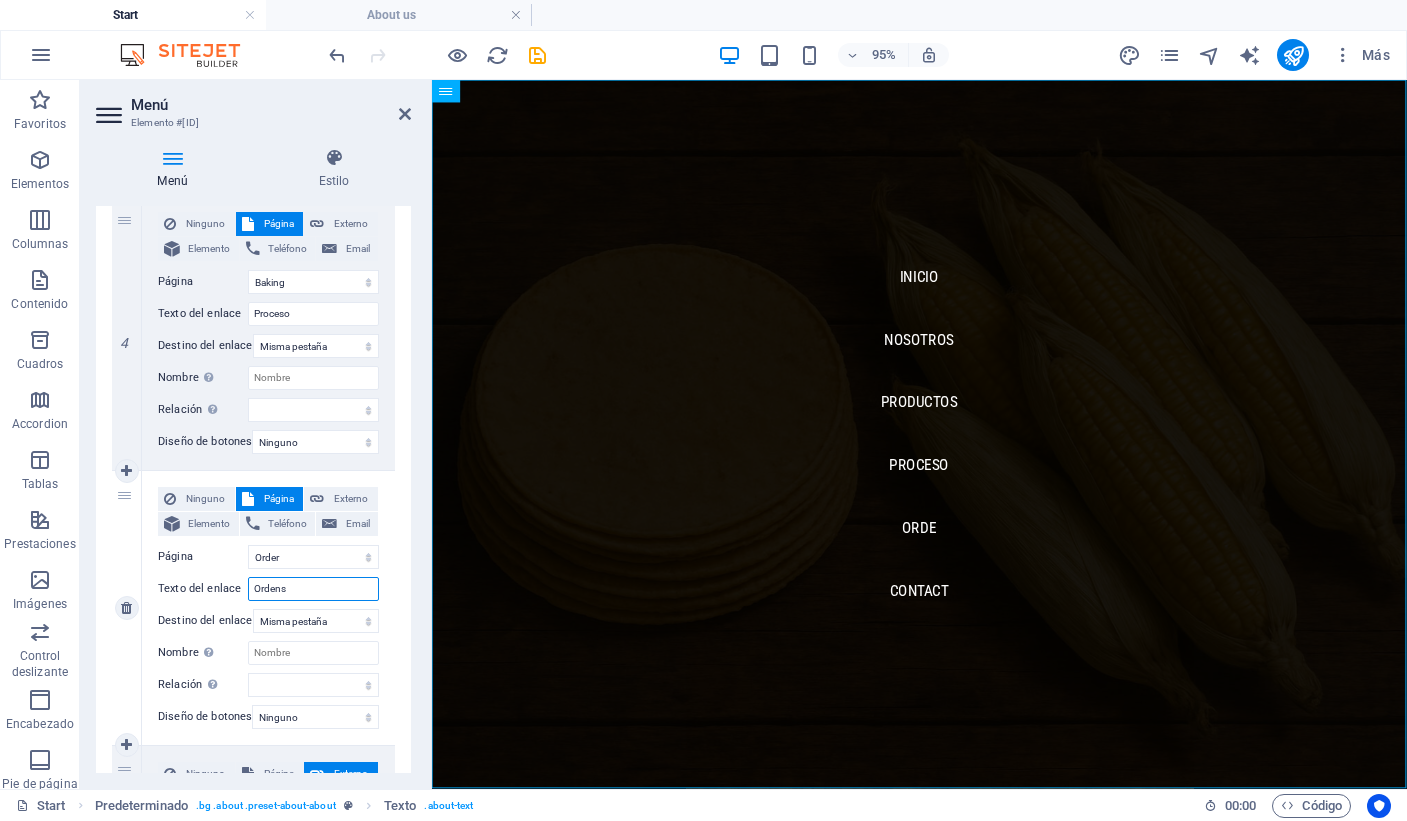 type on "Orden" 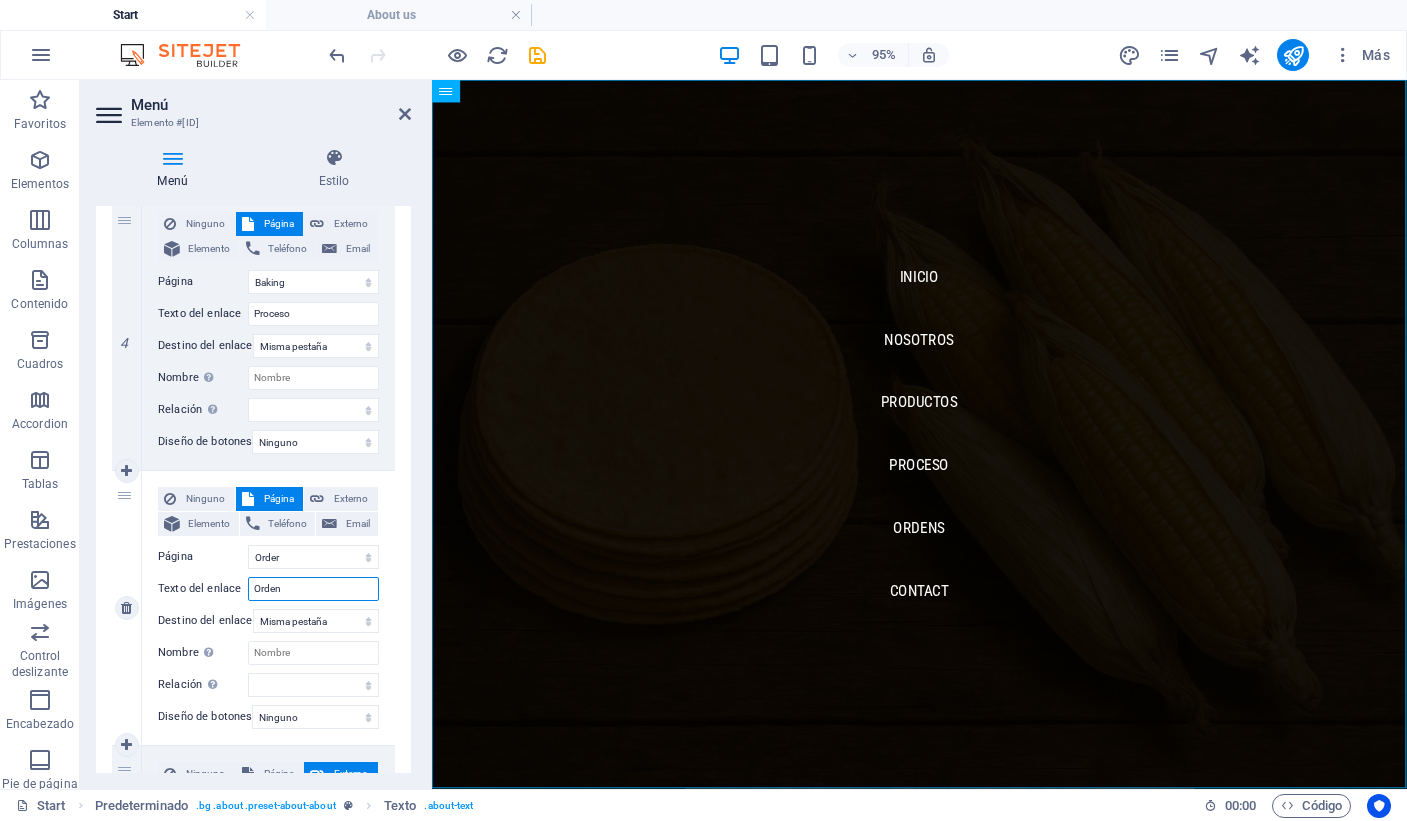 select 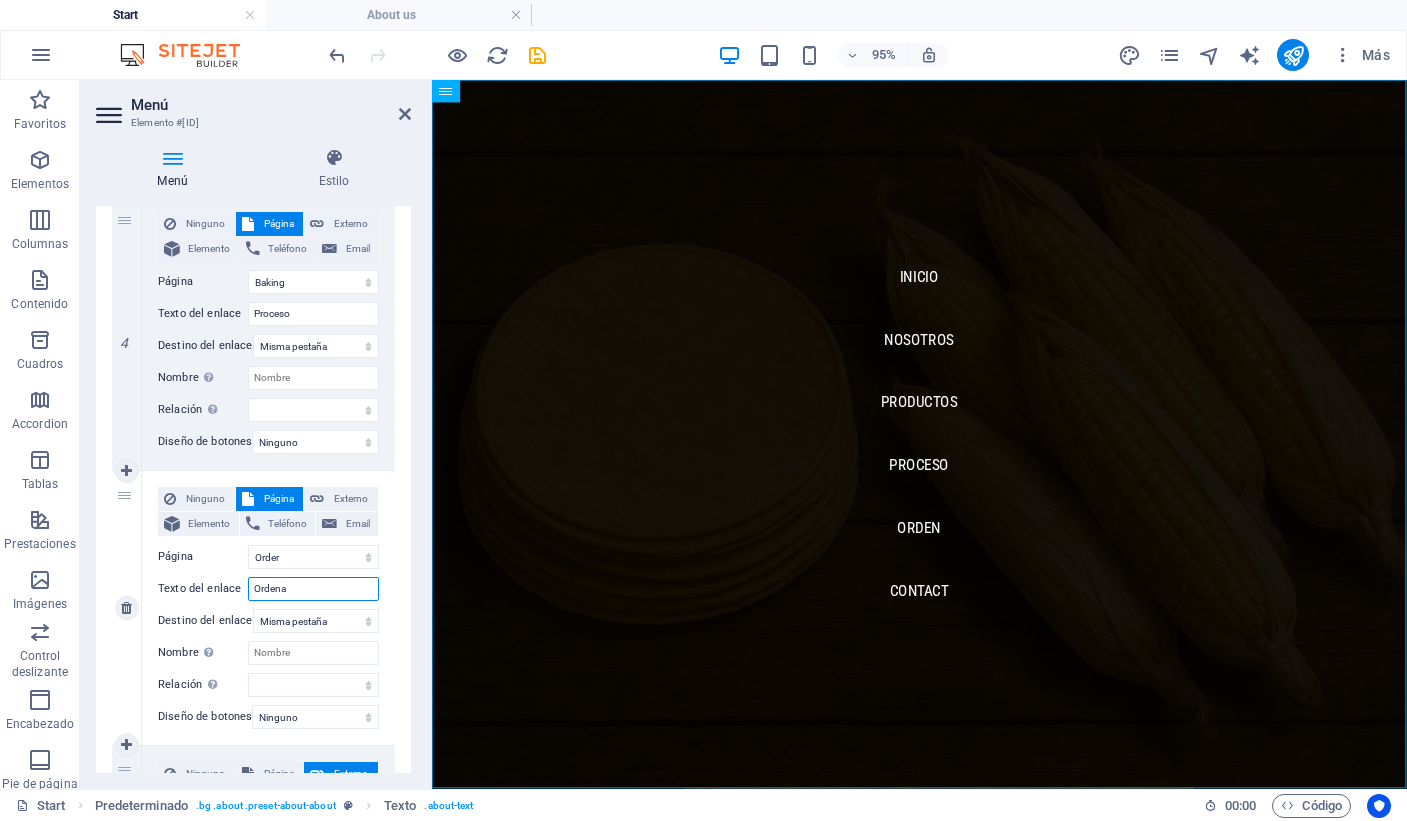 type on "Ordenar" 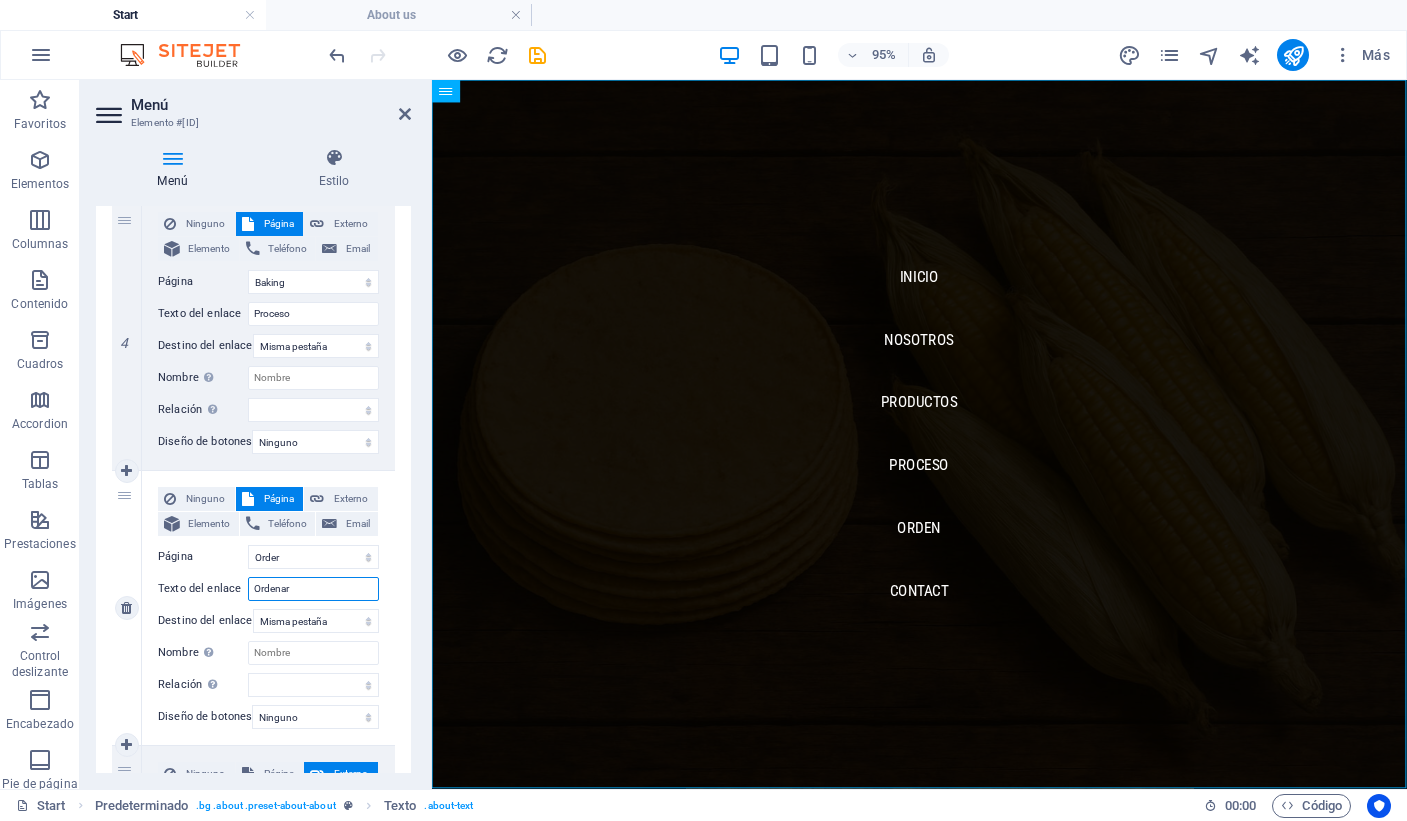 select 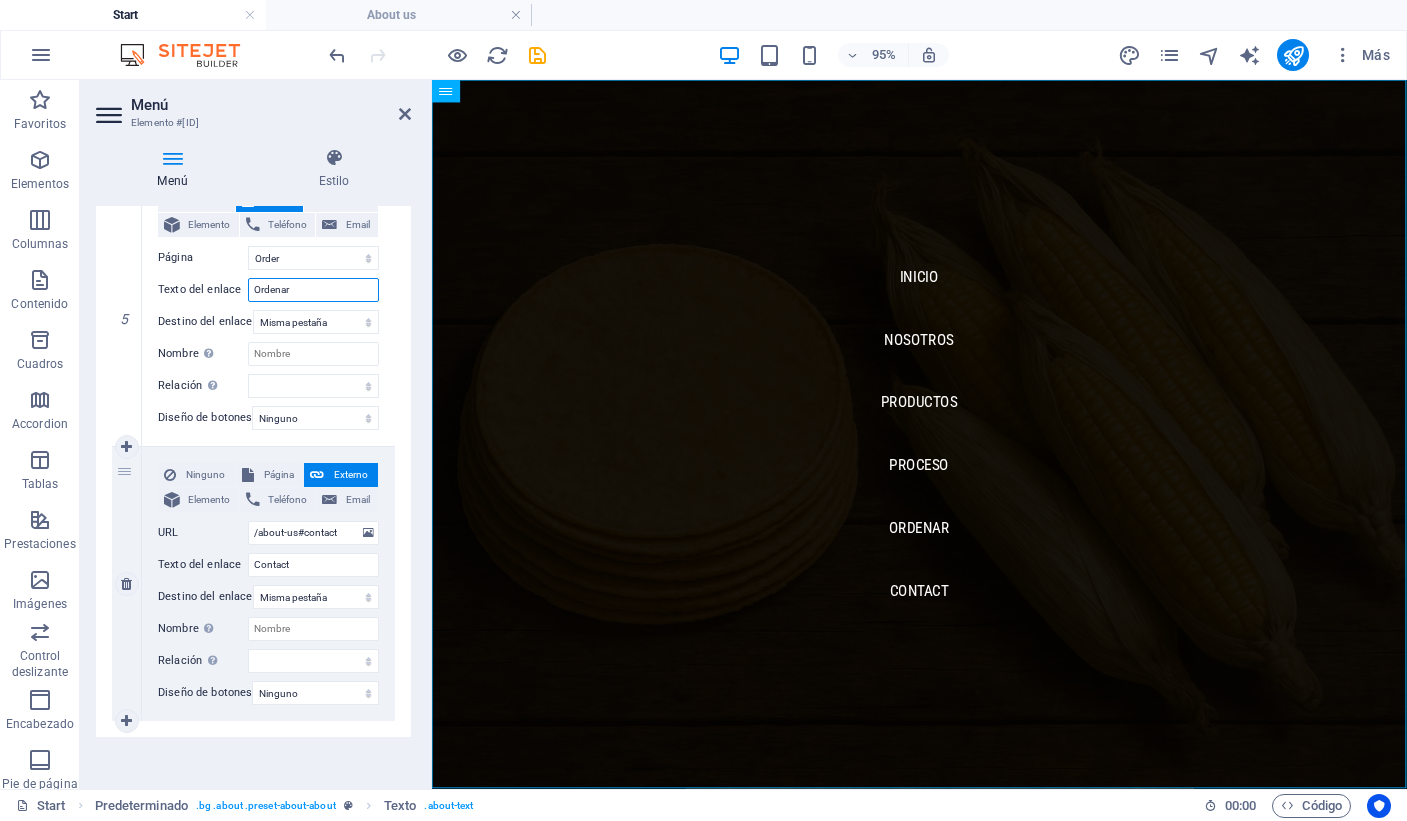 scroll, scrollTop: 1359, scrollLeft: 0, axis: vertical 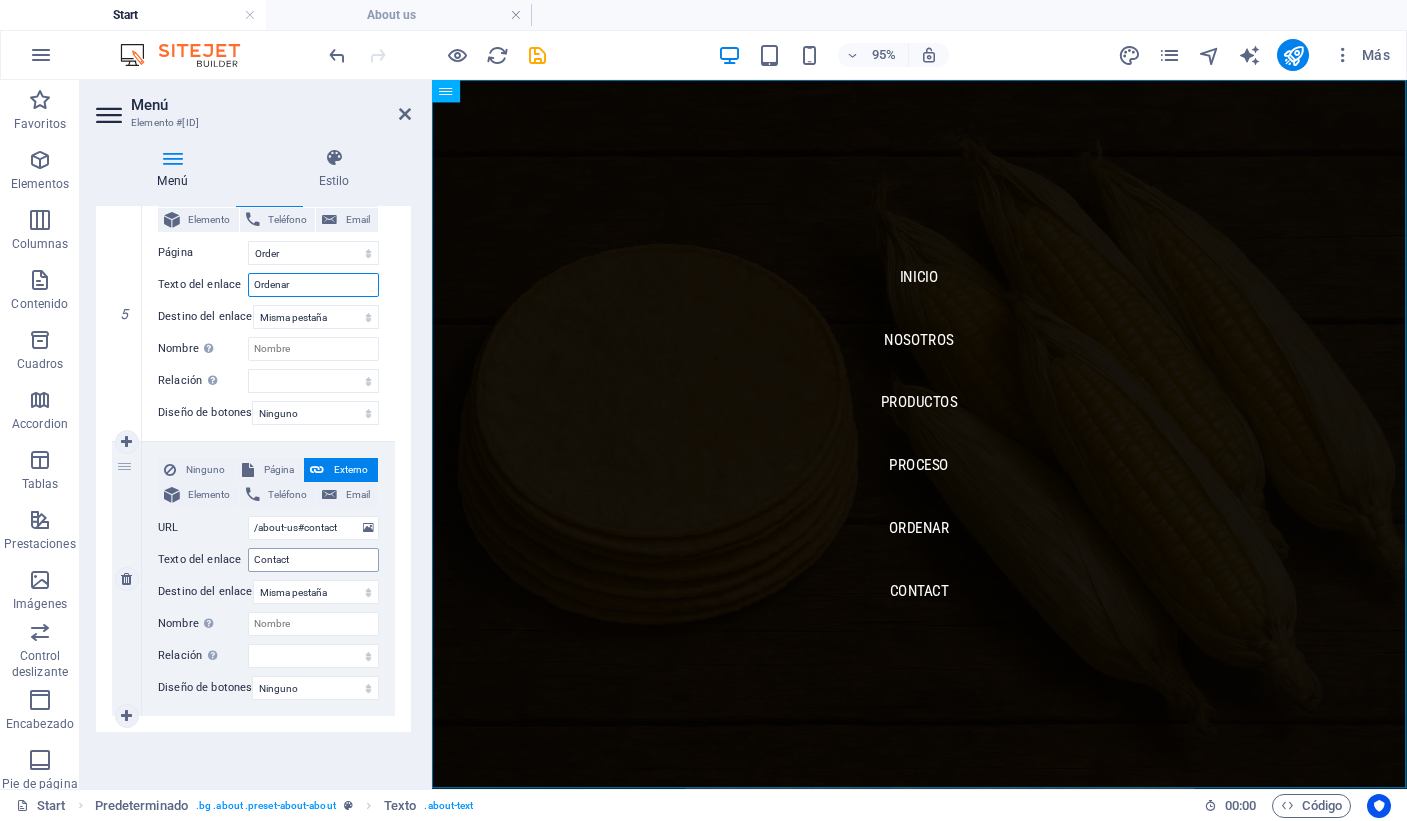 type on "Ordenar" 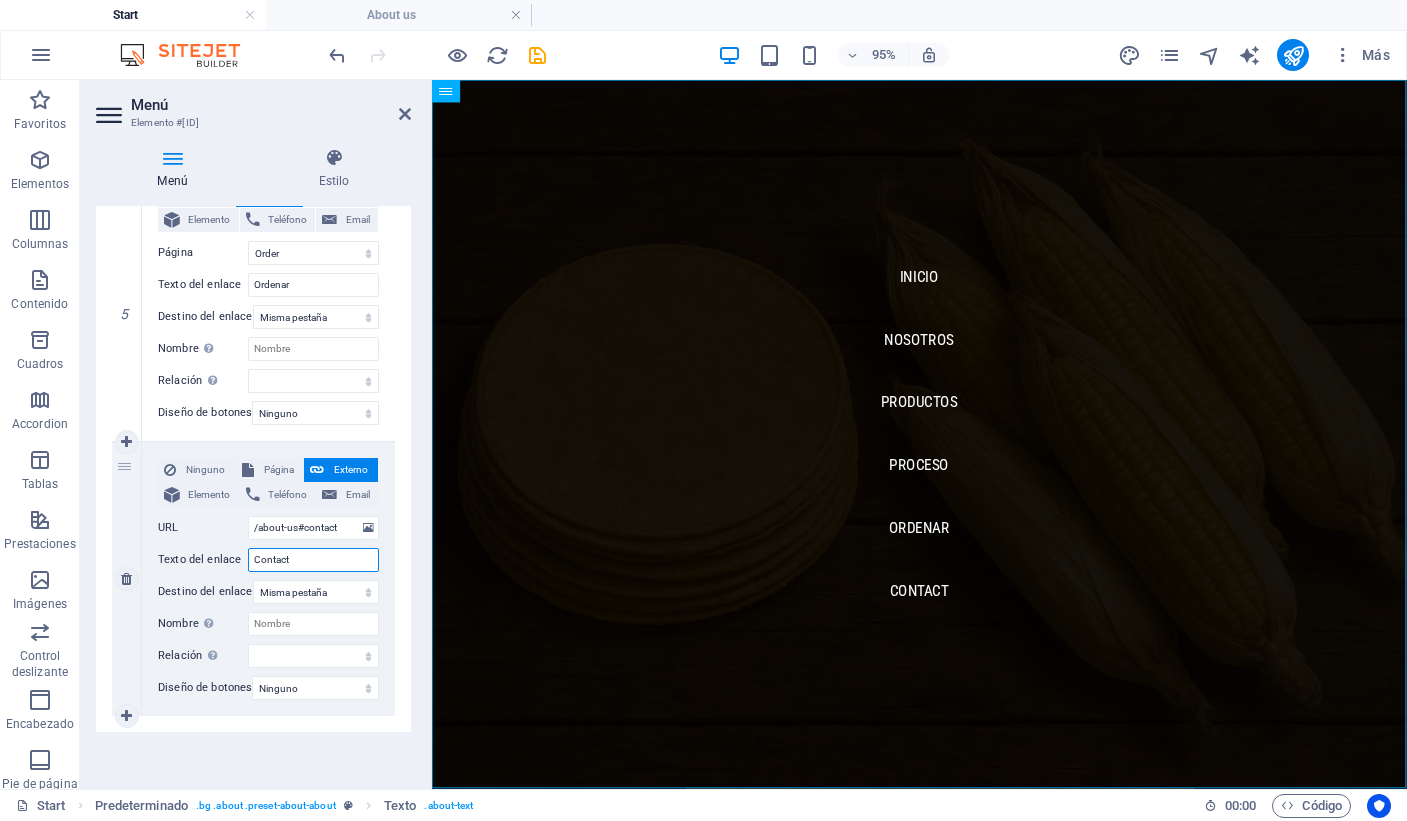 click on "Contact" at bounding box center [313, 560] 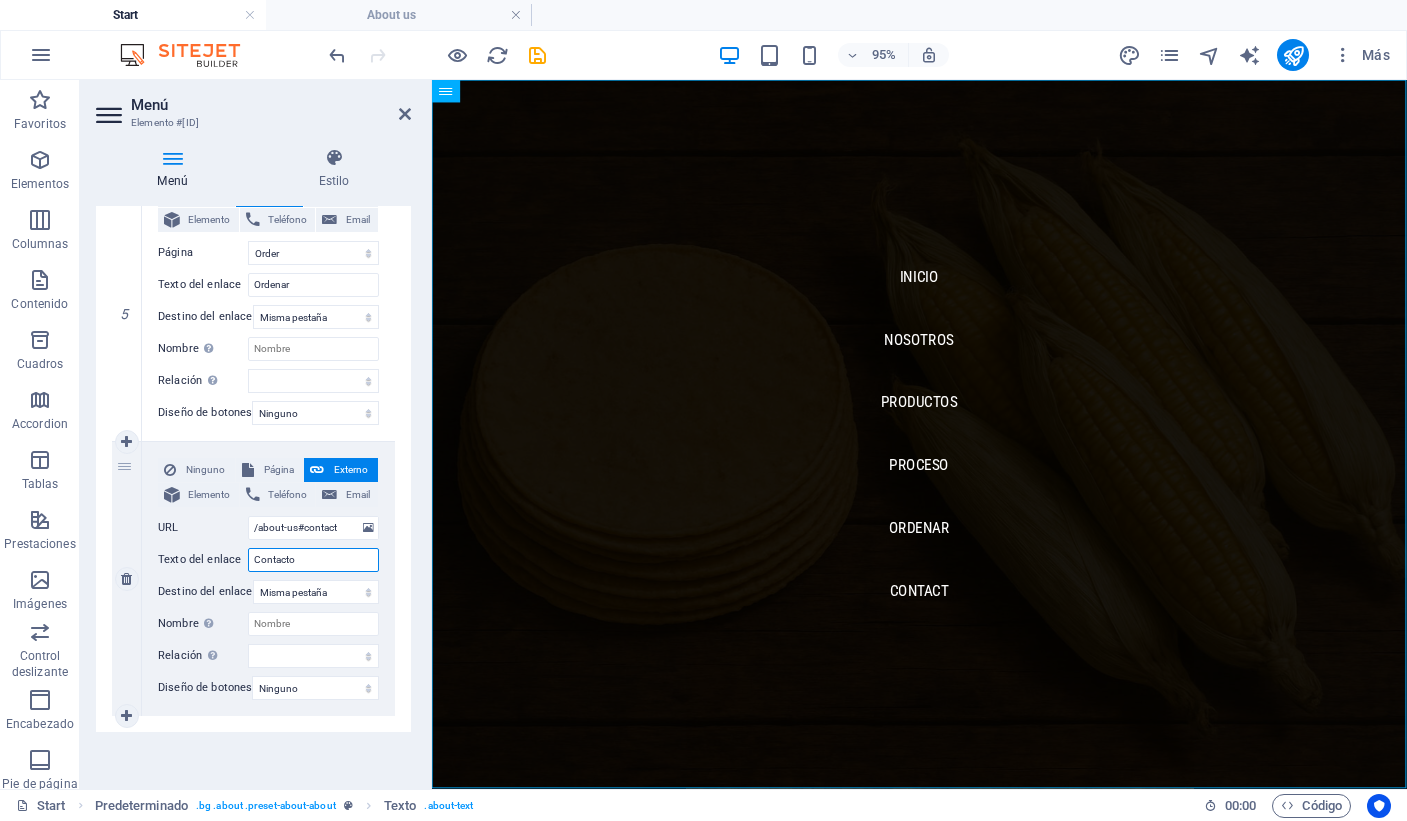 select 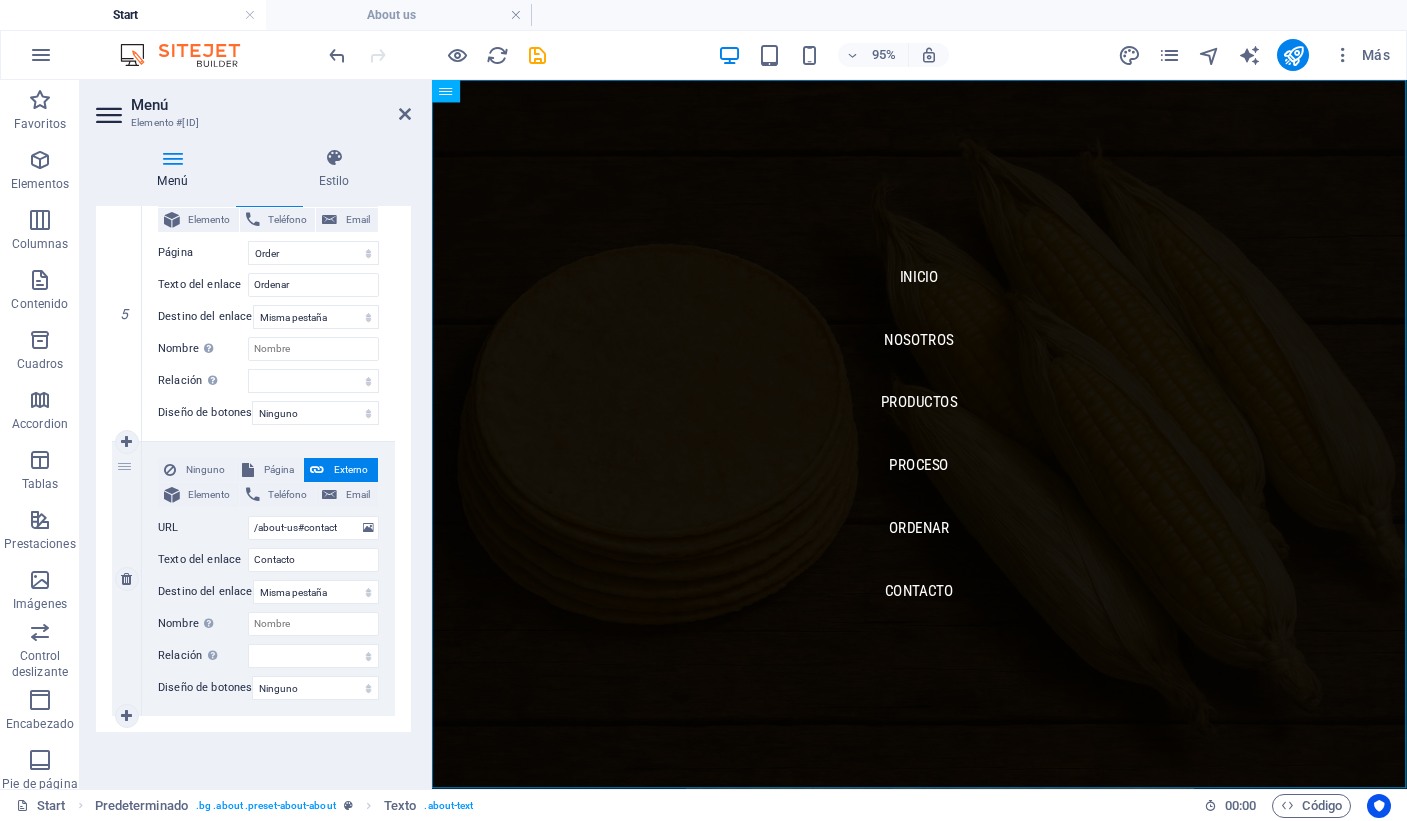 click on "Ninguno Página Externo Elemento Teléfono Email Página Start About us Products Baking Our Stores Order Legal Notice Privacy Elemento
URL /[PAGE] Teléfono Email Texto del enlace Contacto Destino del enlace Nueva pestaña Misma pestaña Superposición Nombre Una descripción adicional del enlace no debería ser igual al texto del enlace. El título suele mostrarse como un texto de información cuando se mueve el ratón por encima del elemento. Déjalo en blanco en caso de dudas. Relación Define la  relación de este enlace con el destino del enlace . Por ejemplo, el valor "nofollow" indica a los buscadores que no sigan al enlace. Puede dejarse vacío. alternativo autor marcador externo ayuda licencia siguiente nofollow noreferrer noopener ant buscar etiqueta Diseño de botones Ninguno Predeterminado Principal Secundario" at bounding box center [268, 579] 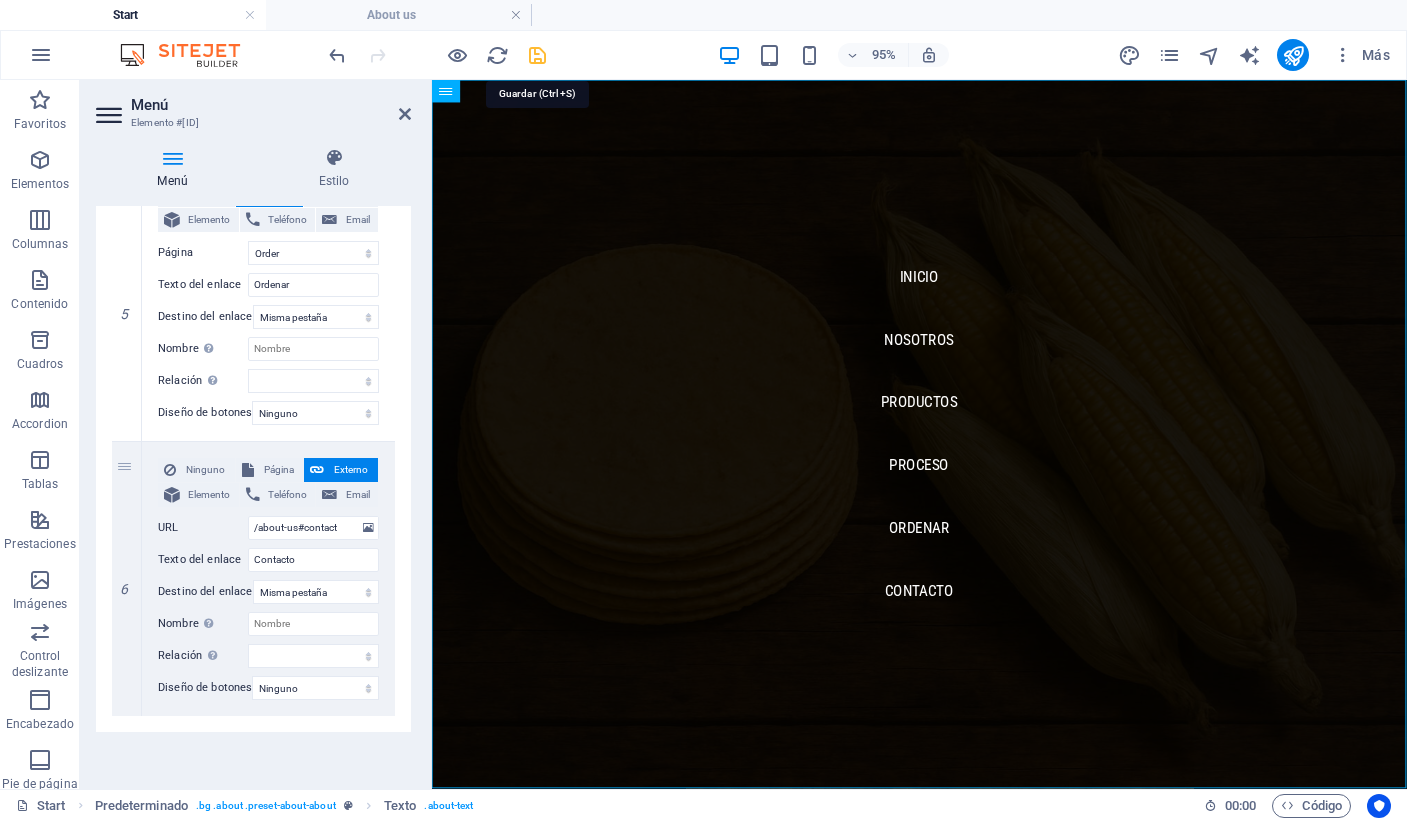 click at bounding box center [537, 55] 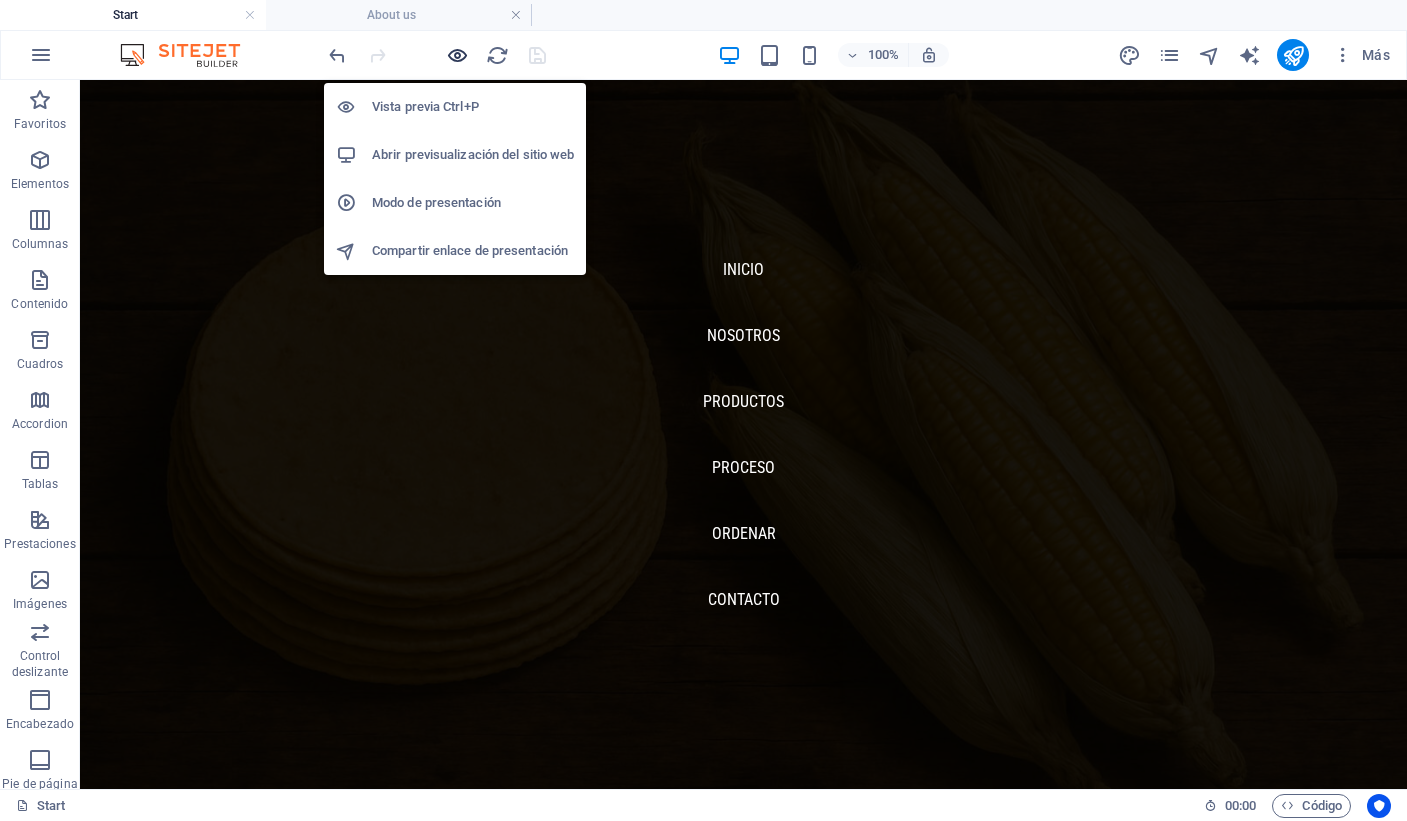 click at bounding box center [457, 55] 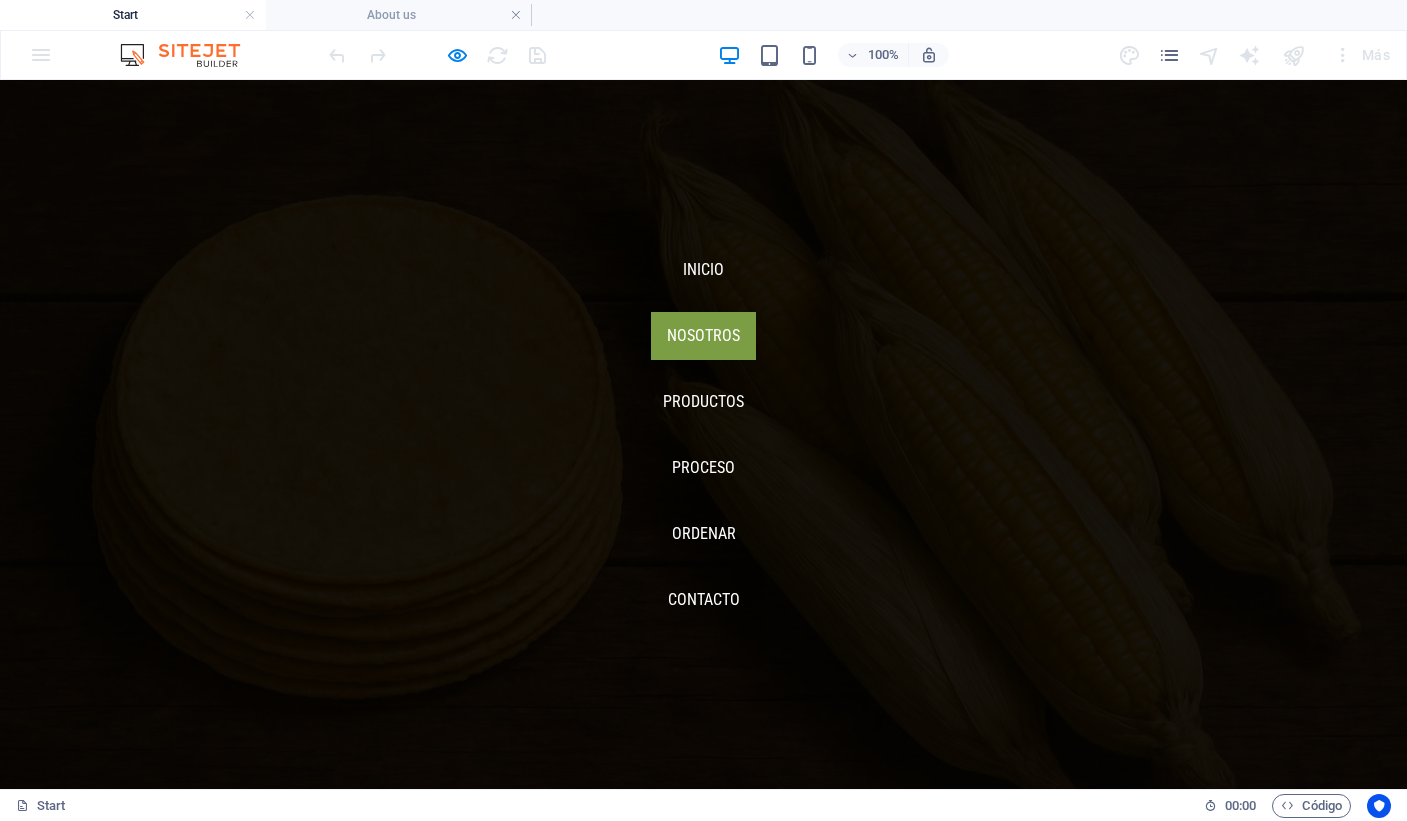 click on "NOSOTROS" at bounding box center [703, 336] 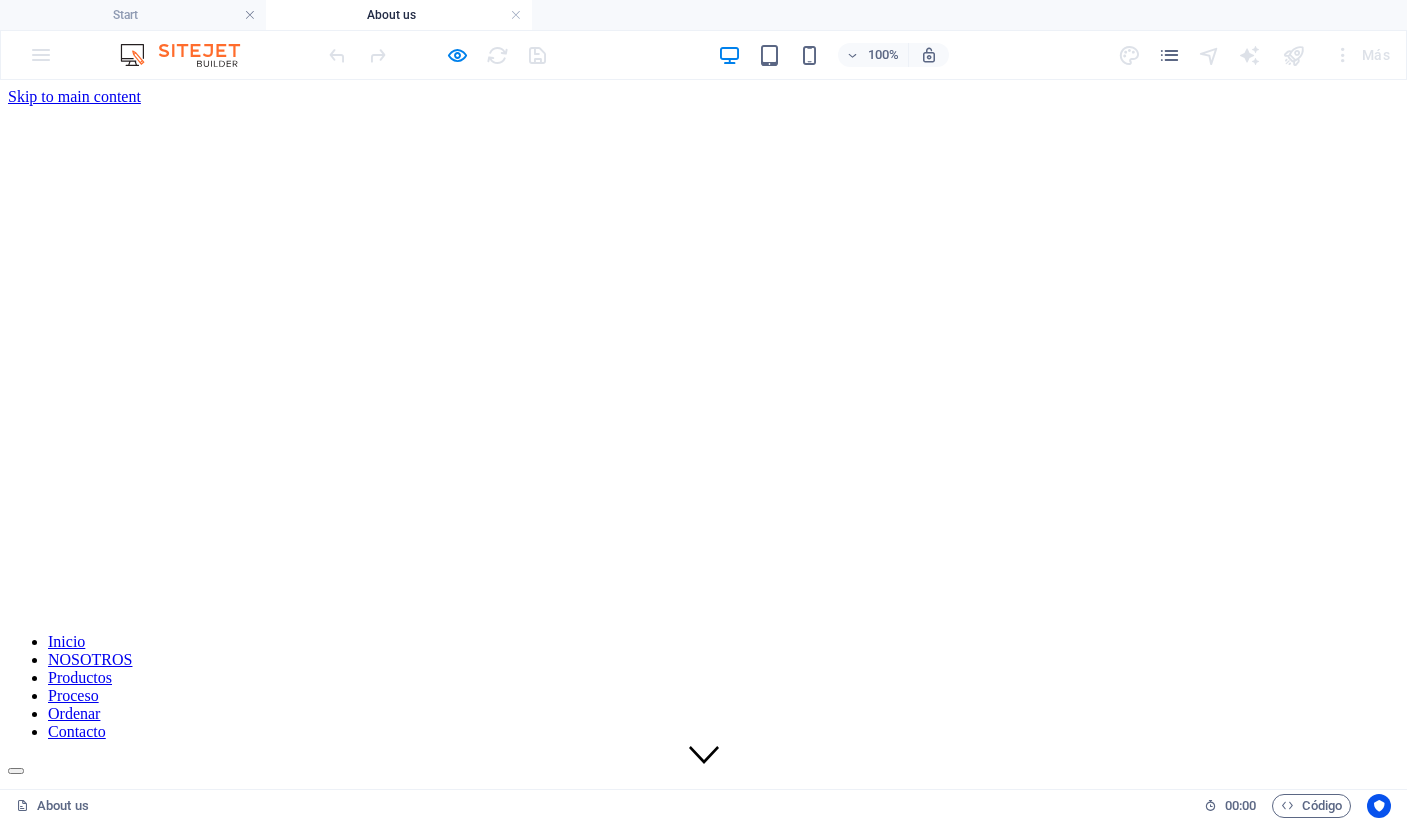 scroll, scrollTop: 1, scrollLeft: 0, axis: vertical 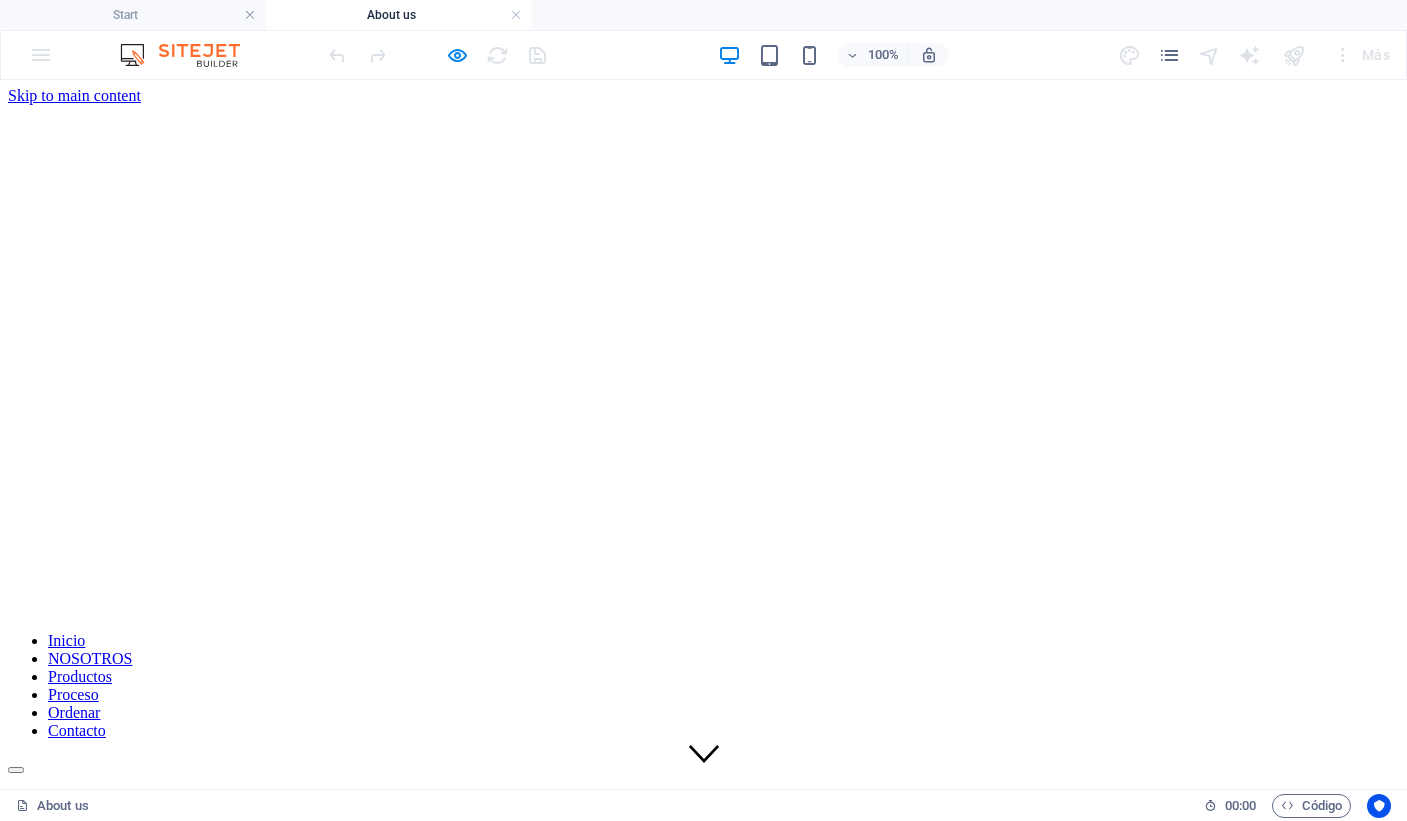 click at bounding box center (16, 770) 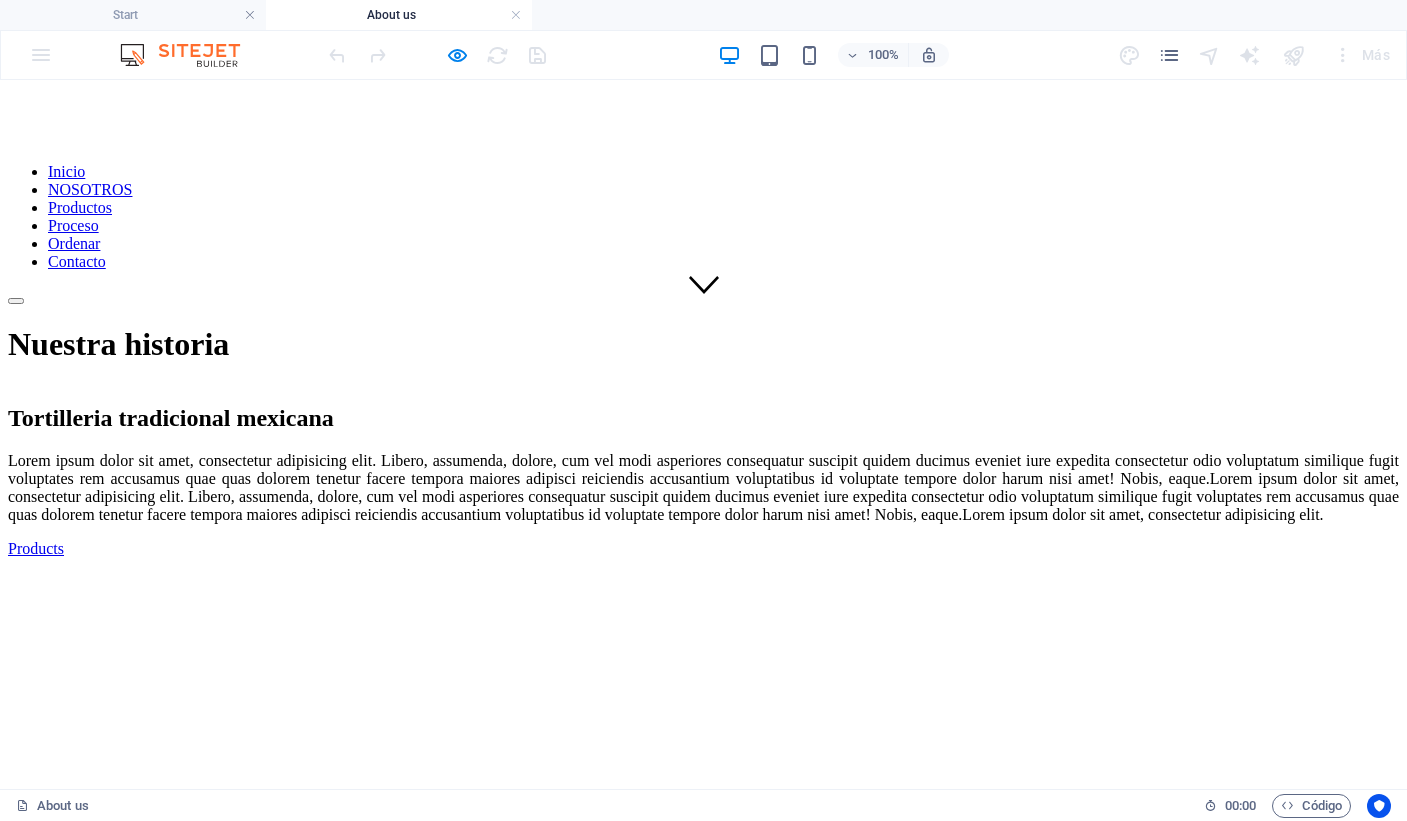 scroll, scrollTop: 0, scrollLeft: 0, axis: both 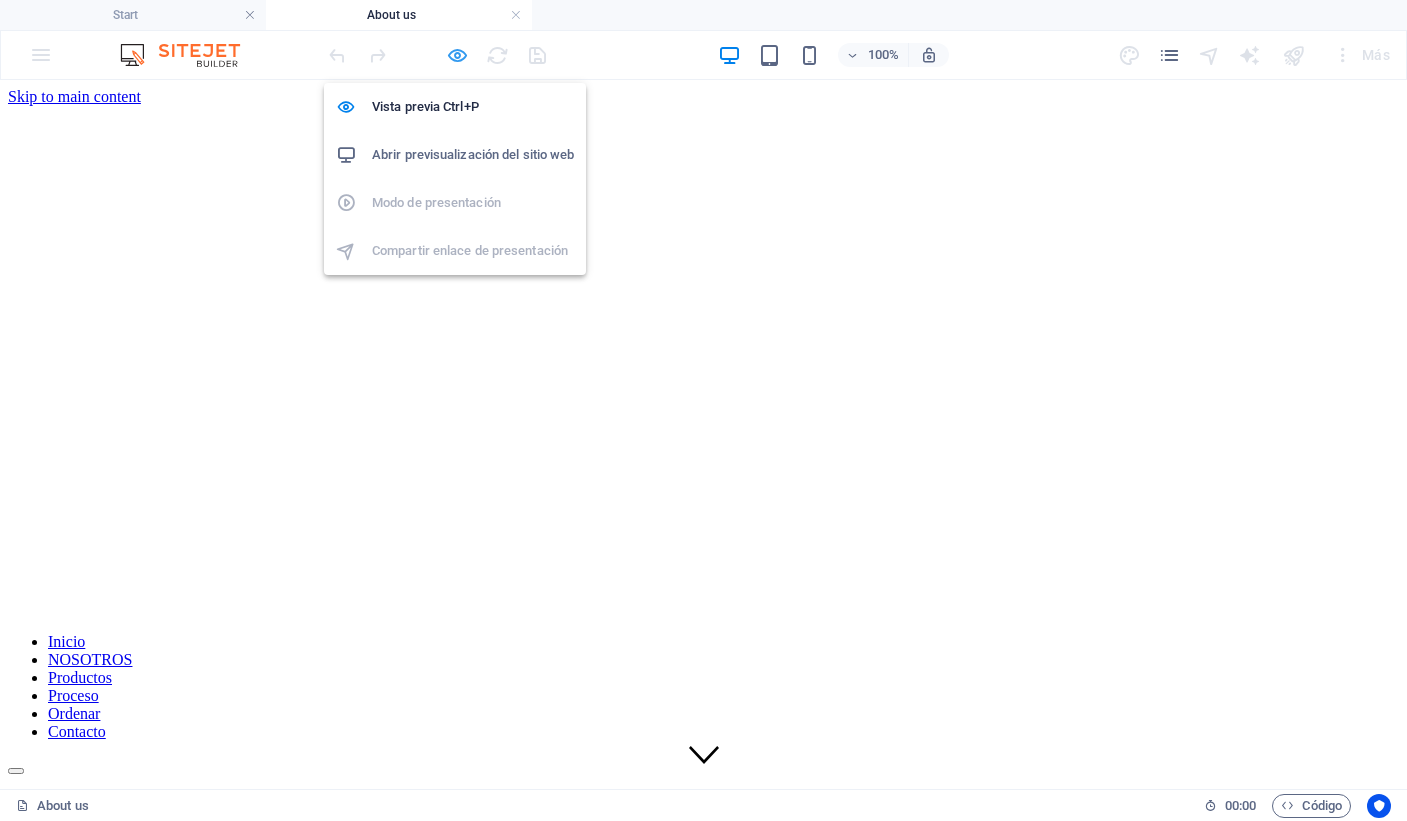 click at bounding box center [457, 55] 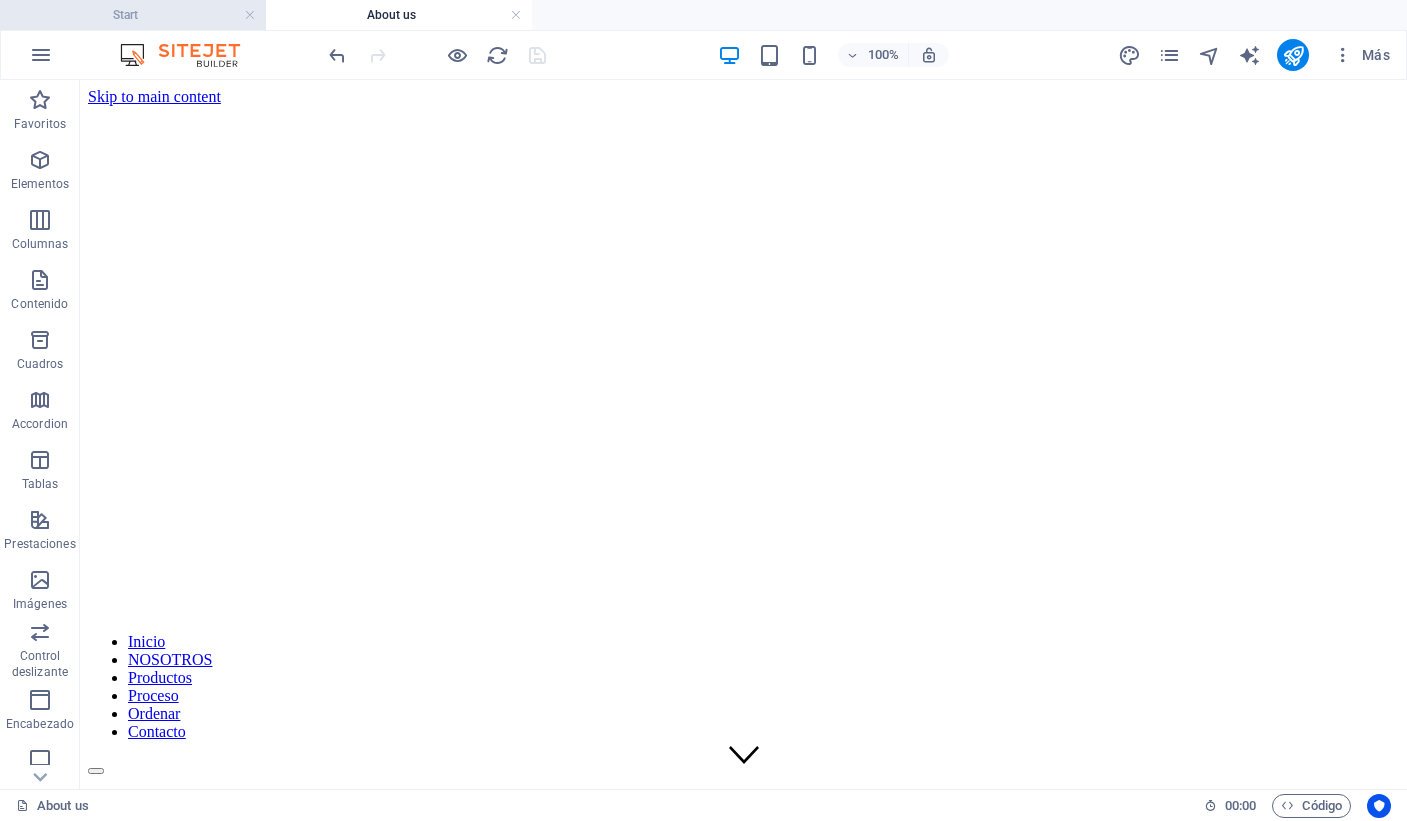 click on "Start" at bounding box center [133, 15] 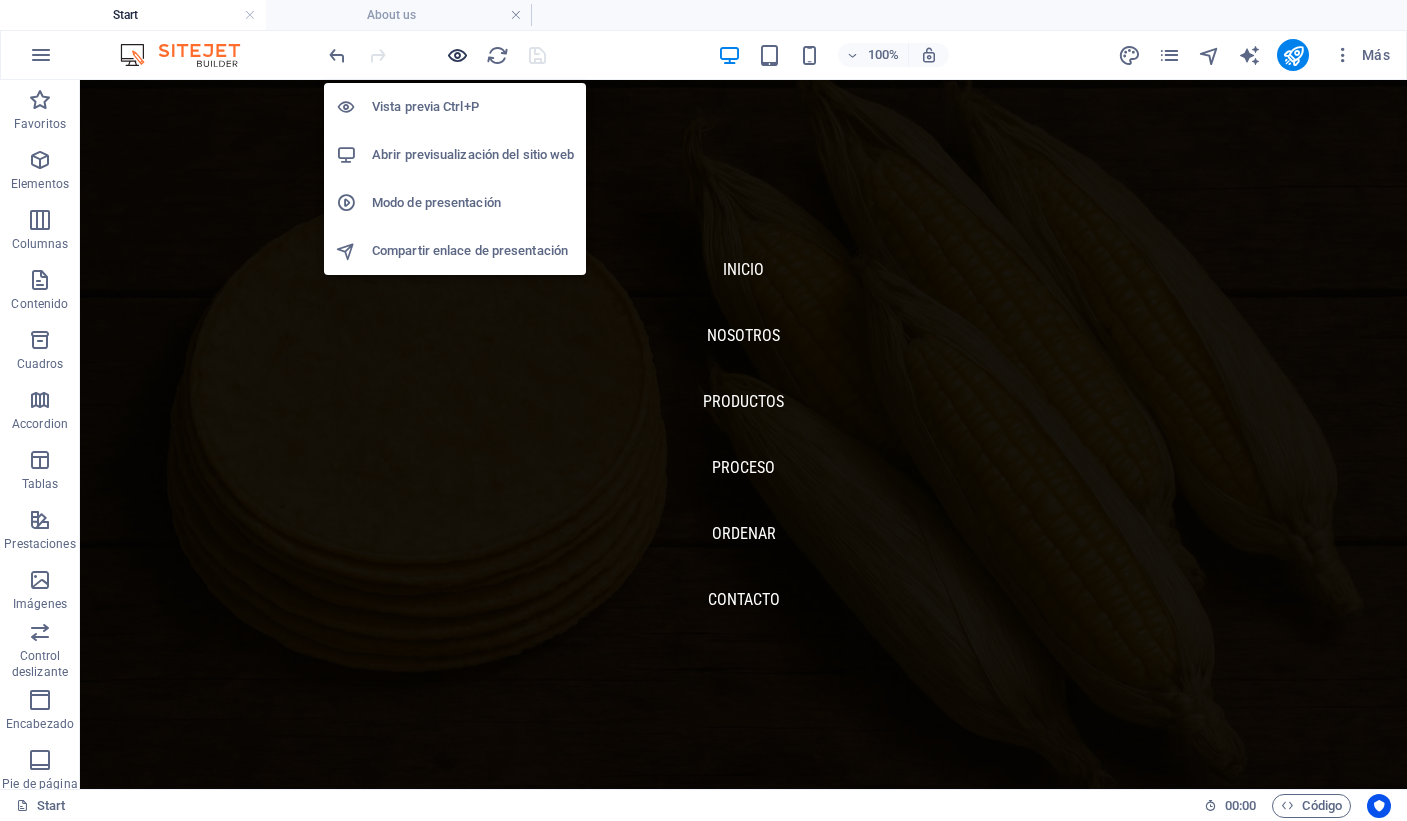click at bounding box center [457, 55] 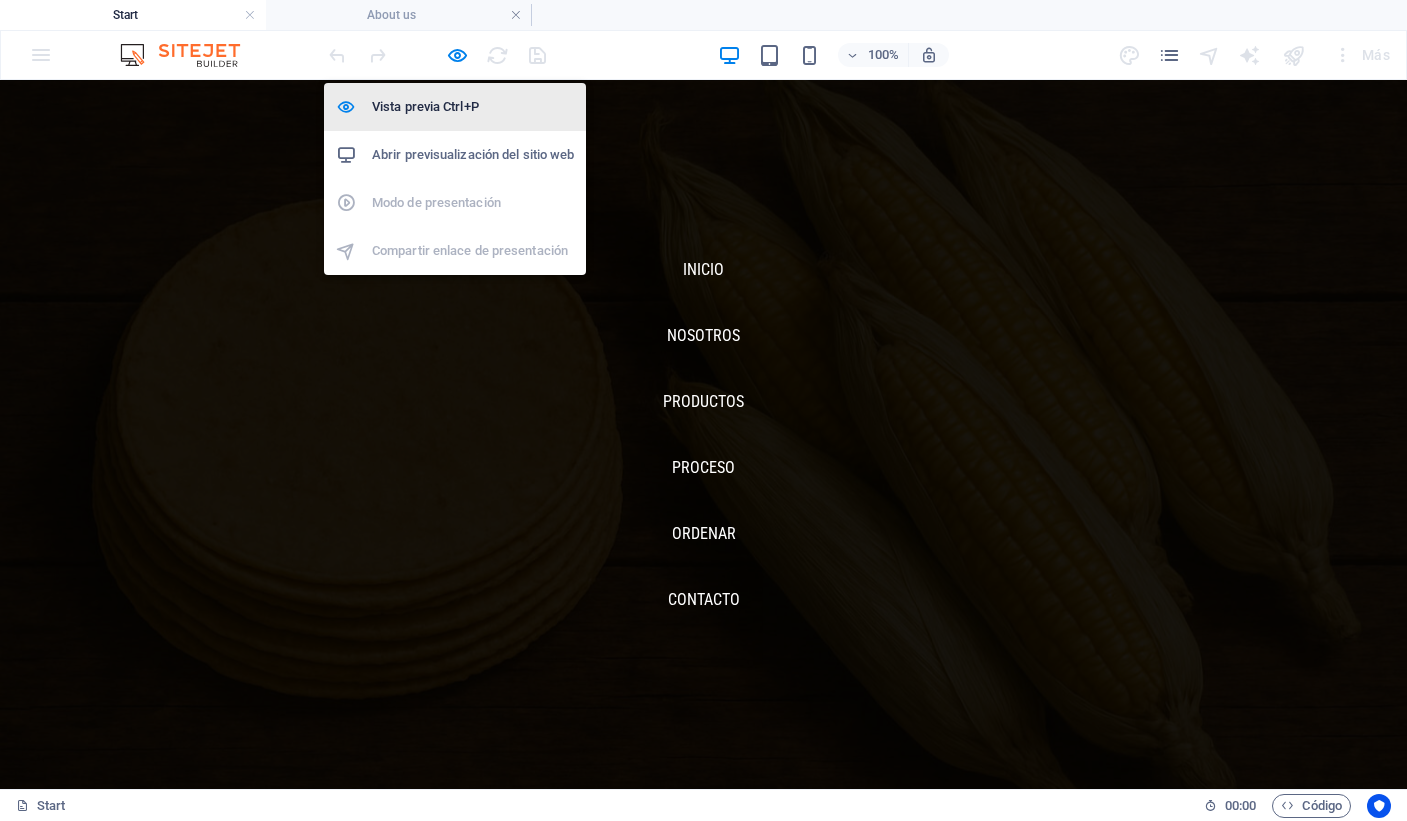 click on "Vista previa Ctrl+P" at bounding box center (473, 107) 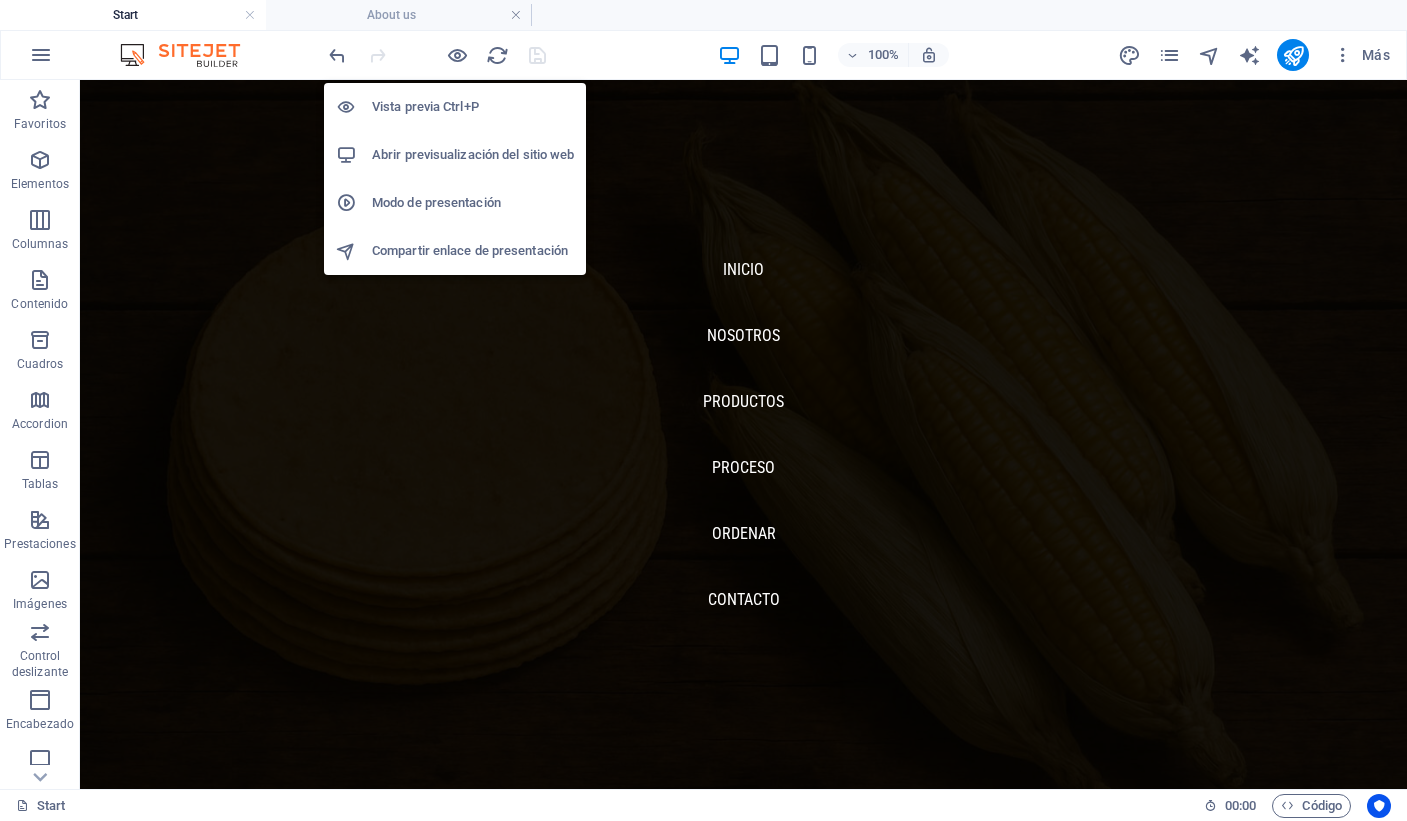 click on "Vista previa Ctrl+P" at bounding box center (473, 107) 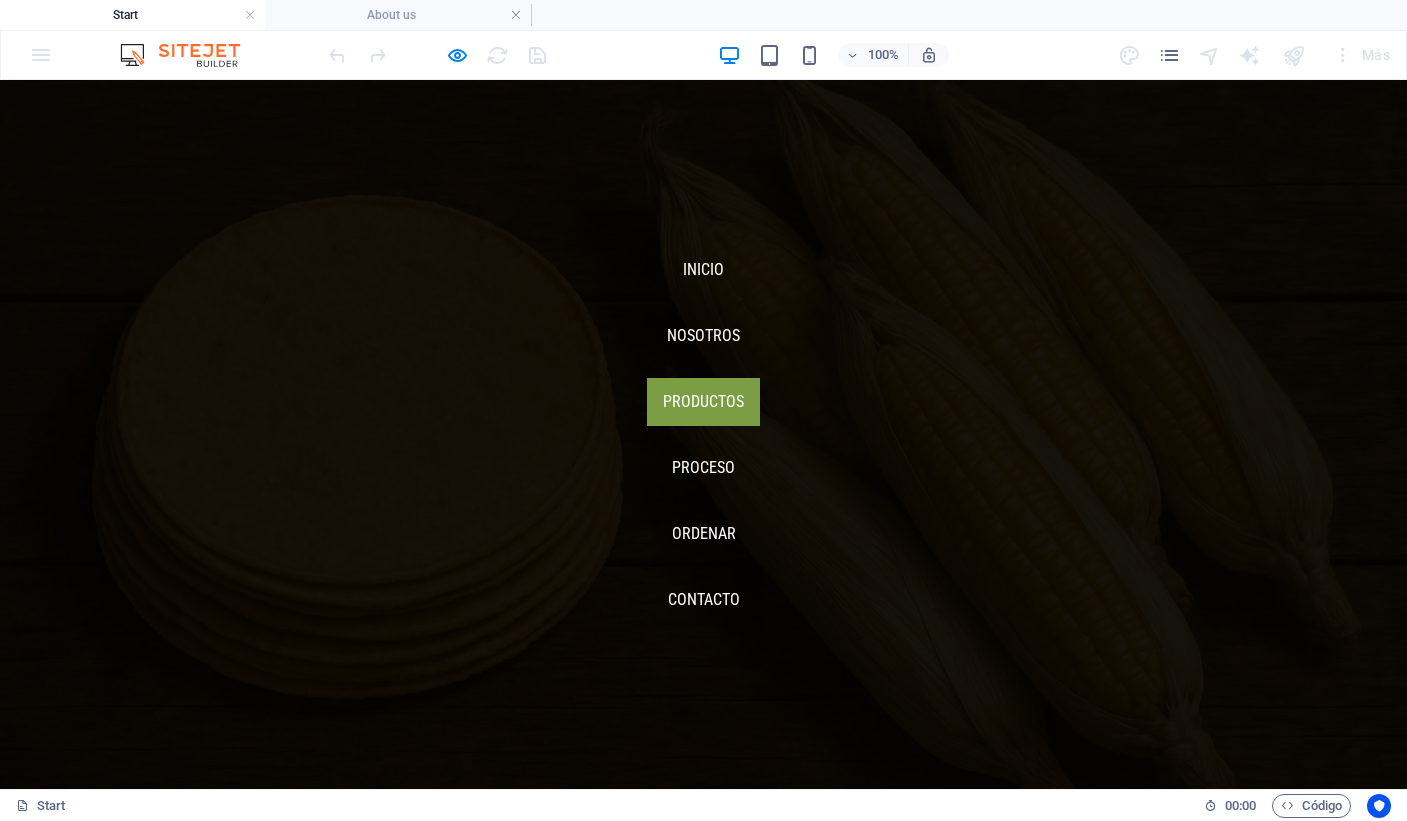 click on "Productos" at bounding box center [703, 402] 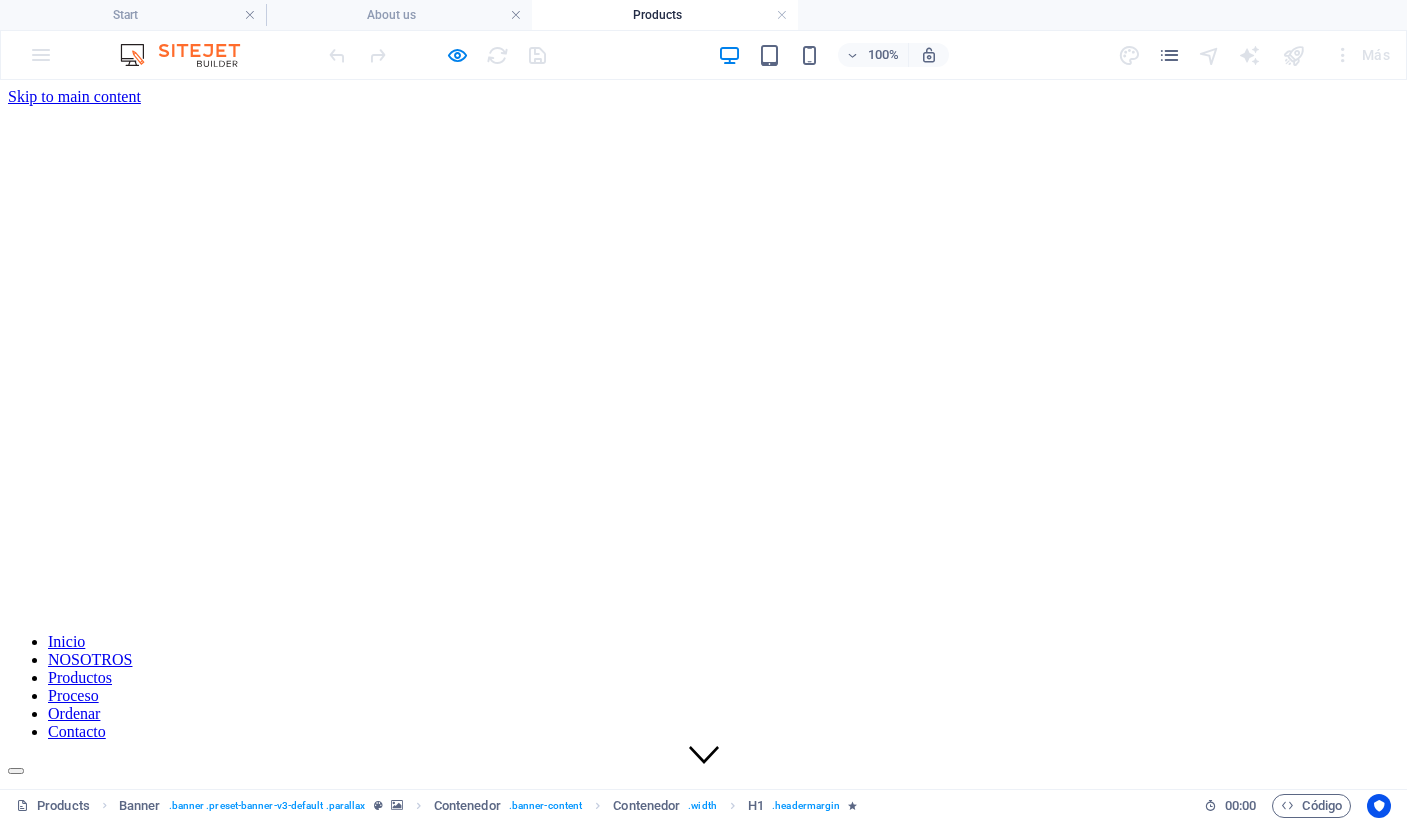 scroll, scrollTop: 0, scrollLeft: 0, axis: both 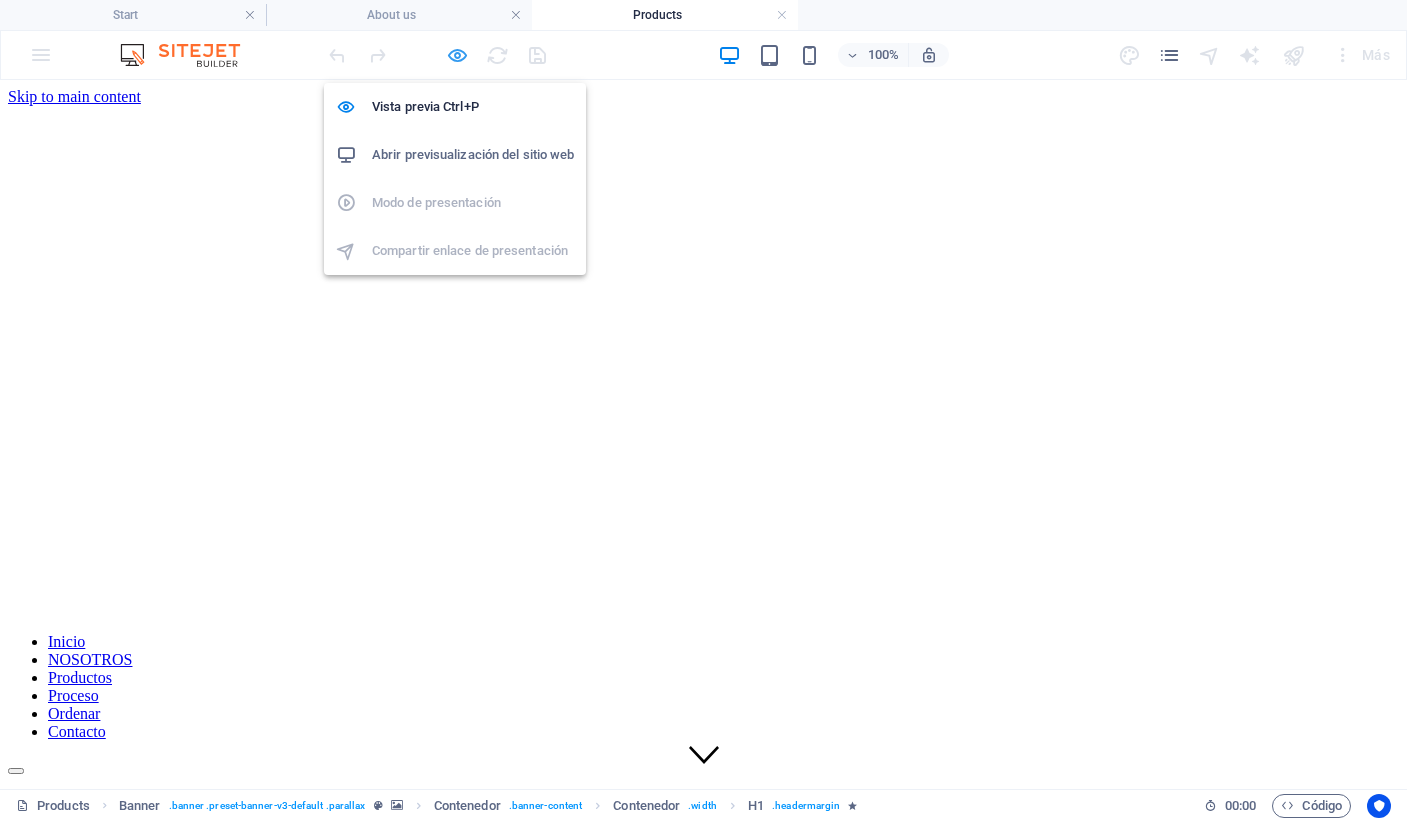 click at bounding box center [457, 55] 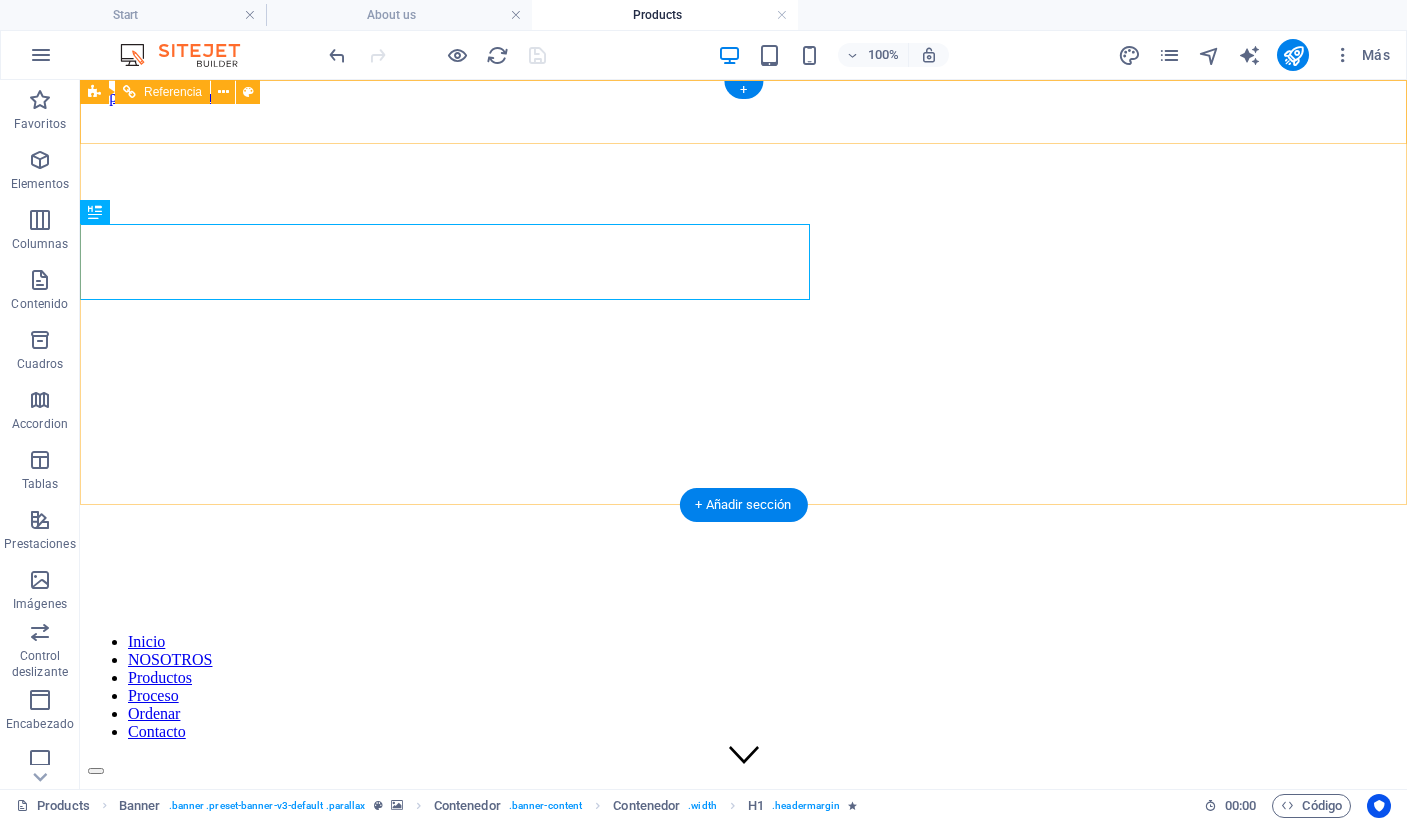 click on "Inicio NOSOTROS Productos Proceso Ordenar Contacto" at bounding box center (743, 687) 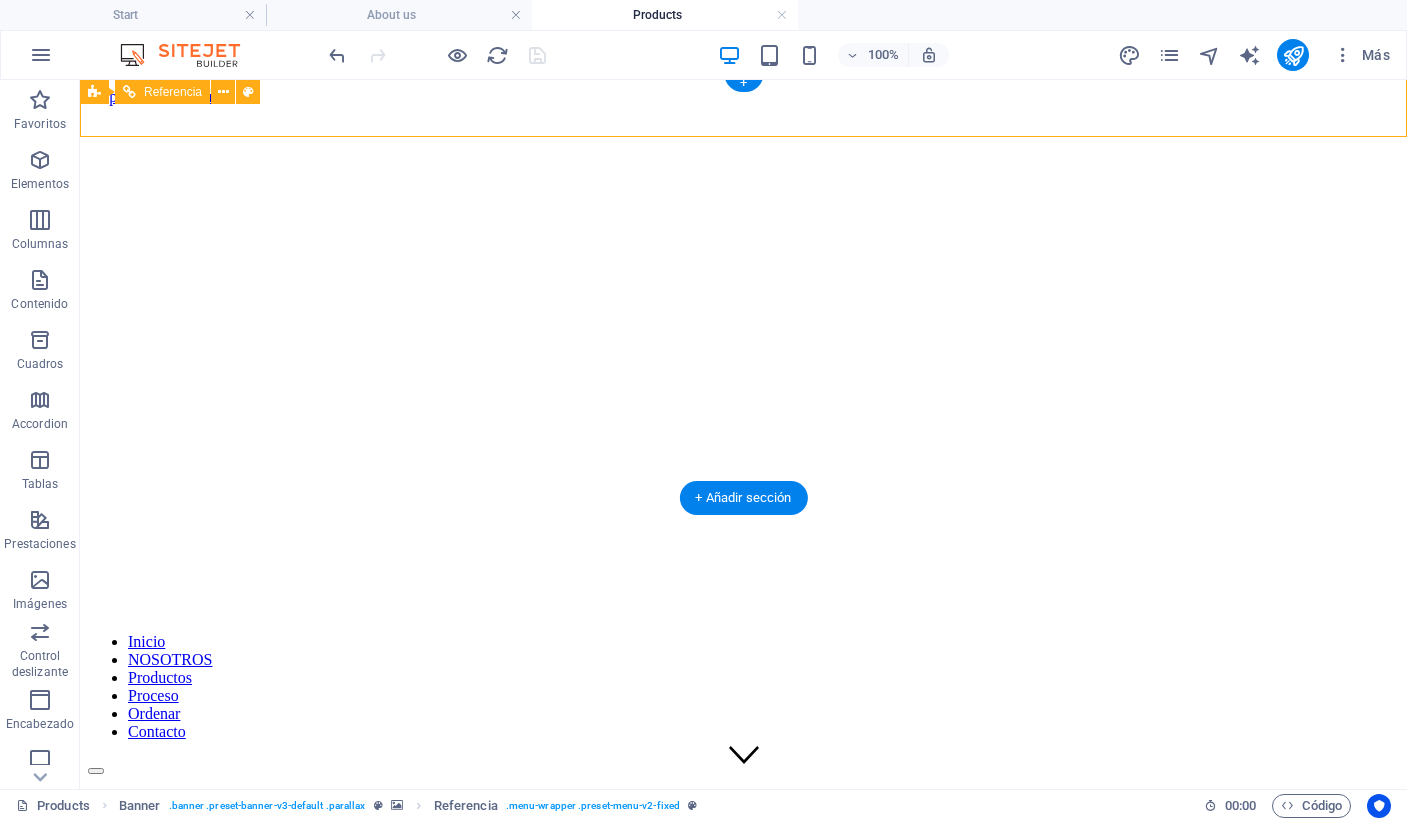 scroll, scrollTop: 7, scrollLeft: 0, axis: vertical 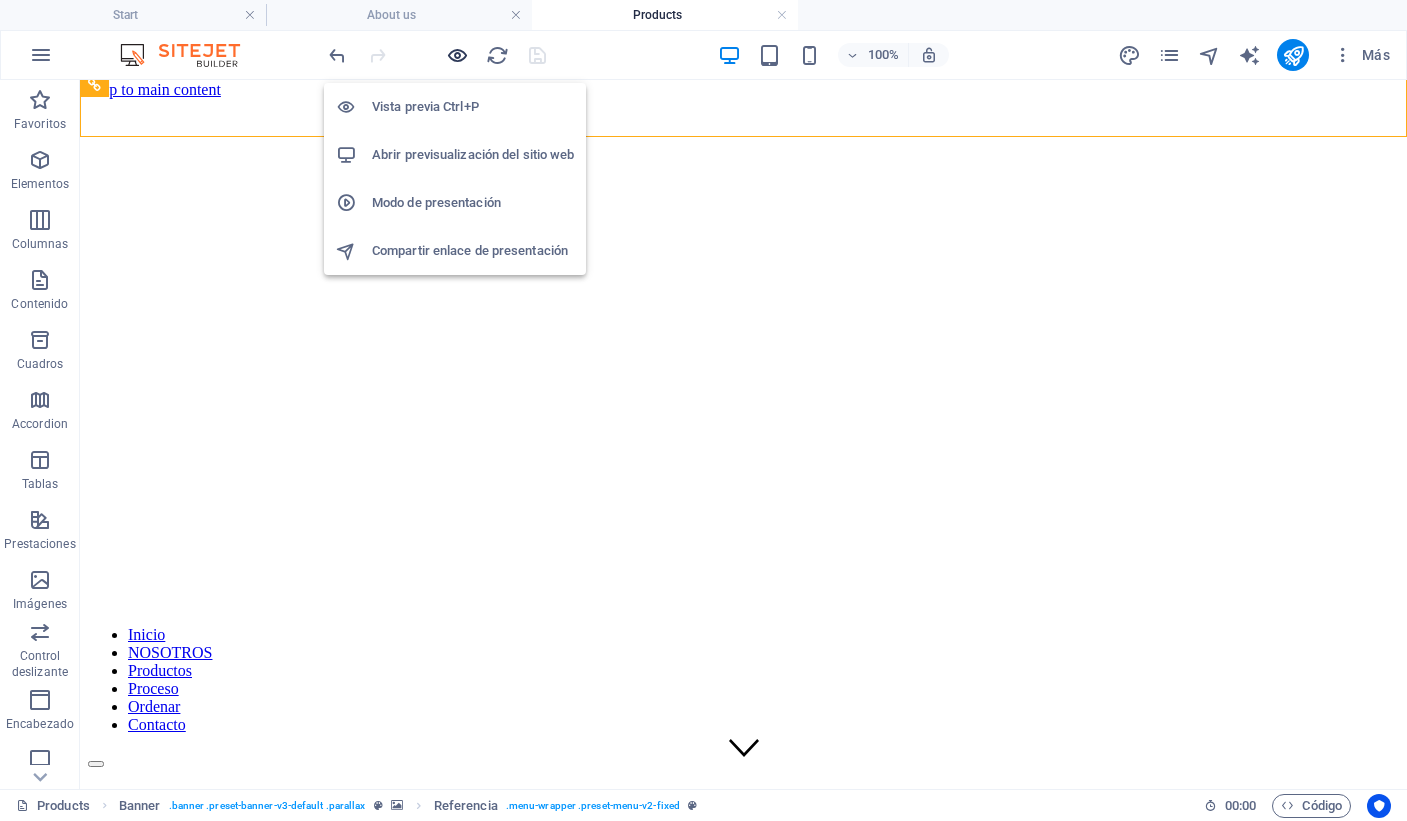 click at bounding box center (457, 55) 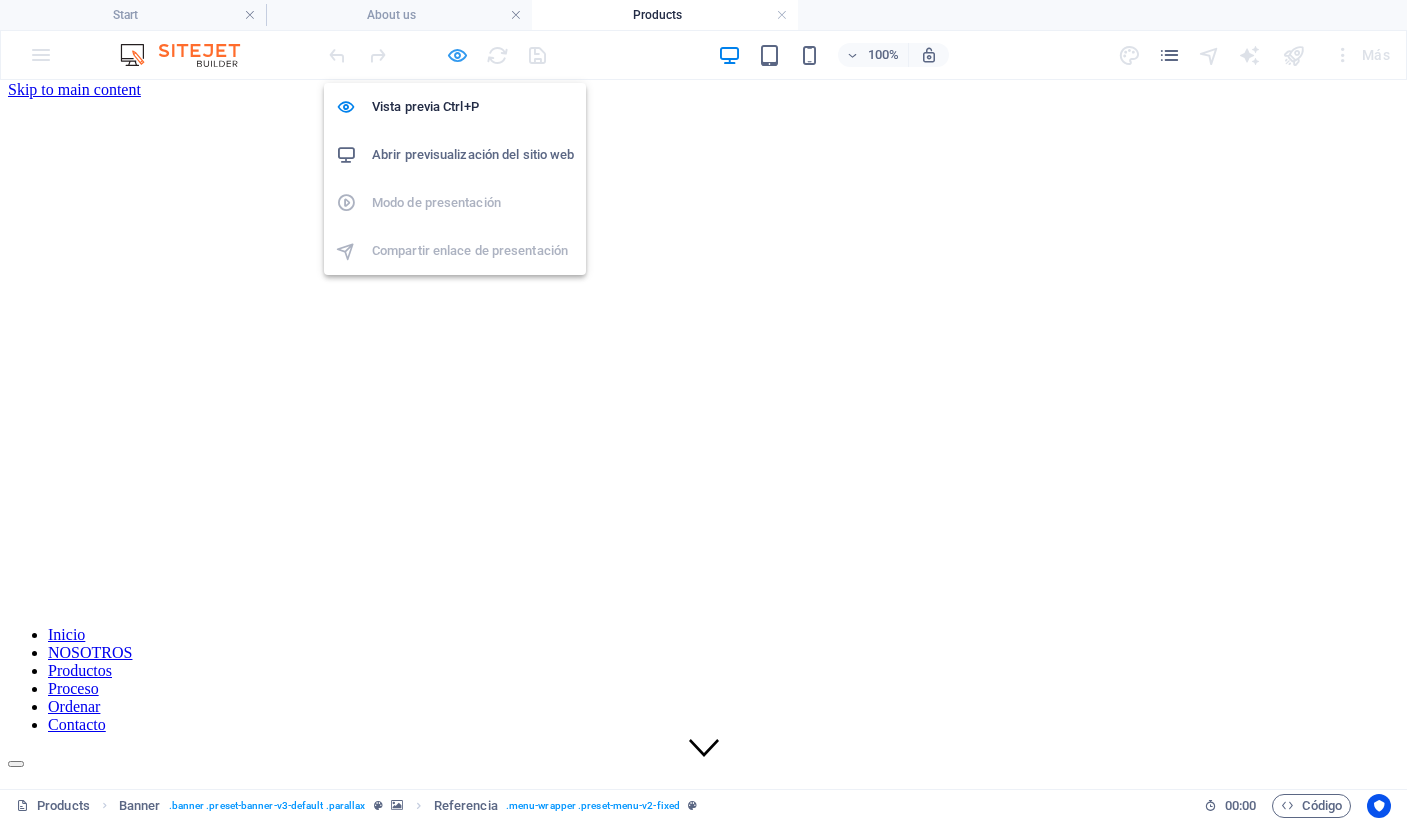 click at bounding box center [457, 55] 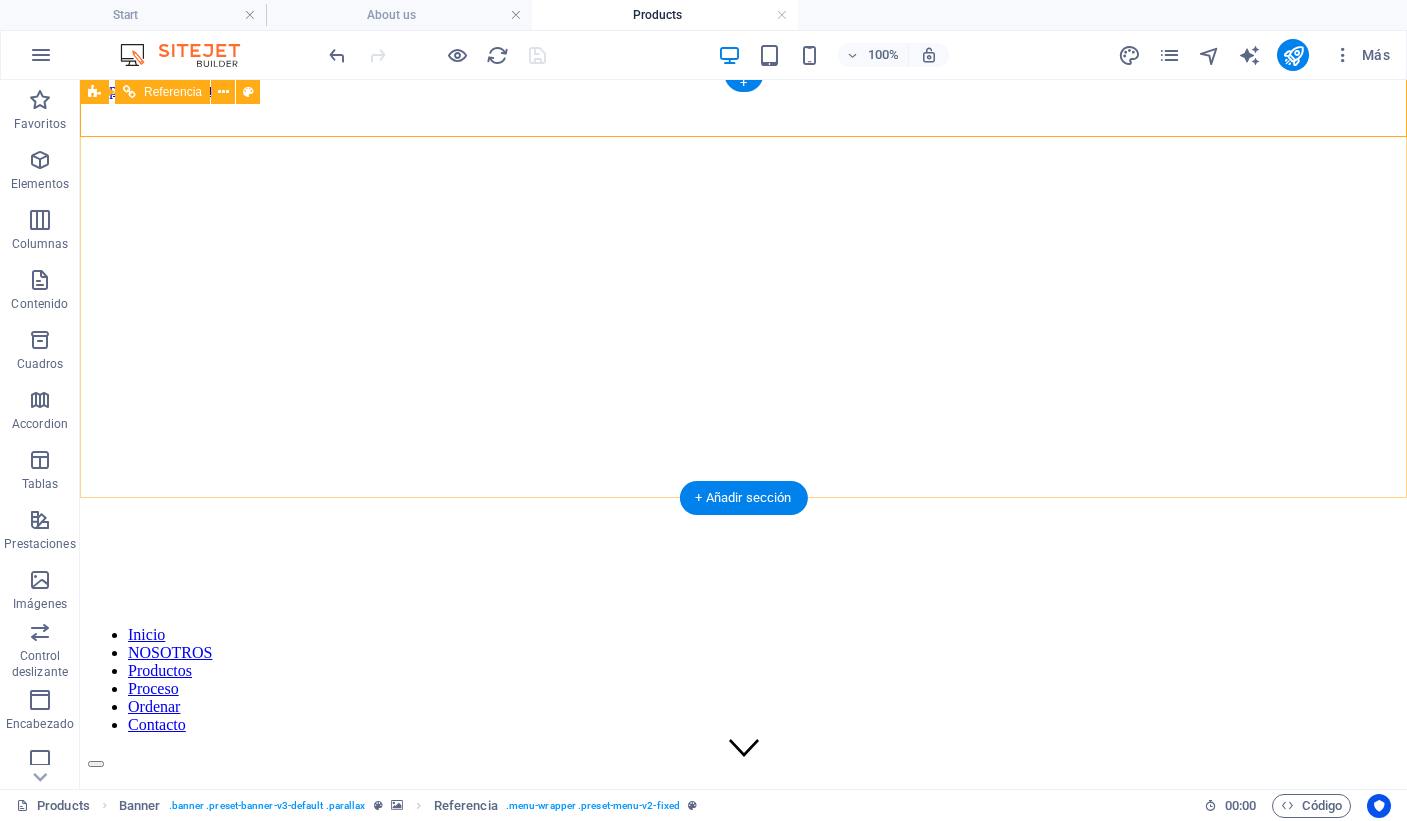 click on "Inicio NOSOTROS Productos Proceso Ordenar Contacto" at bounding box center (743, 680) 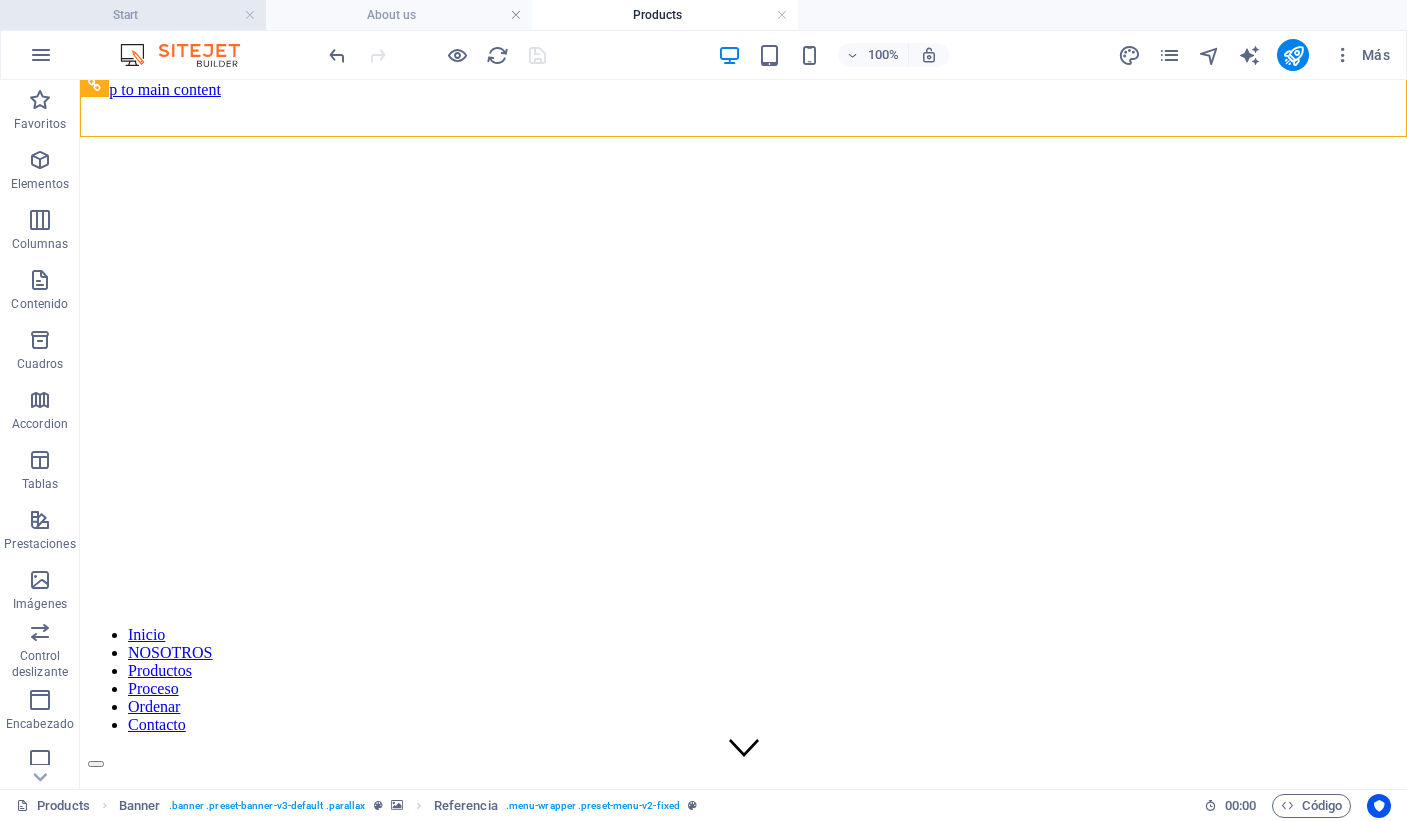 click on "Start" at bounding box center [133, 15] 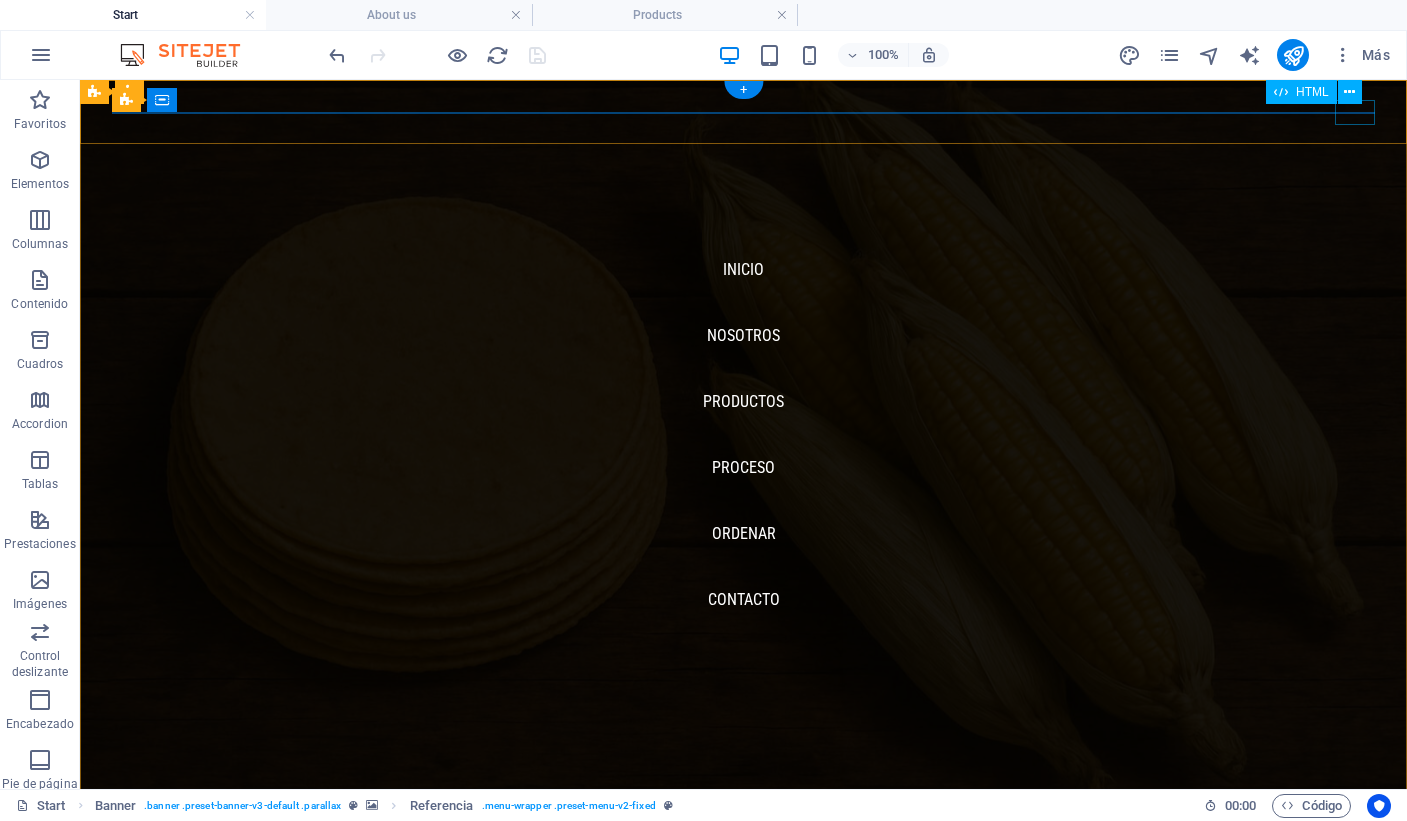 click at bounding box center (132, 858) 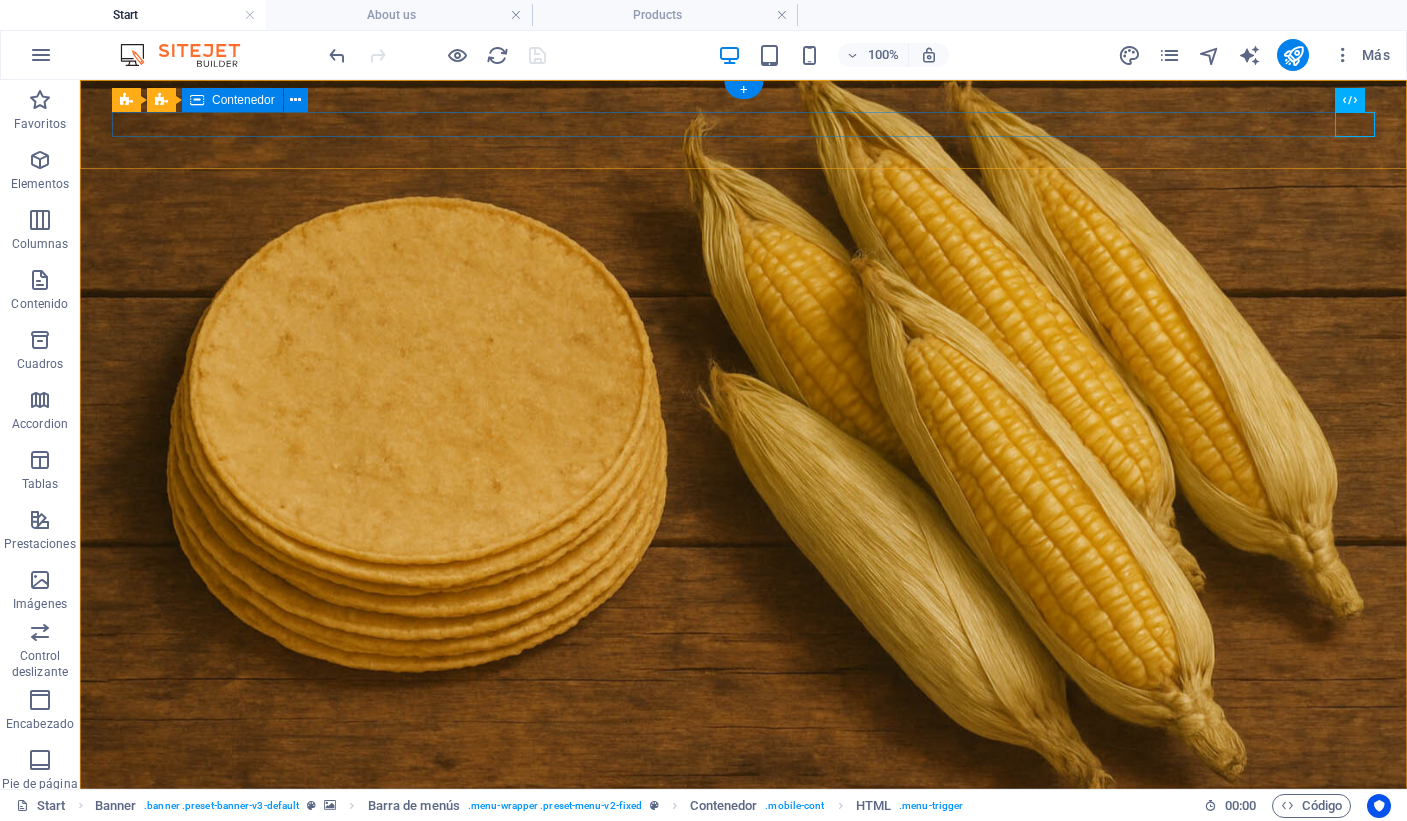 click at bounding box center [743, 858] 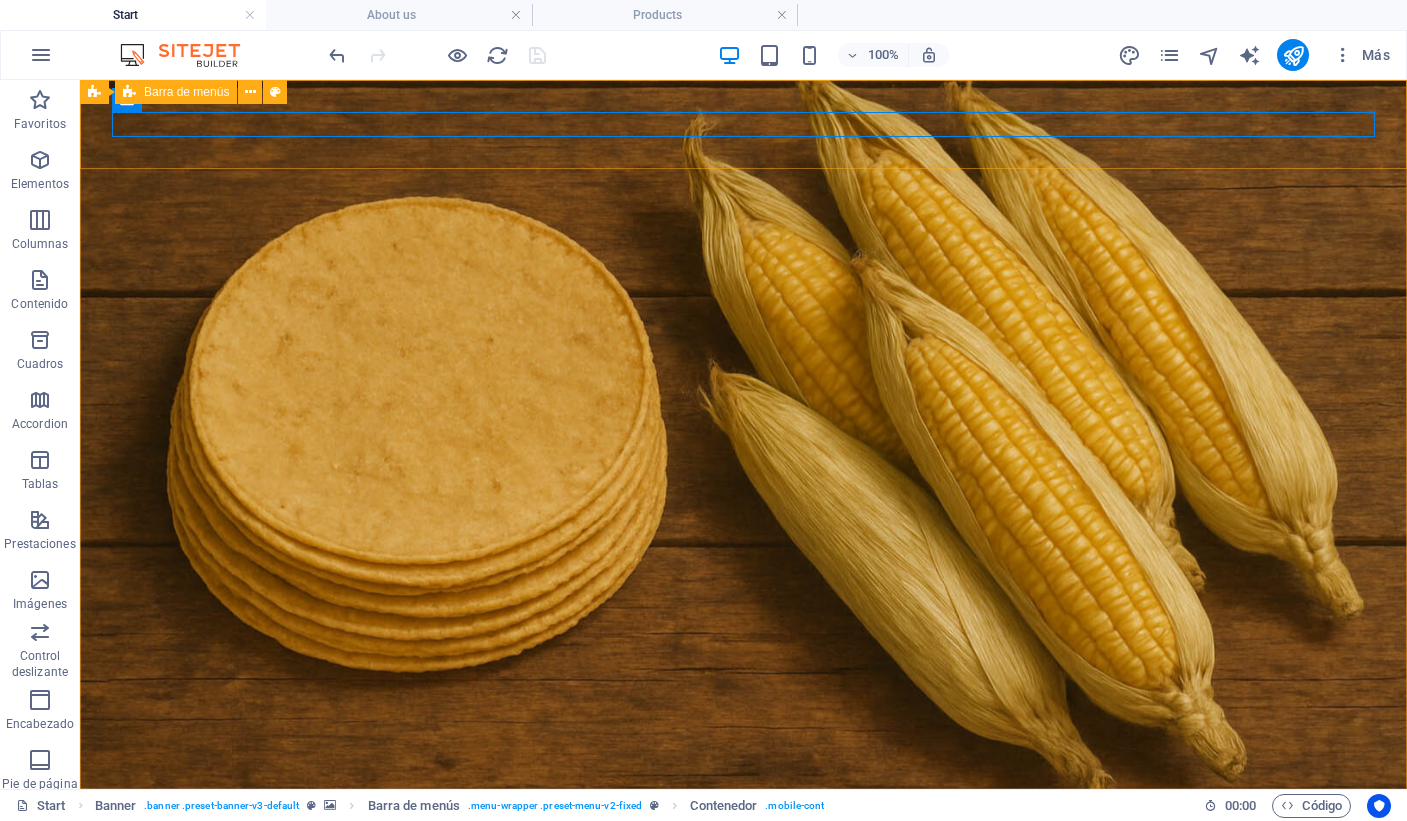 click on "Barra de menús" at bounding box center [186, 92] 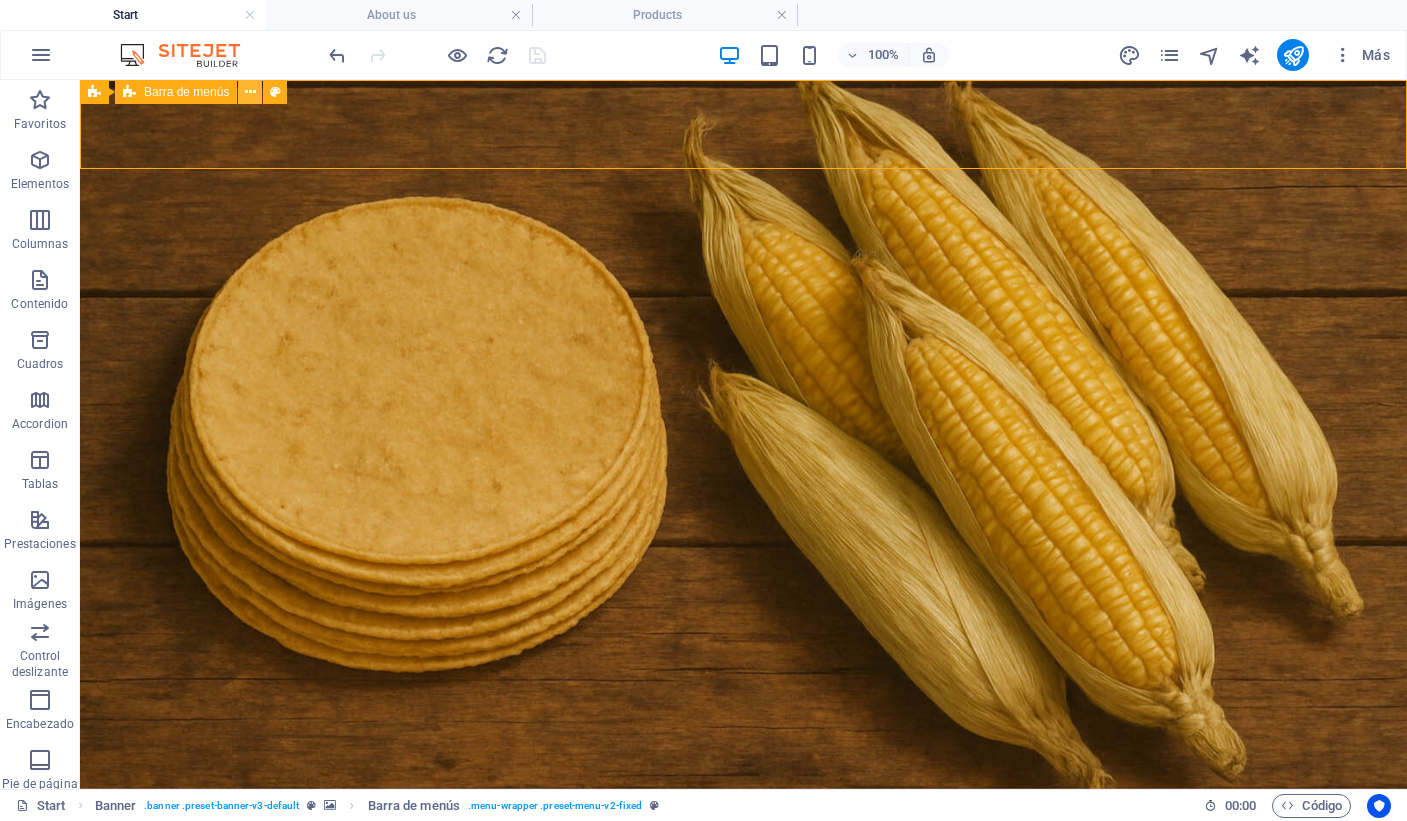 click at bounding box center [250, 92] 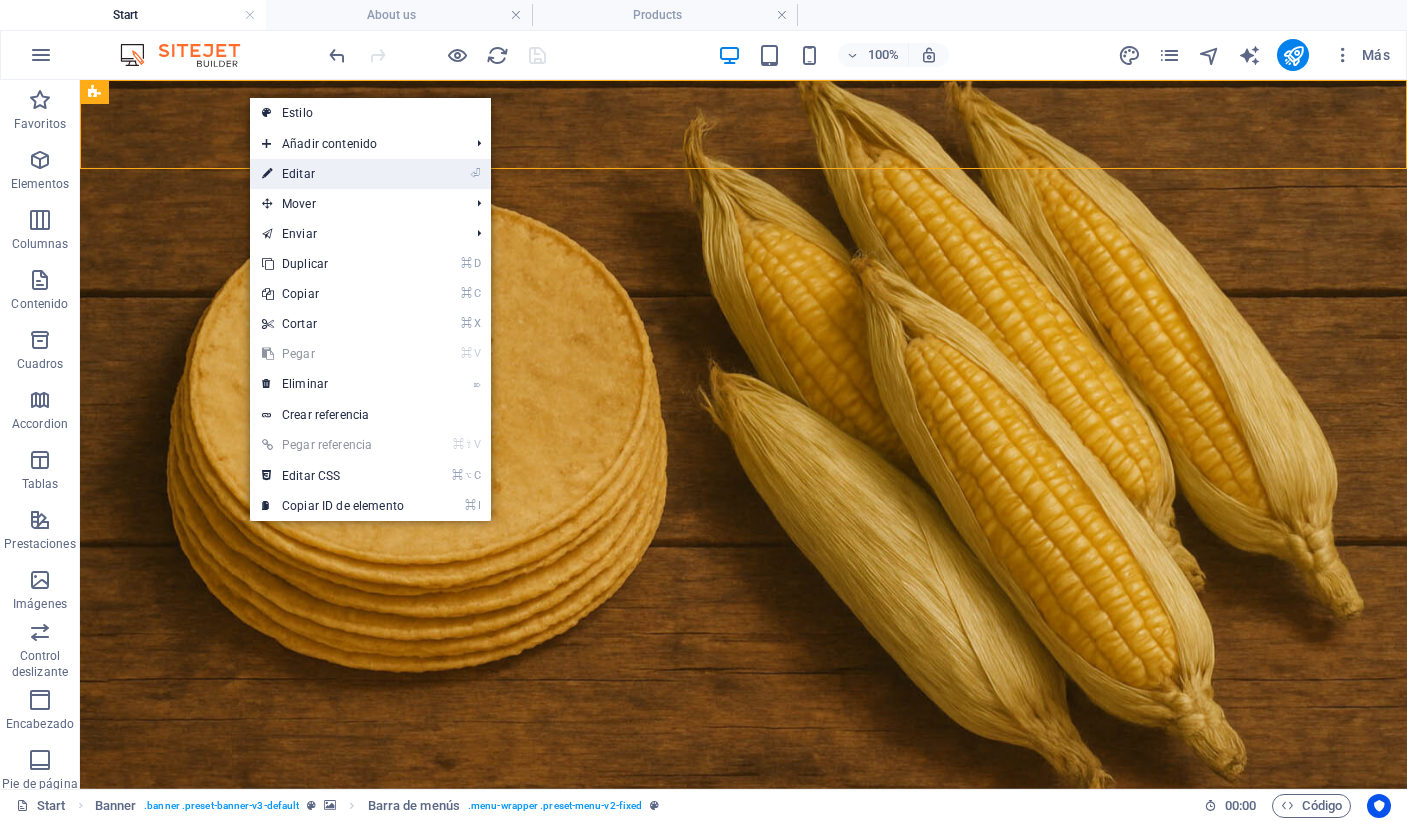 click on "⏎  Editar" at bounding box center [333, 174] 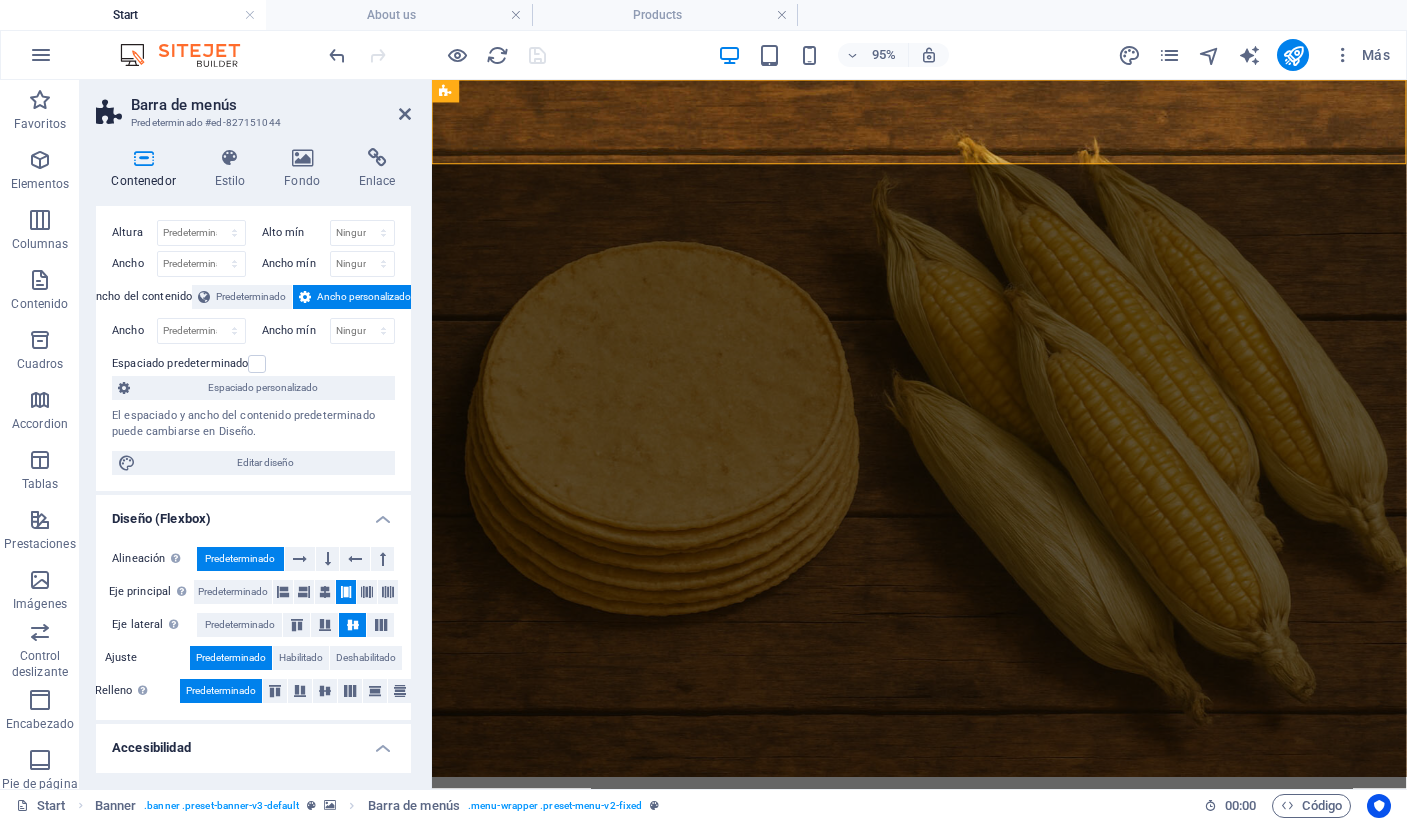 scroll, scrollTop: 0, scrollLeft: 0, axis: both 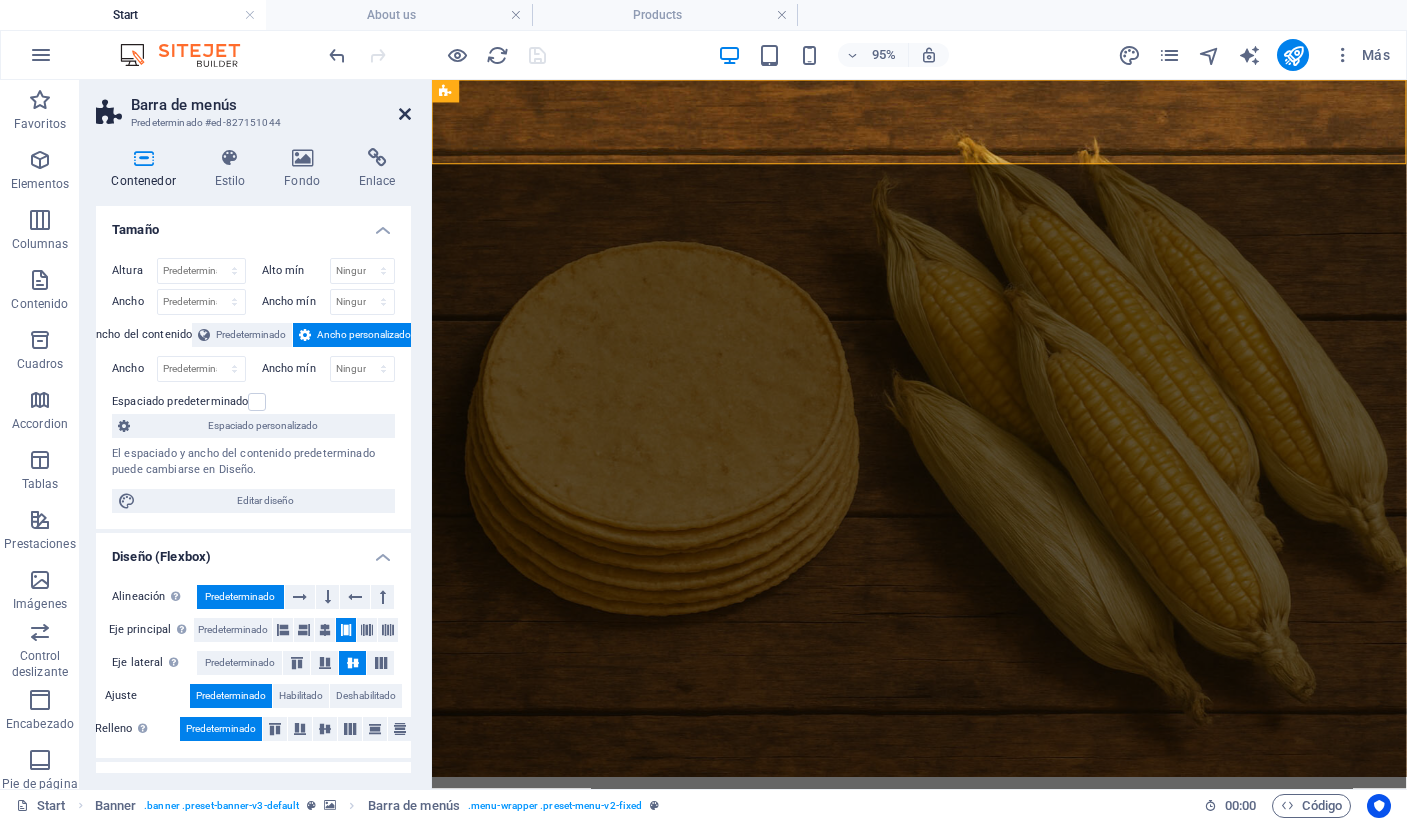 click at bounding box center [405, 114] 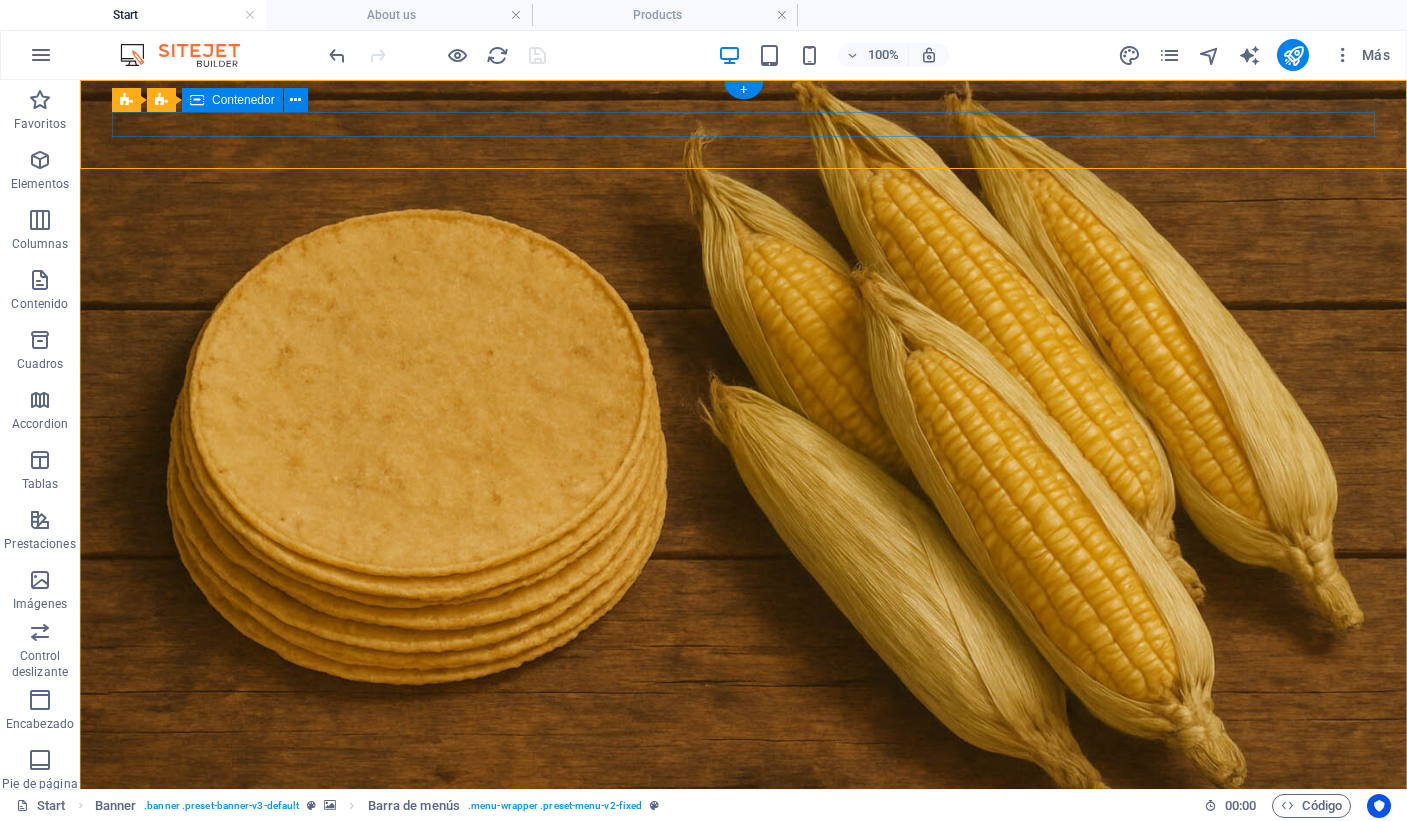 click at bounding box center (743, 858) 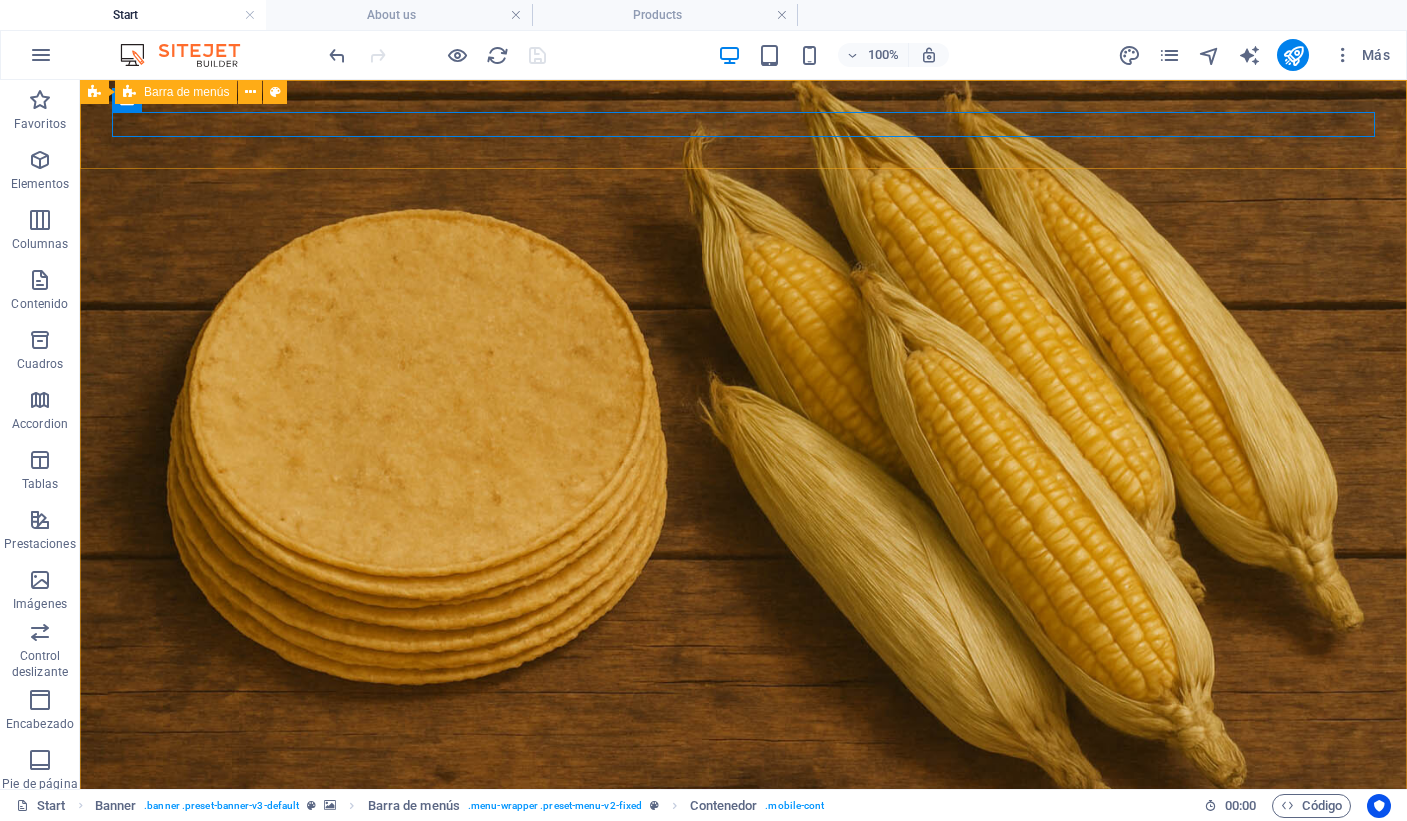 click at bounding box center (127, 100) 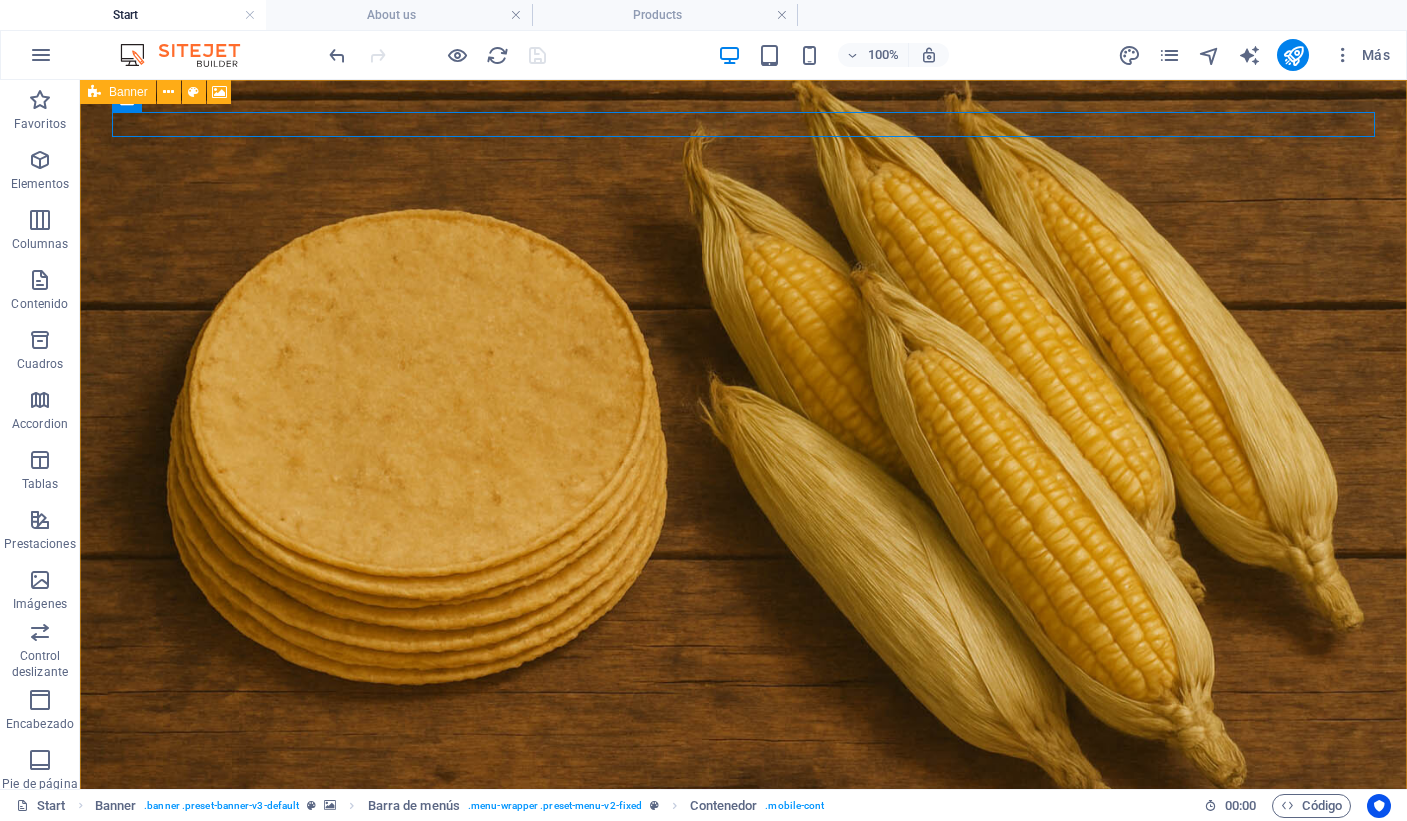 click at bounding box center (94, 92) 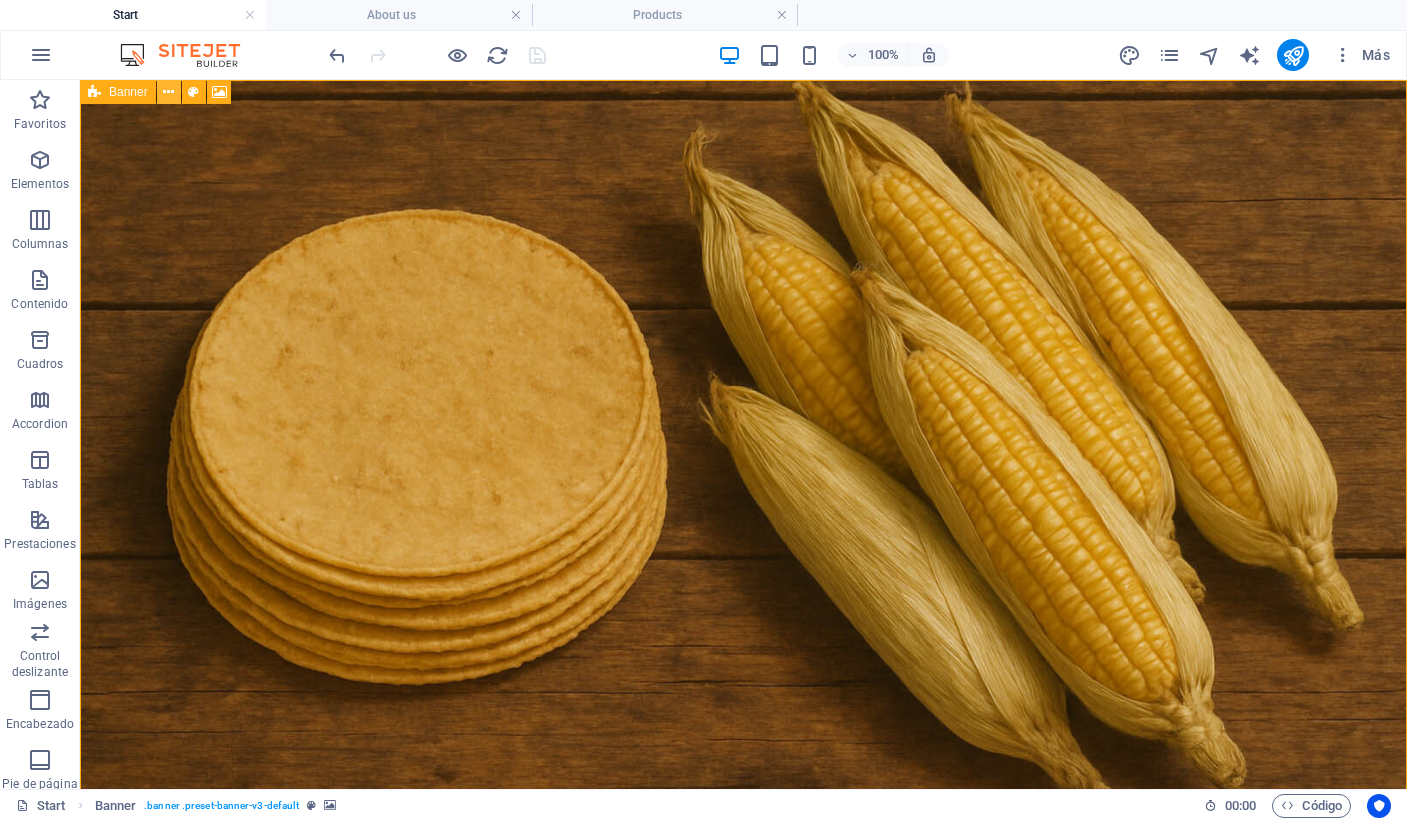 click at bounding box center [168, 92] 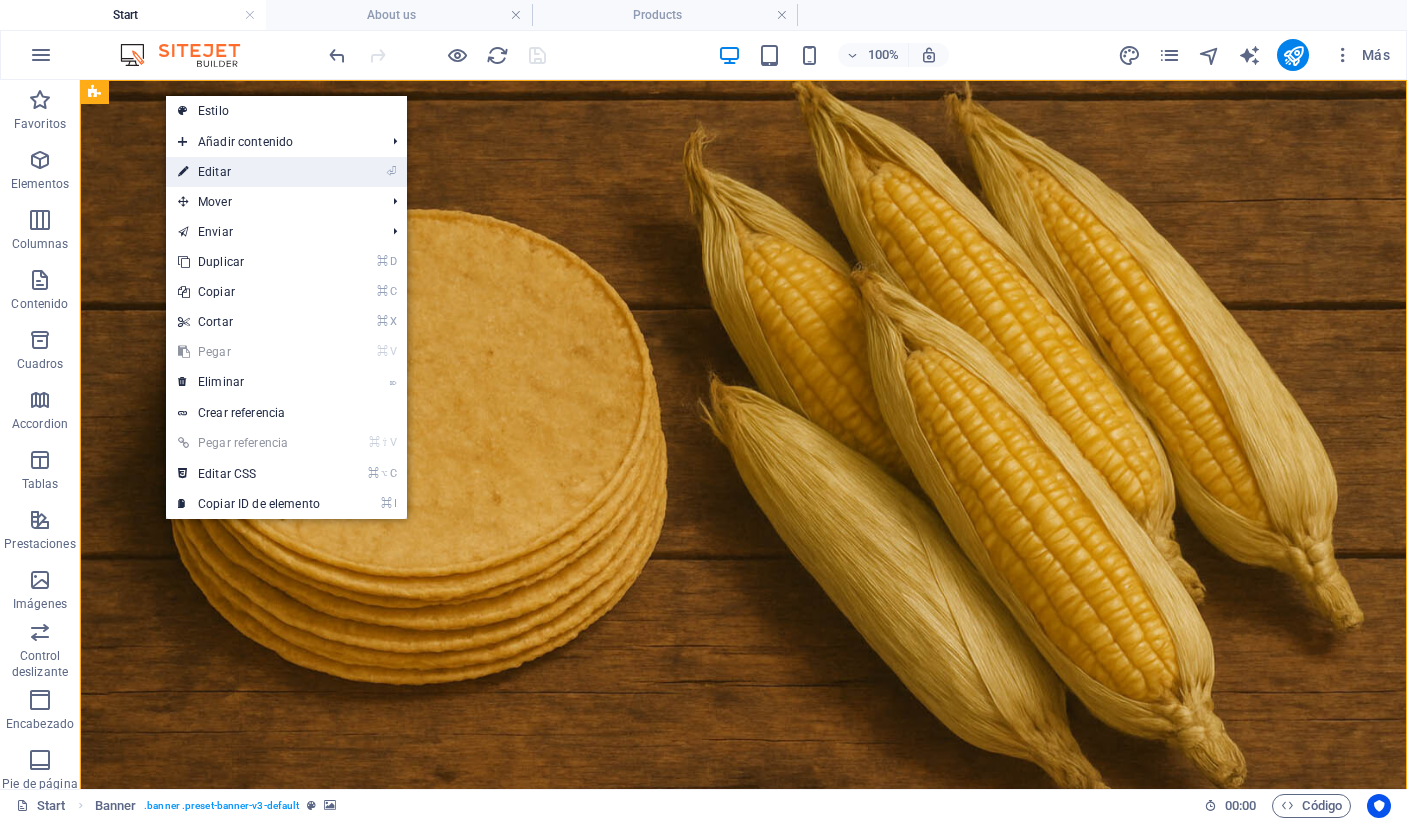 click on "⏎  Editar" at bounding box center [249, 172] 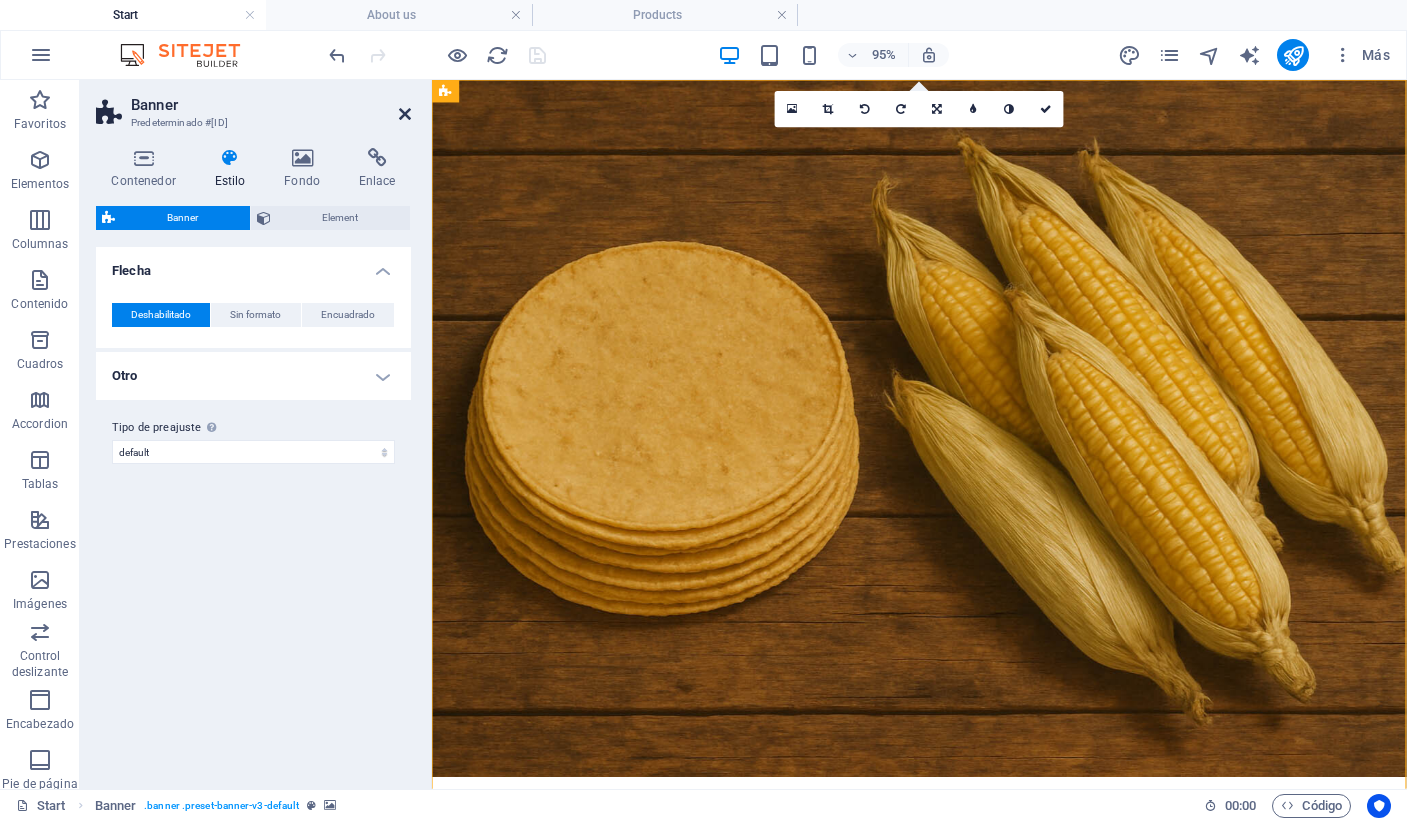 drag, startPoint x: 403, startPoint y: 111, endPoint x: 323, endPoint y: 31, distance: 113.137085 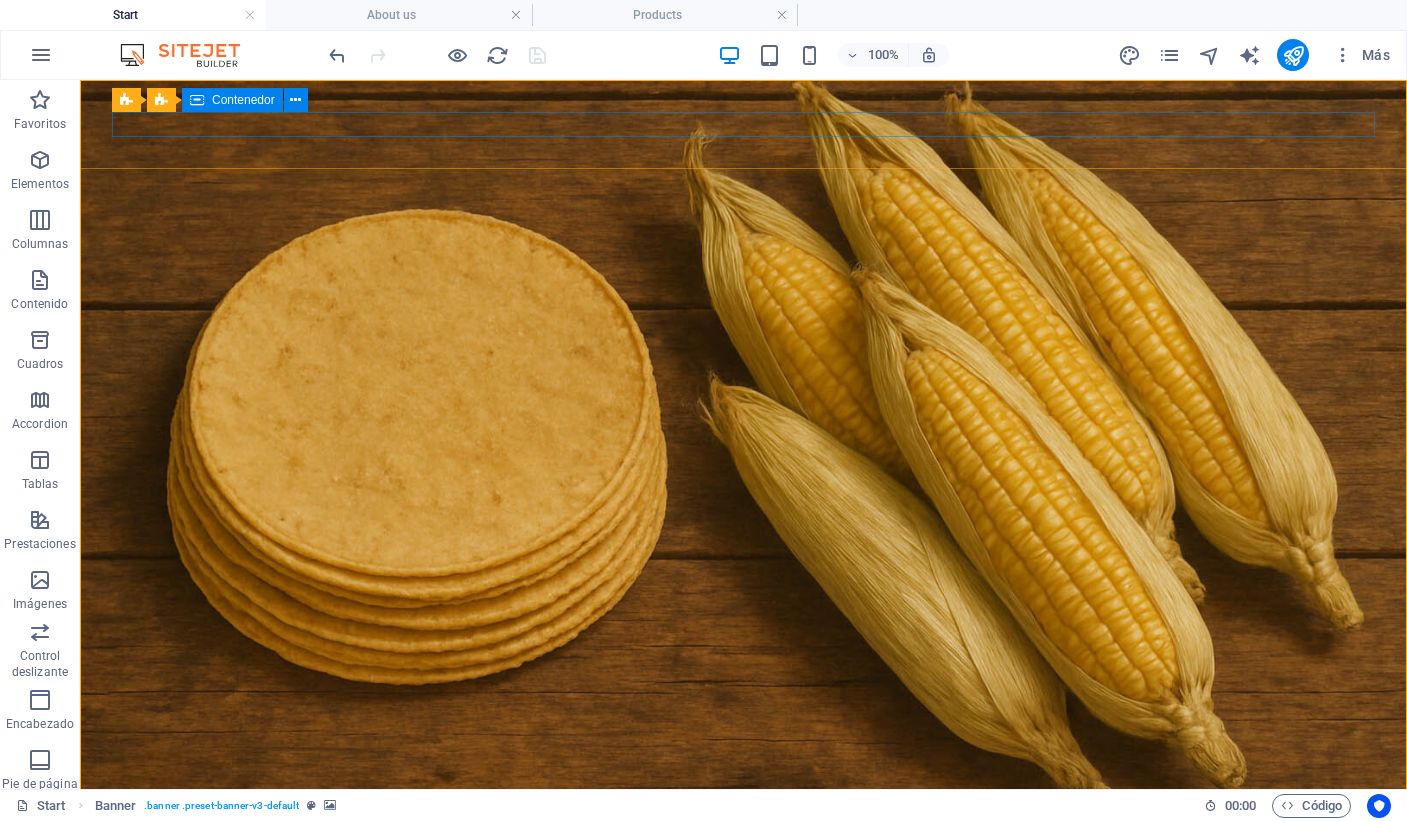 click on "Contenedor" at bounding box center (243, 100) 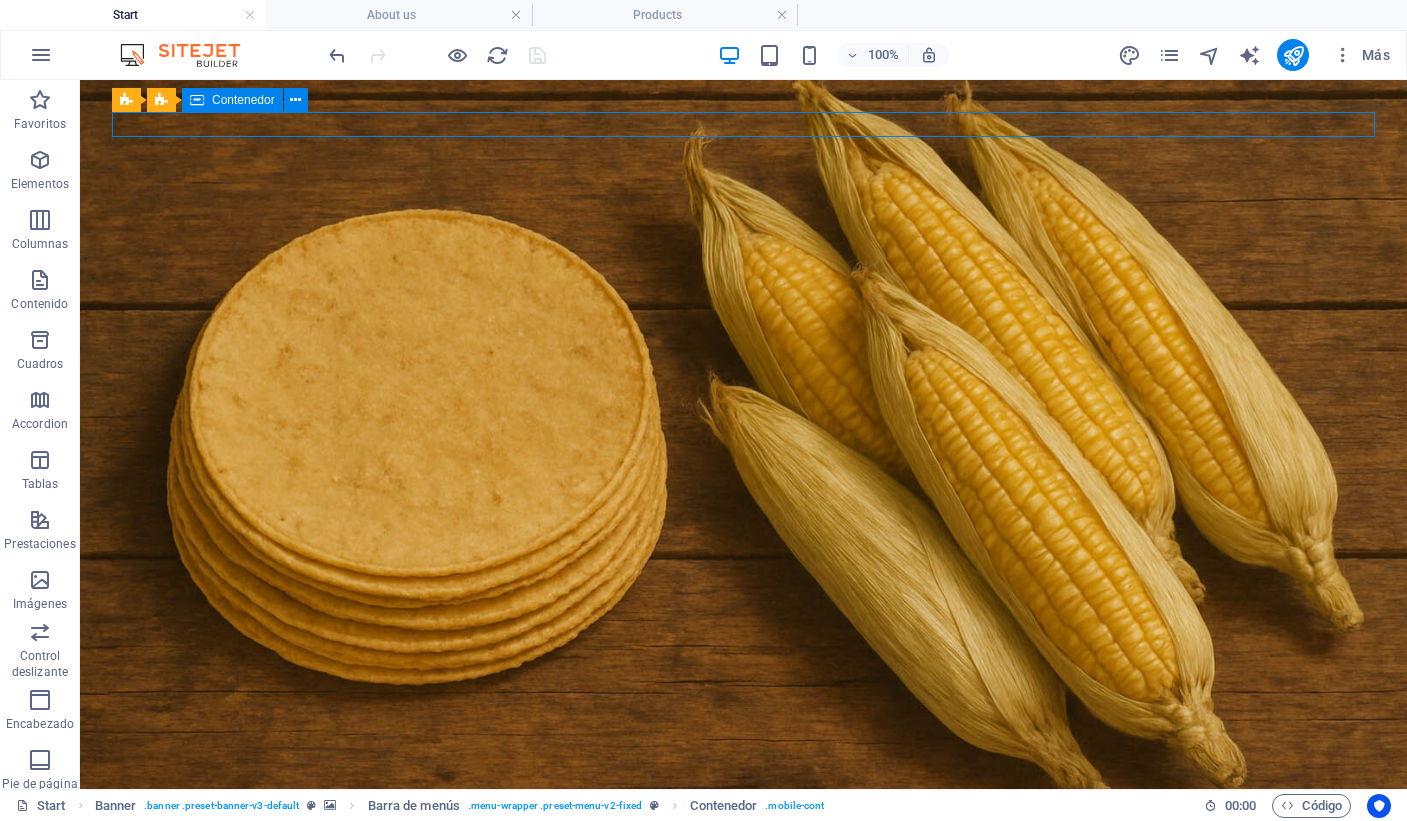 click at bounding box center (197, 100) 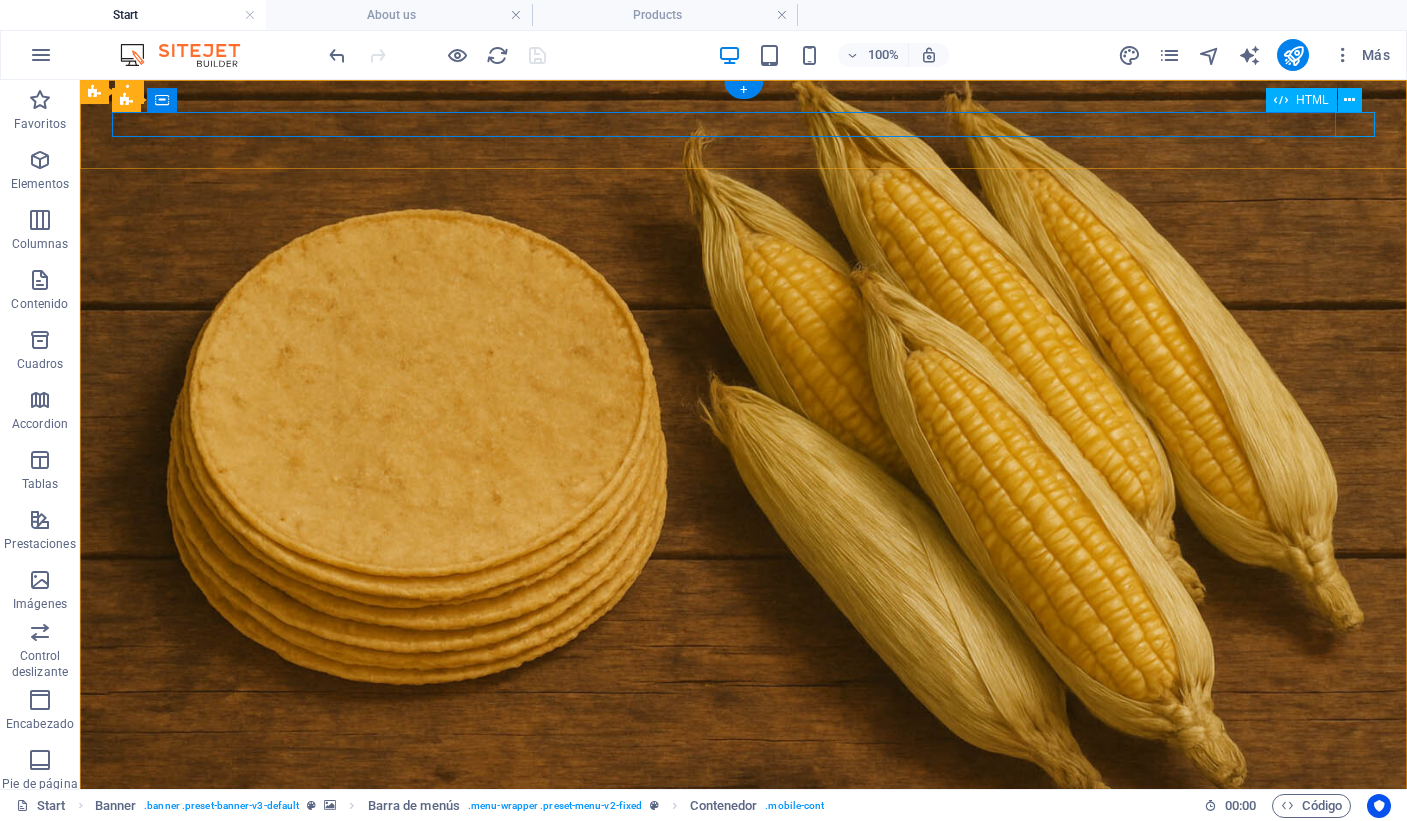 click at bounding box center (743, 858) 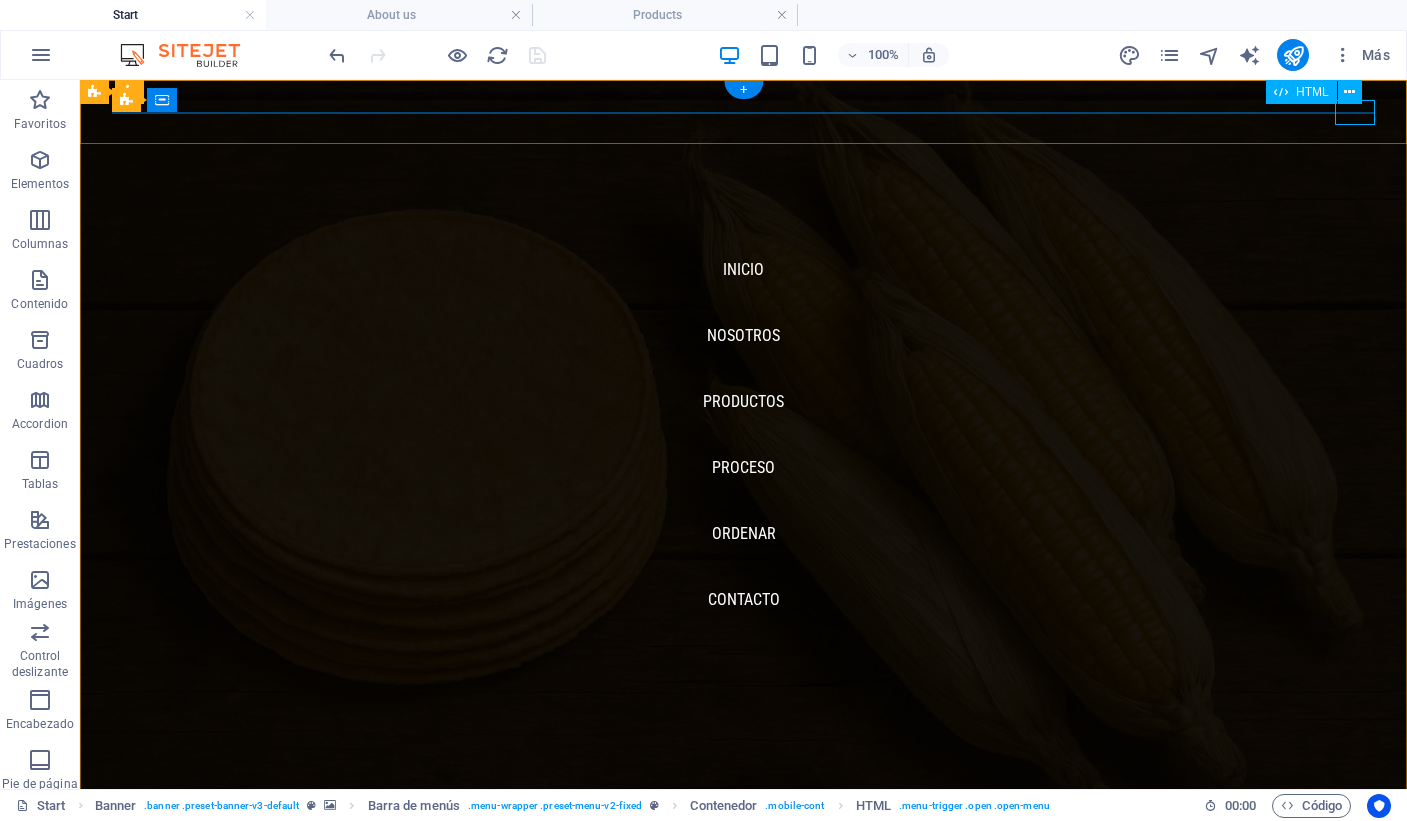 click at bounding box center (132, 858) 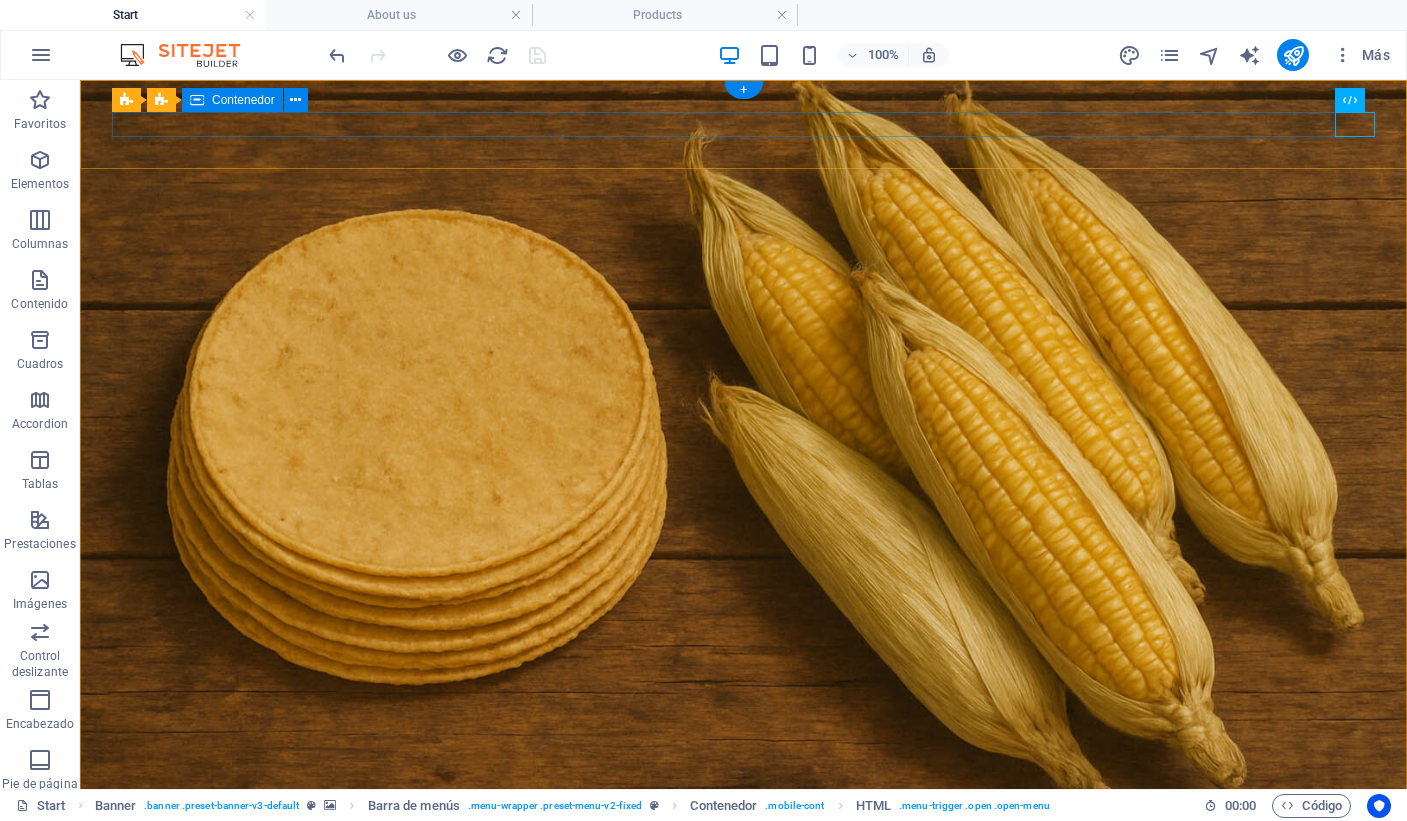 click at bounding box center [743, 858] 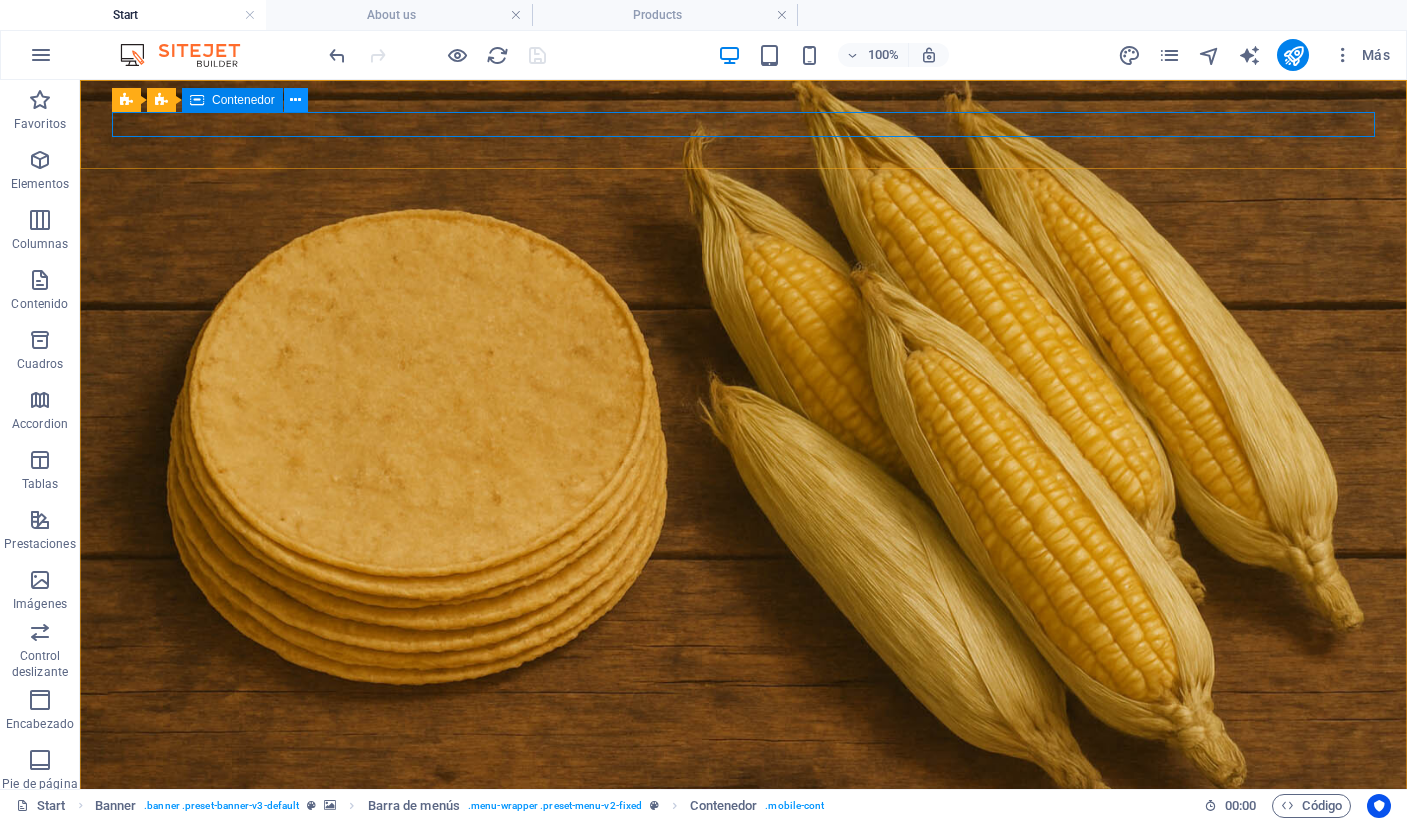 click at bounding box center (295, 100) 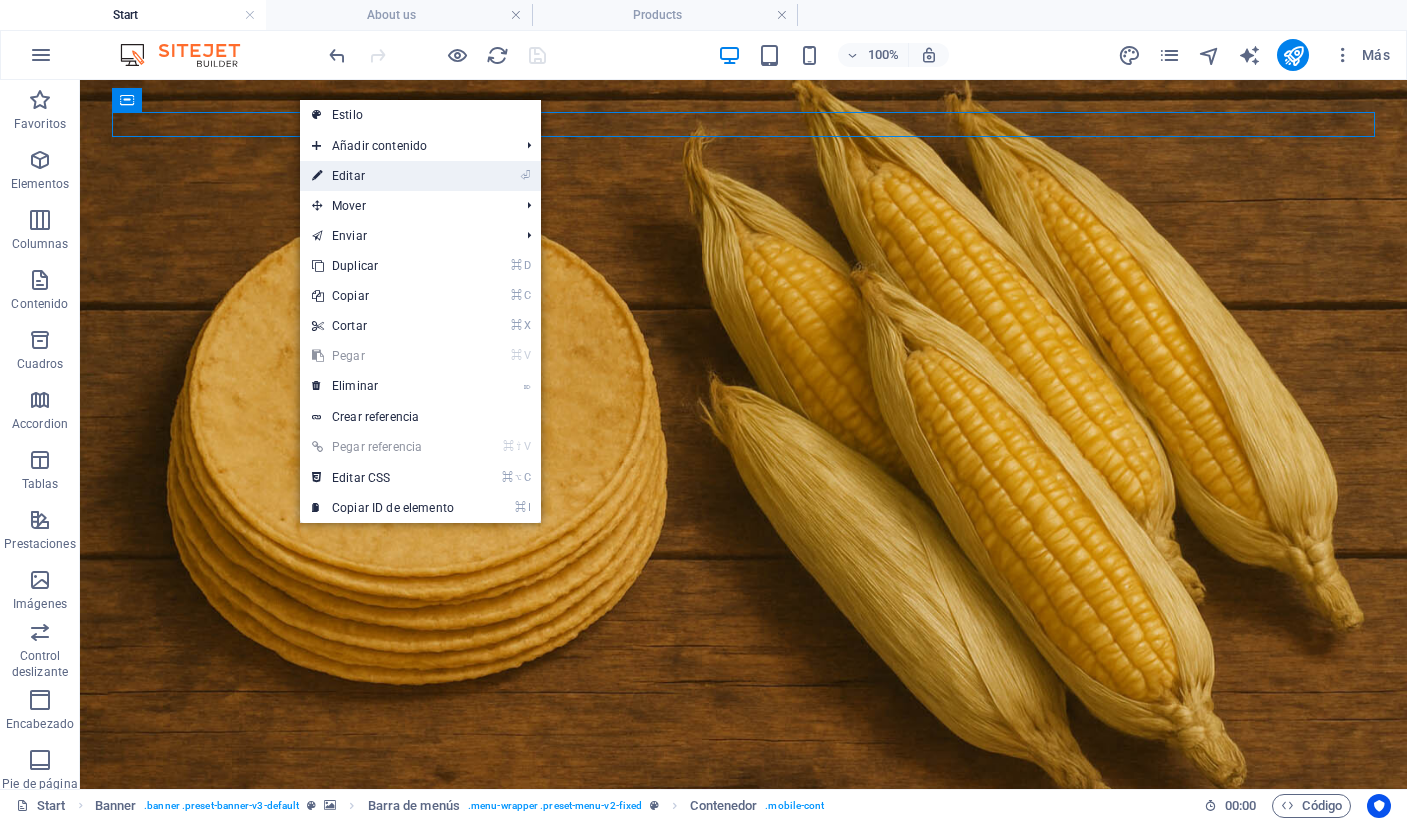 click on "⏎  Editar" at bounding box center (383, 176) 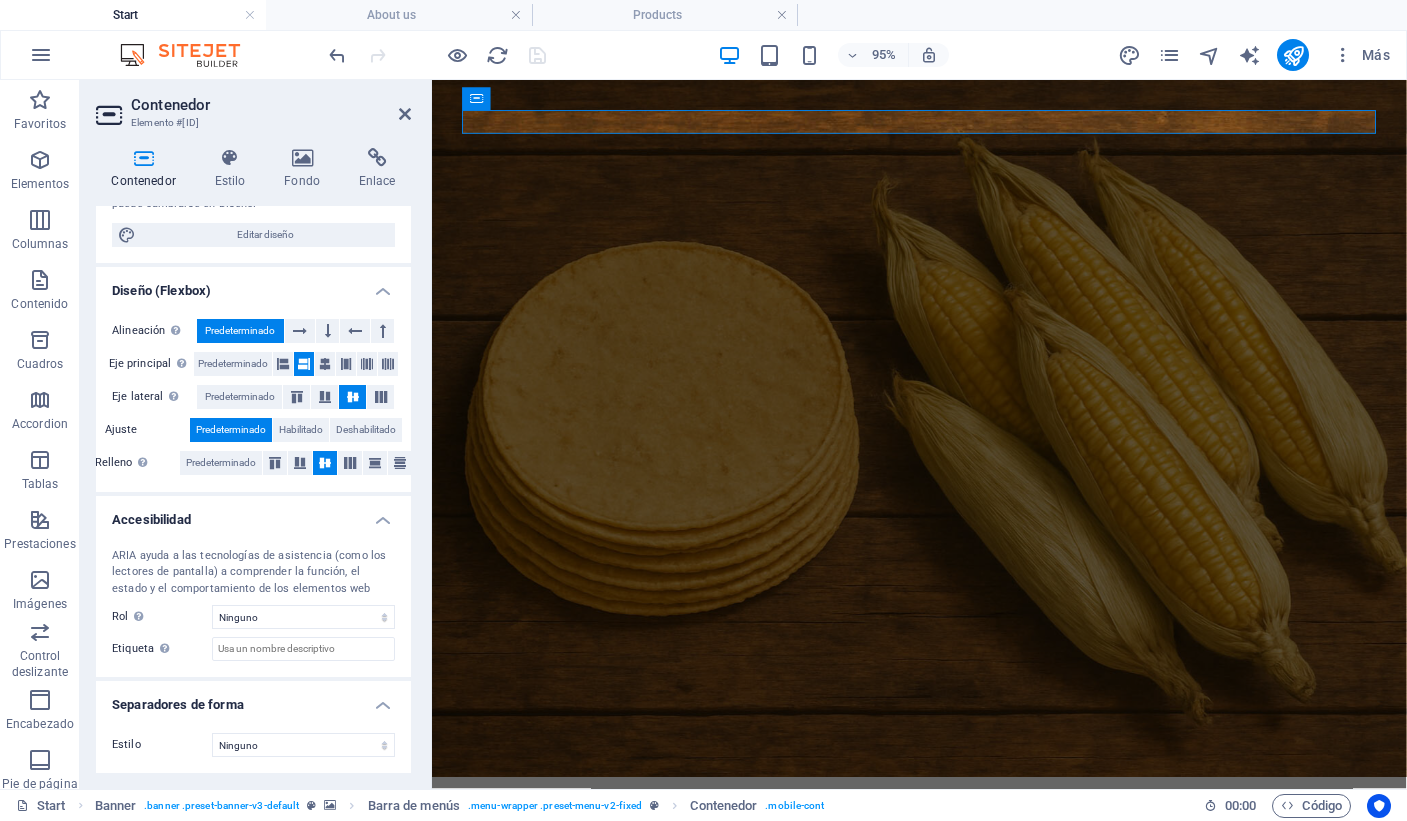 scroll, scrollTop: 0, scrollLeft: 0, axis: both 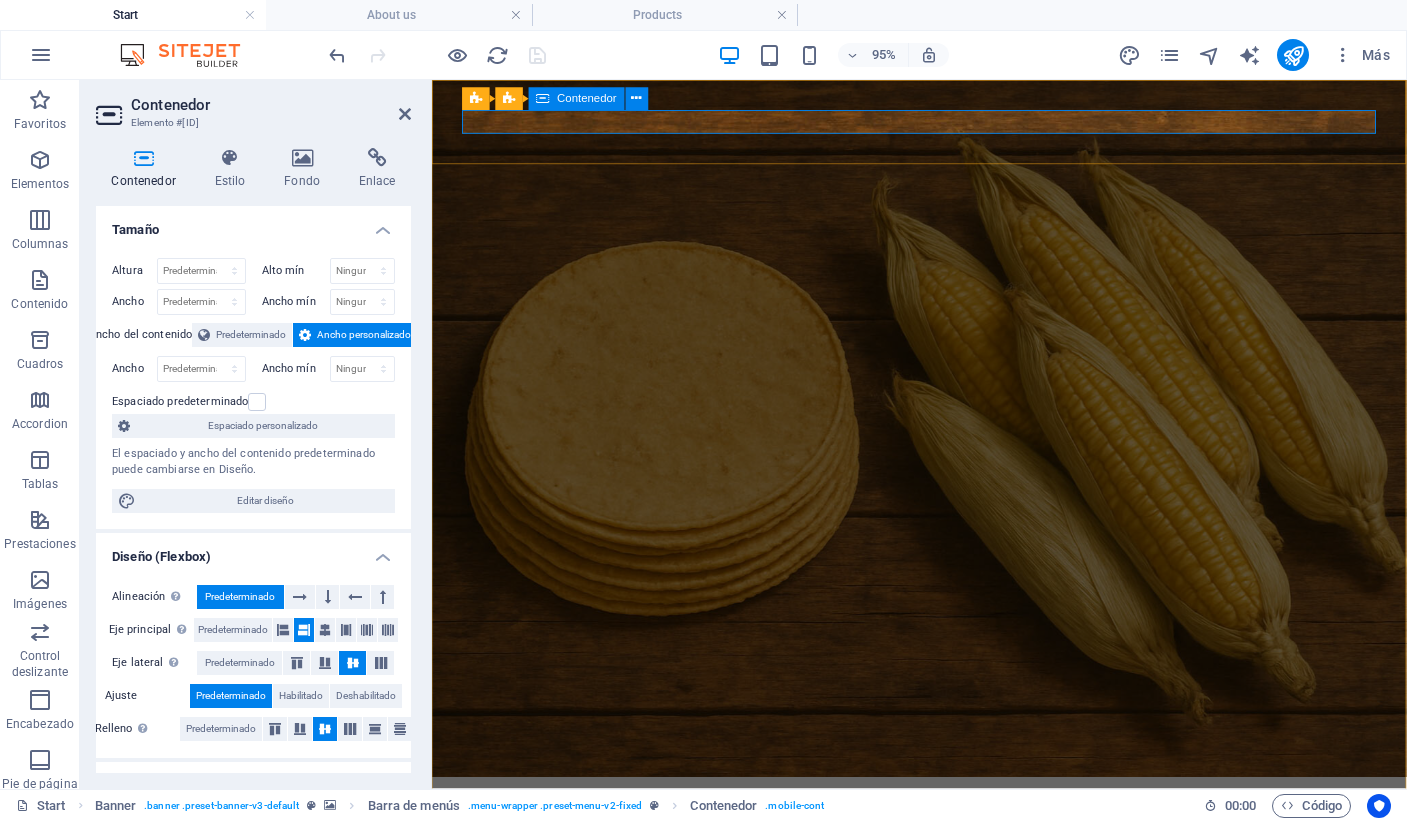 click at bounding box center [945, 858] 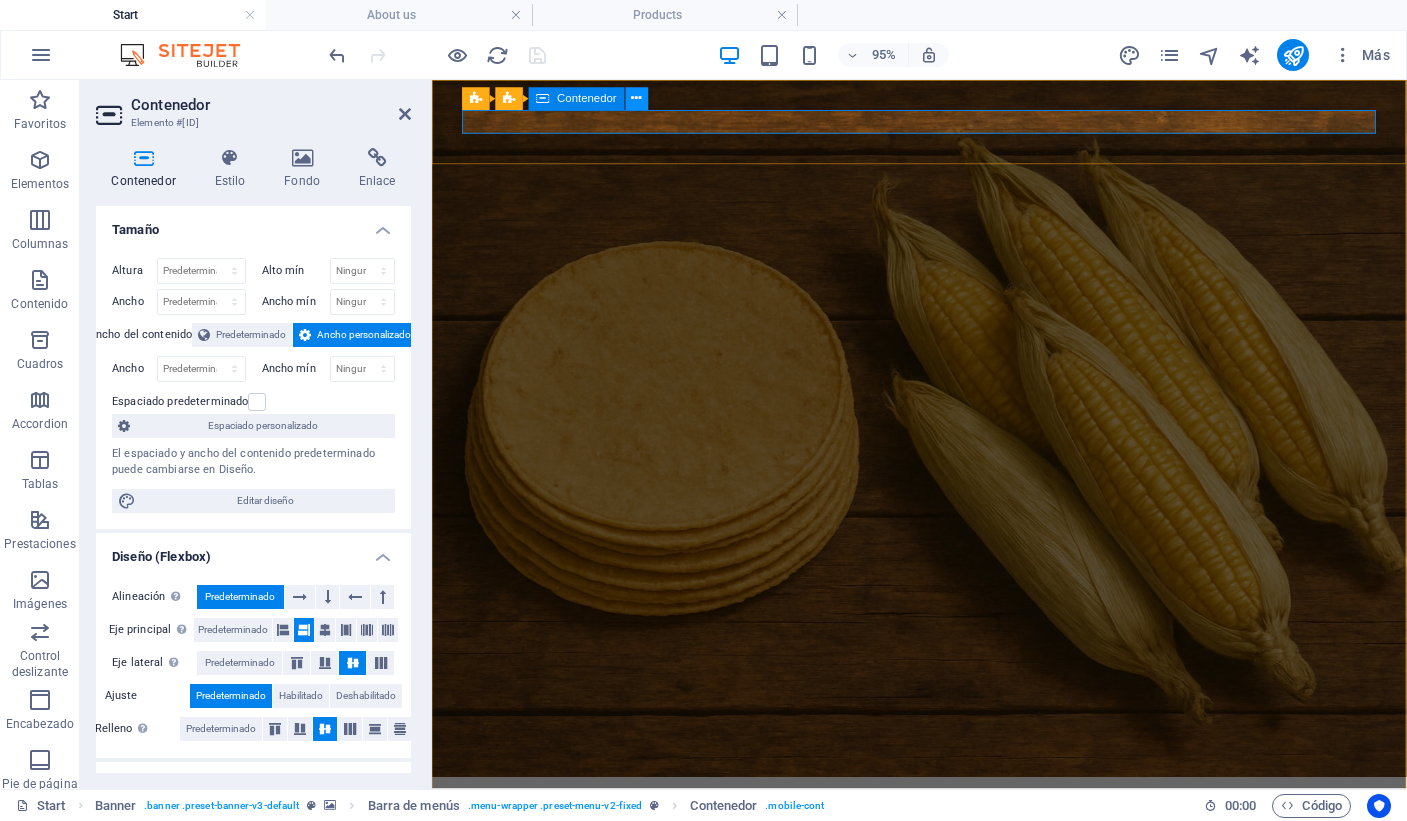 click at bounding box center [637, 99] 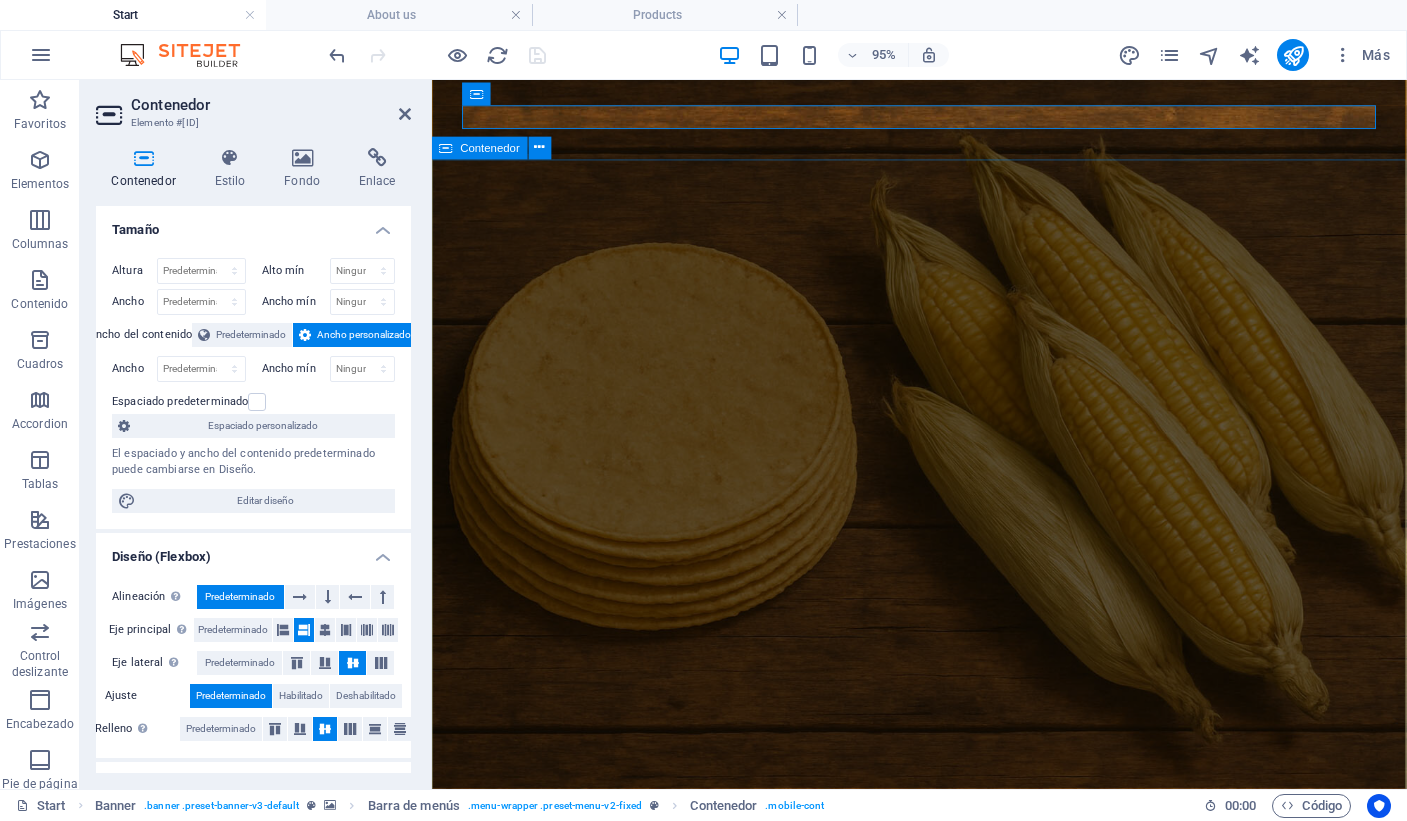 scroll, scrollTop: 6, scrollLeft: 0, axis: vertical 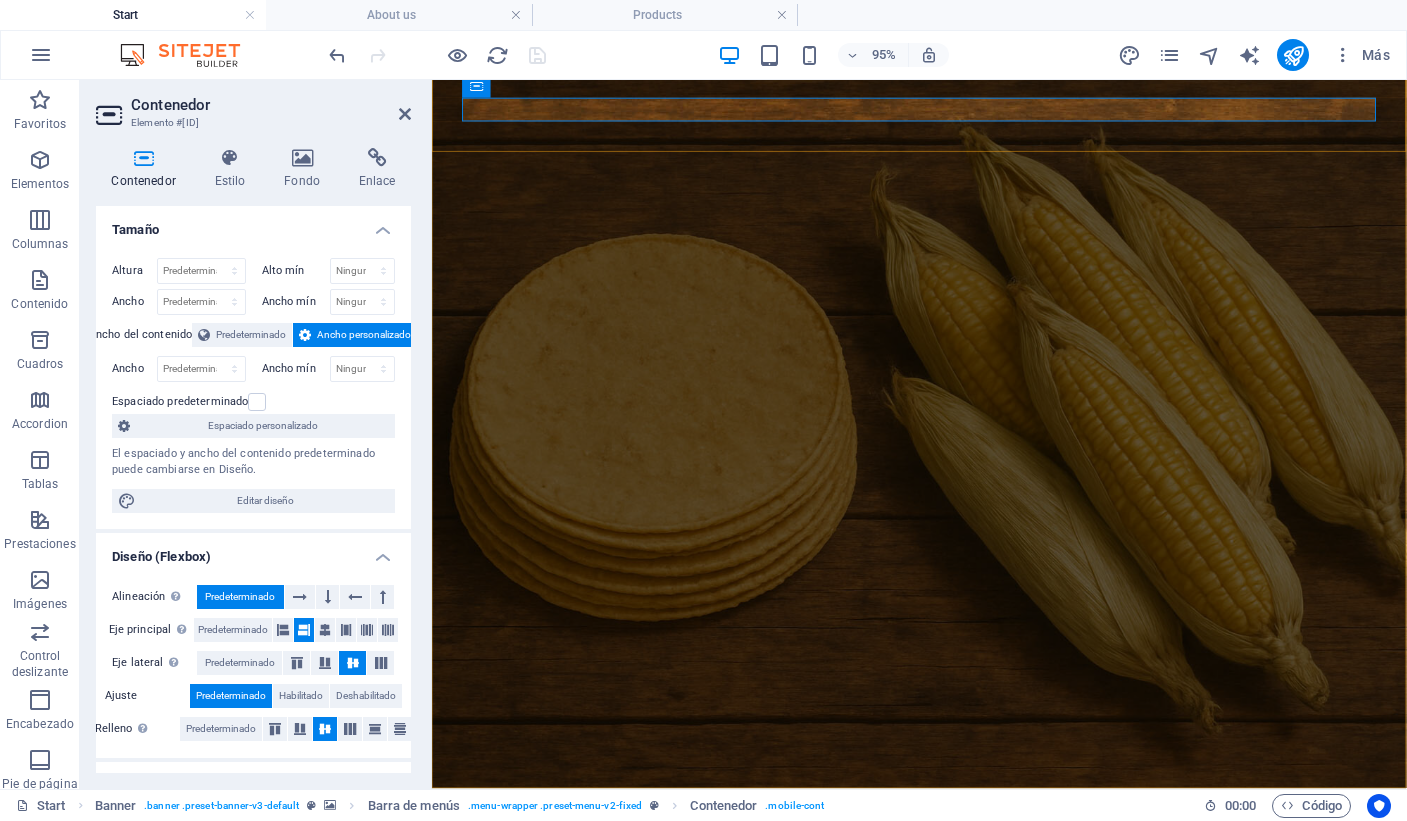 click on "Inicio NOSOTROS Productos Proceso Ordenar Contacto" at bounding box center (945, 870) 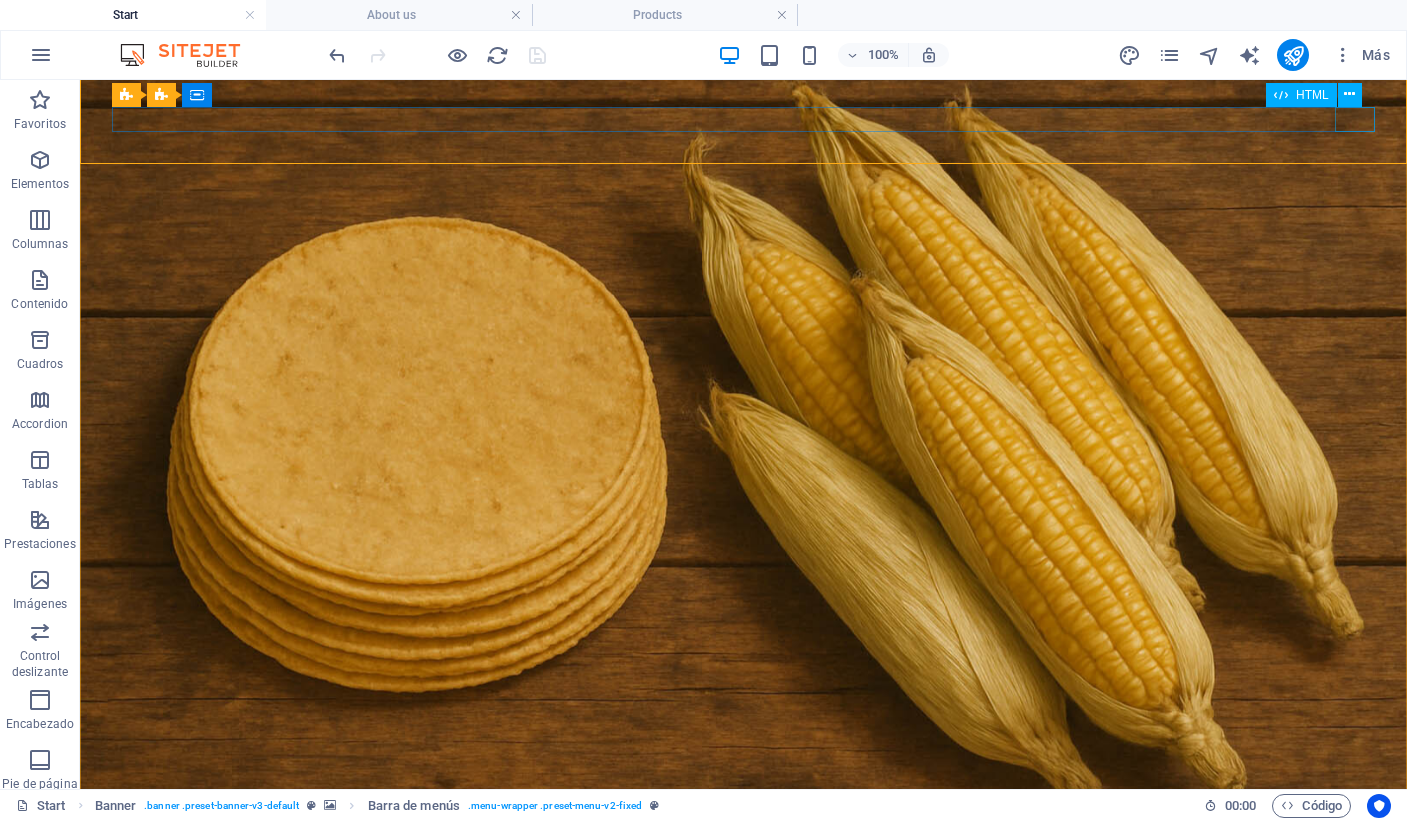 scroll, scrollTop: 4, scrollLeft: 0, axis: vertical 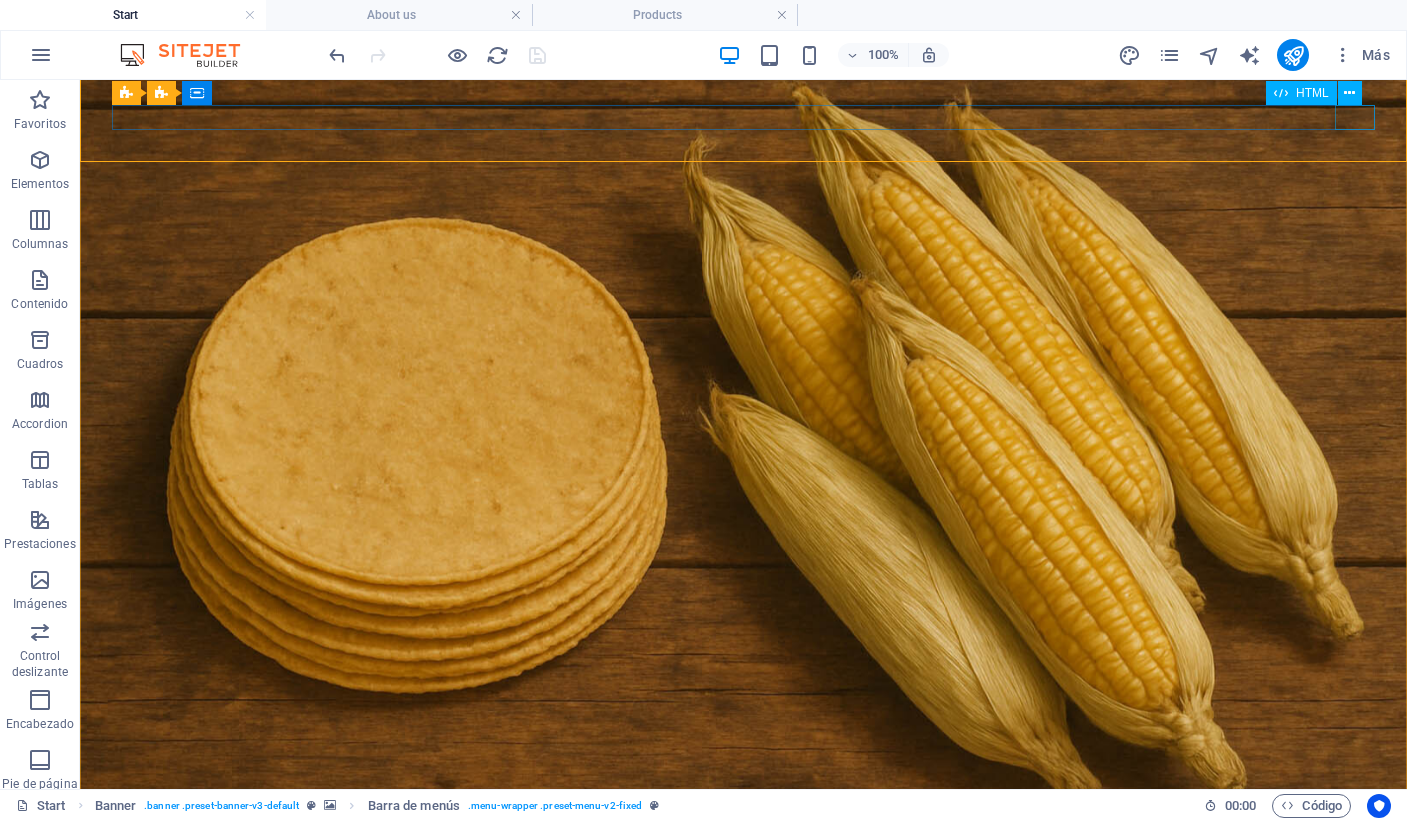 click at bounding box center [743, 879] 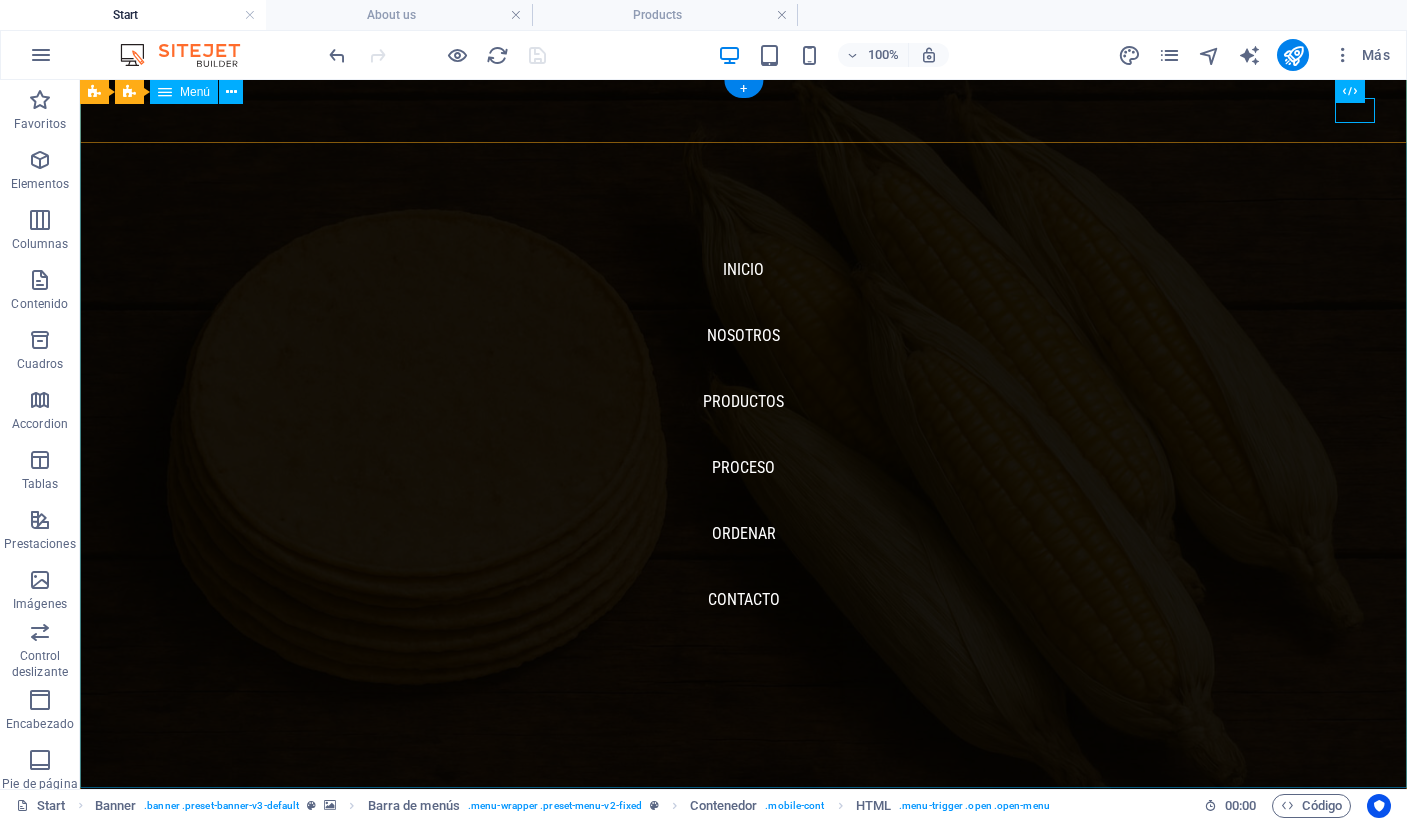 scroll, scrollTop: 1, scrollLeft: 0, axis: vertical 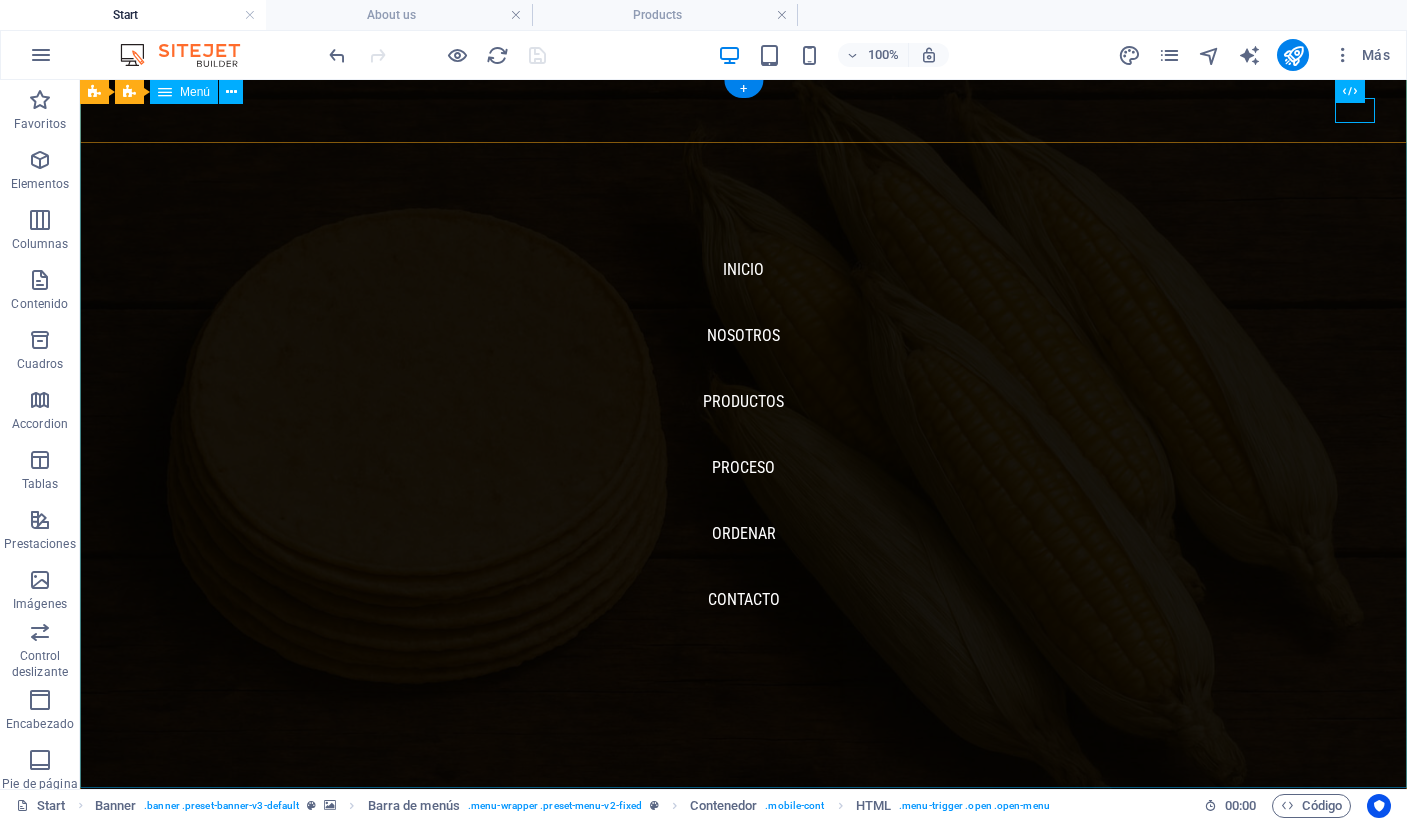 click on "Inicio NOSOTROS Productos Proceso Ordenar Contacto" at bounding box center [743, 434] 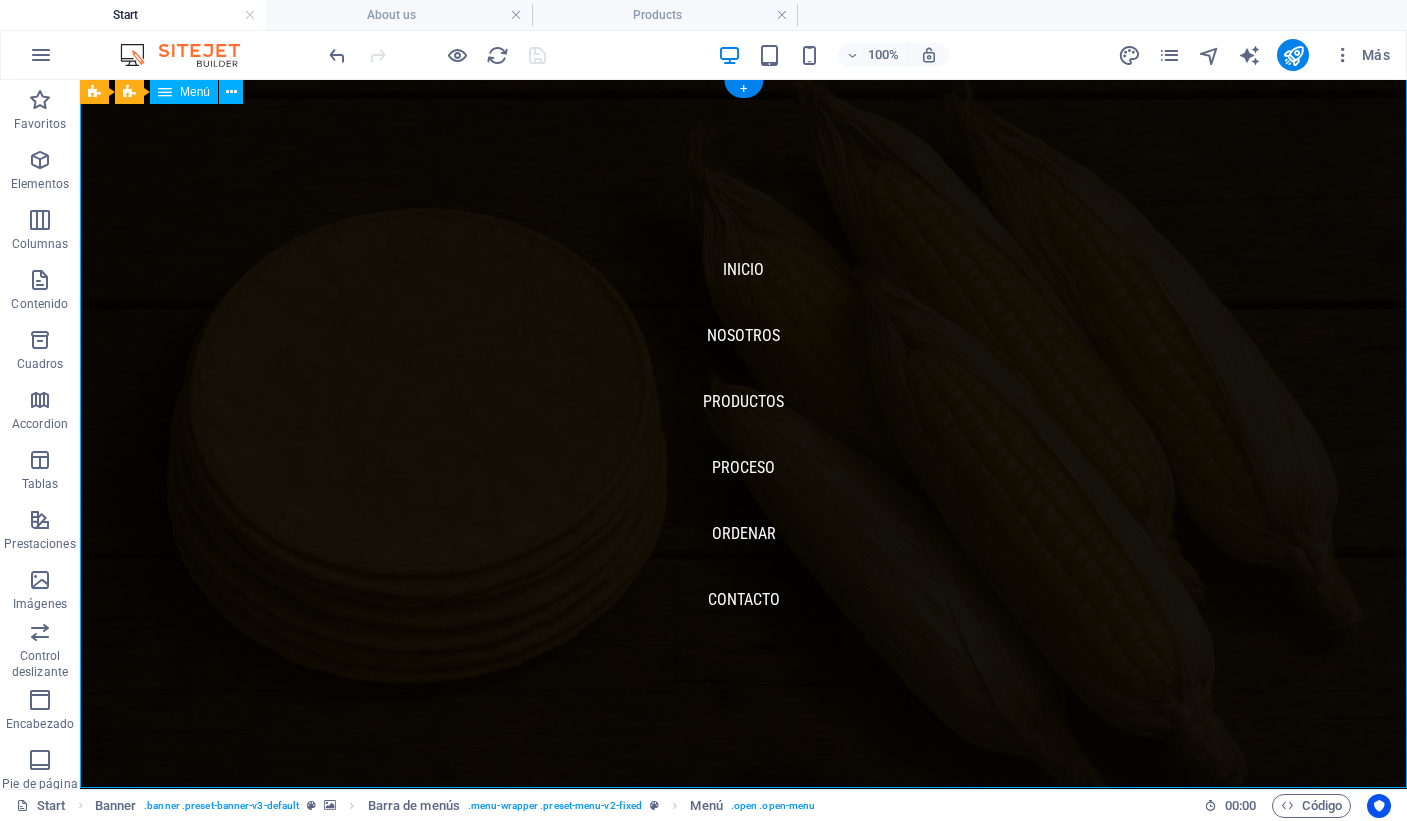 click on "Inicio NOSOTROS Productos Proceso Ordenar Contacto" at bounding box center [743, 434] 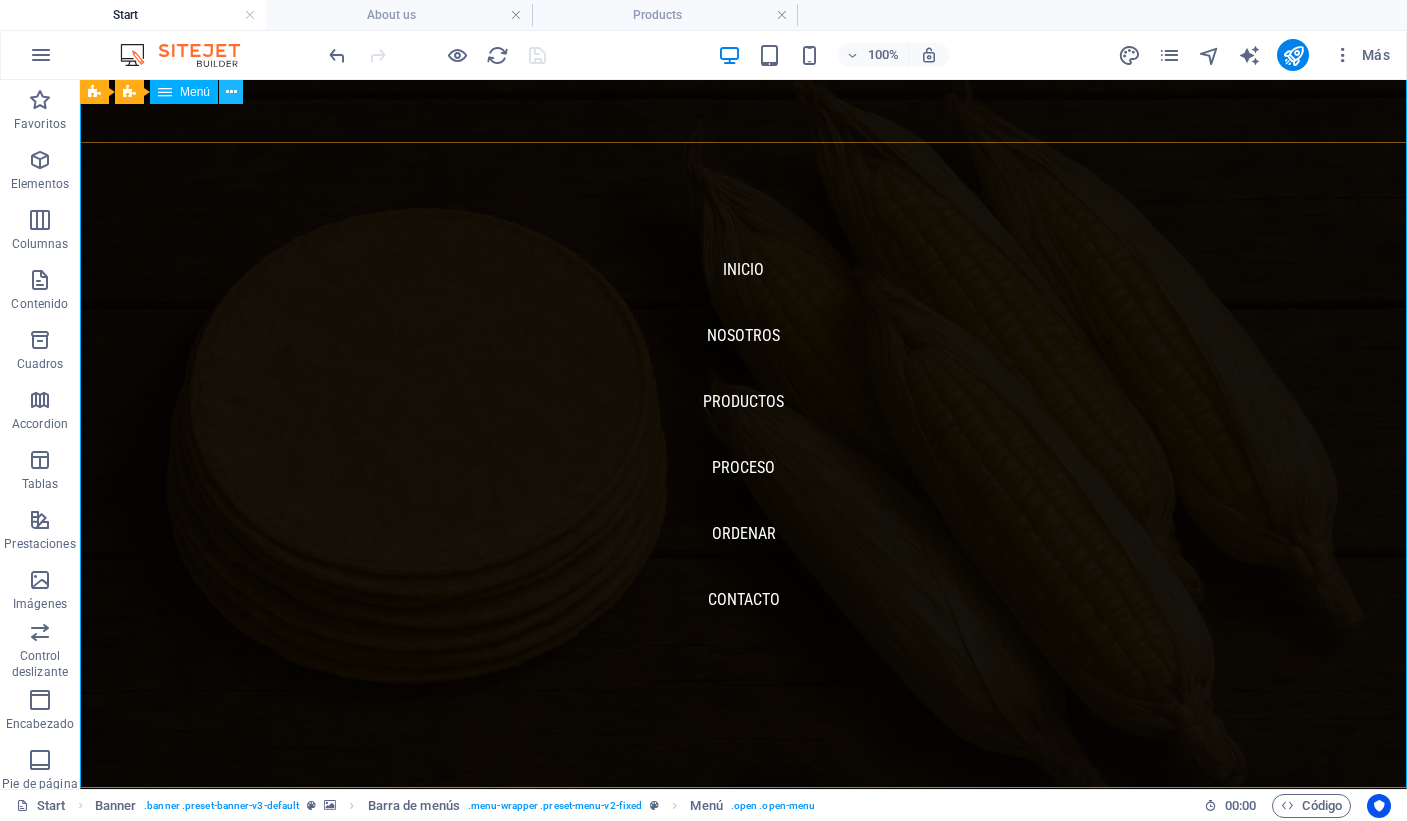 click at bounding box center (231, 92) 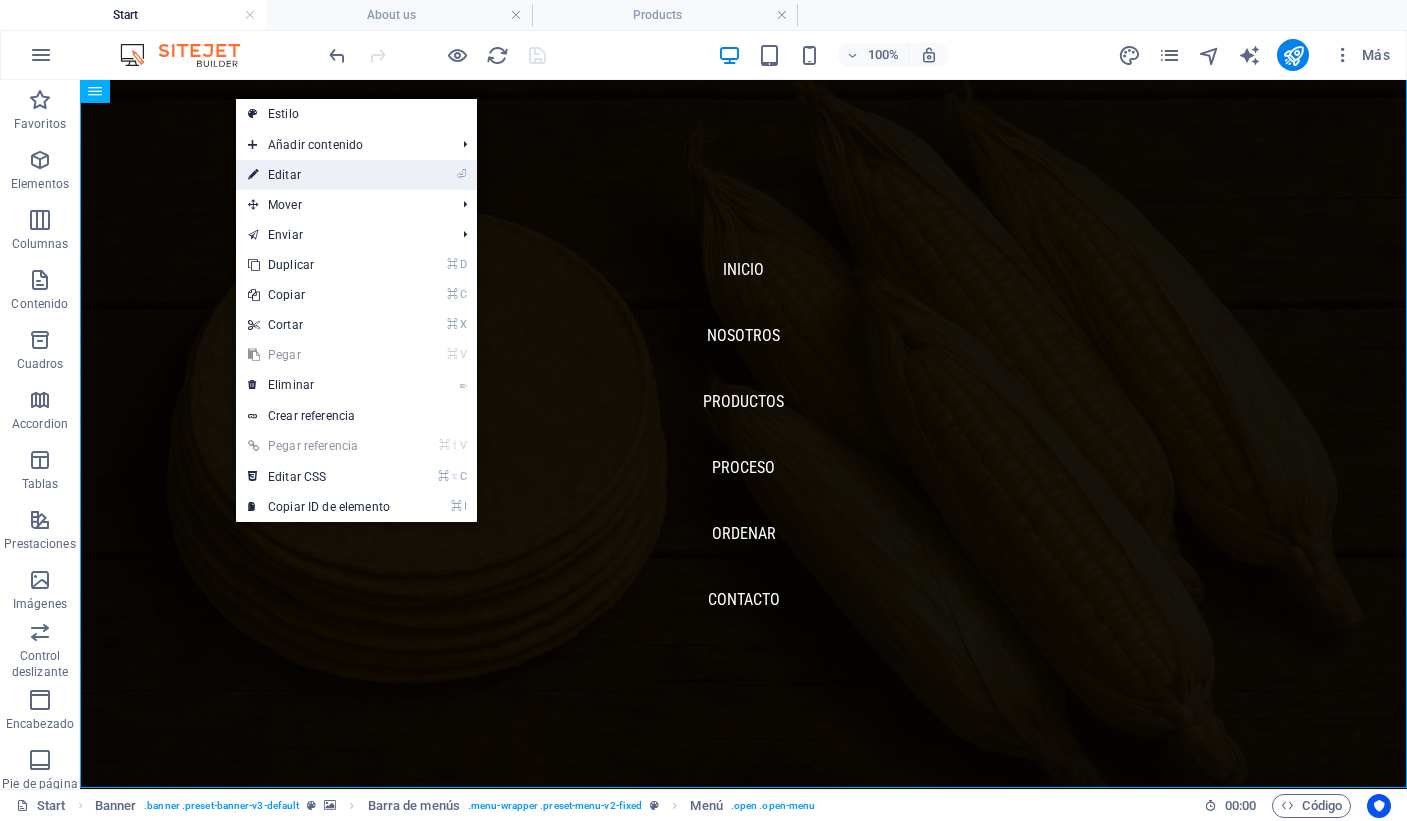 click on "⏎  Editar" at bounding box center (319, 175) 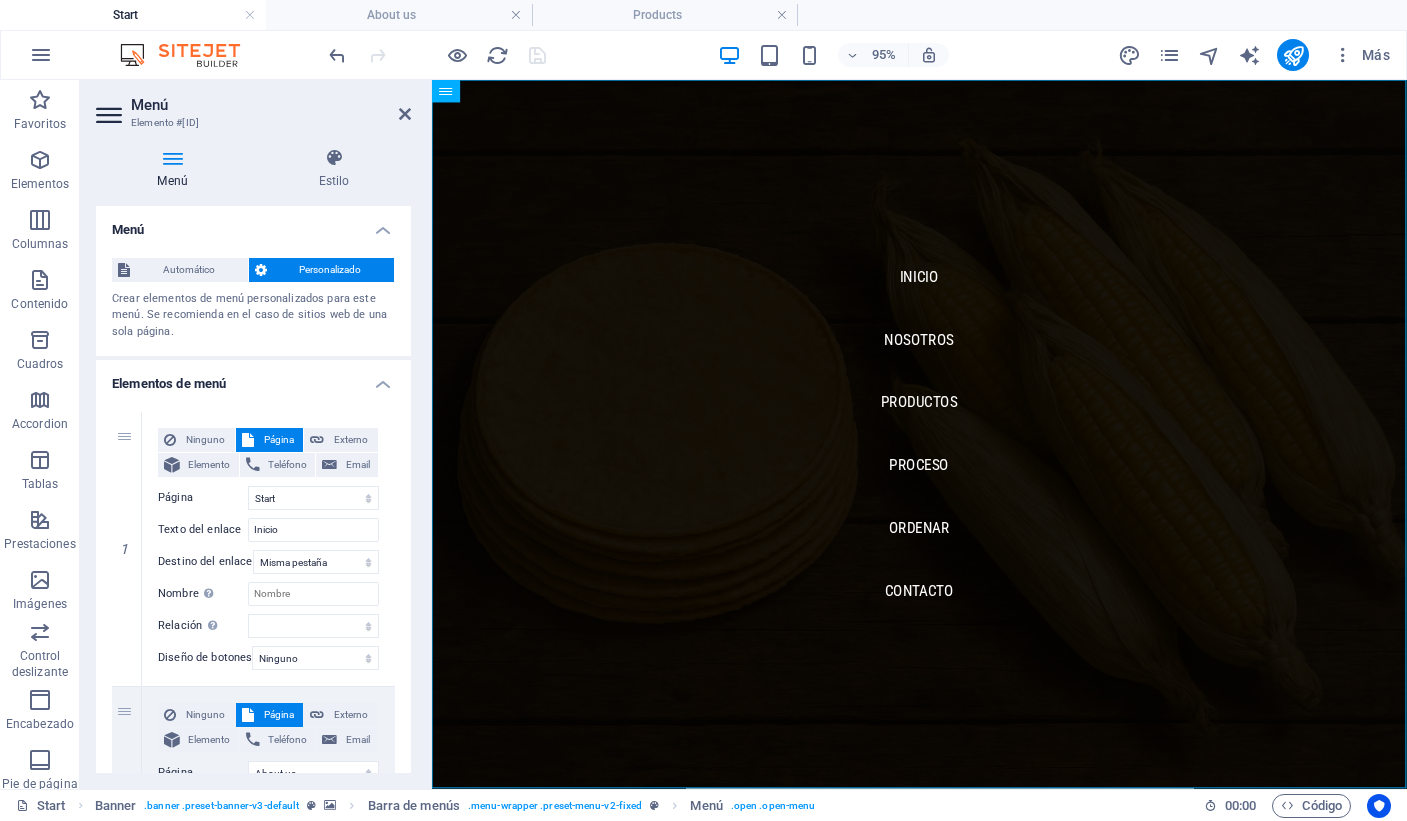 scroll, scrollTop: 0, scrollLeft: 0, axis: both 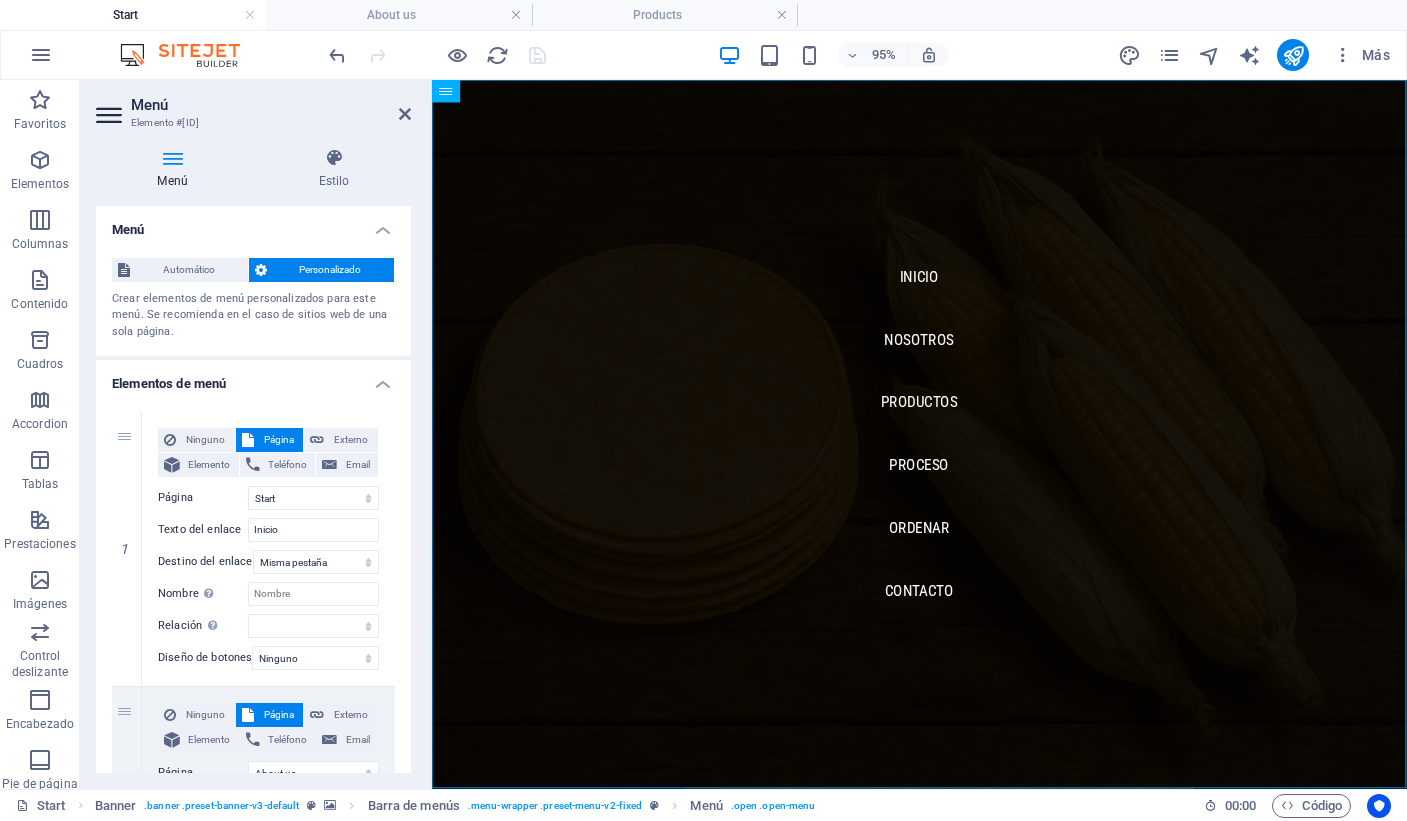 click at bounding box center (111, 115) 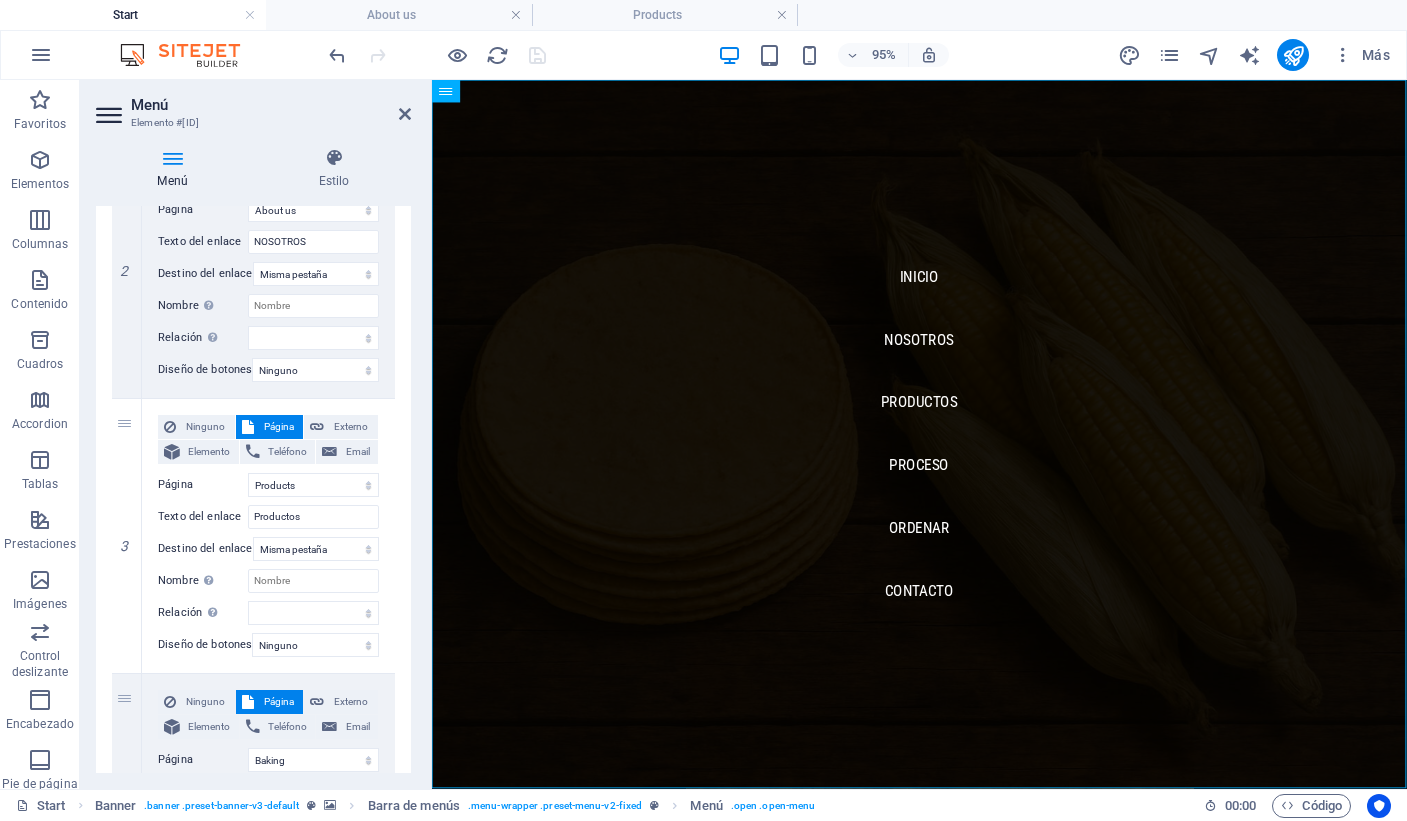 scroll, scrollTop: 0, scrollLeft: 0, axis: both 